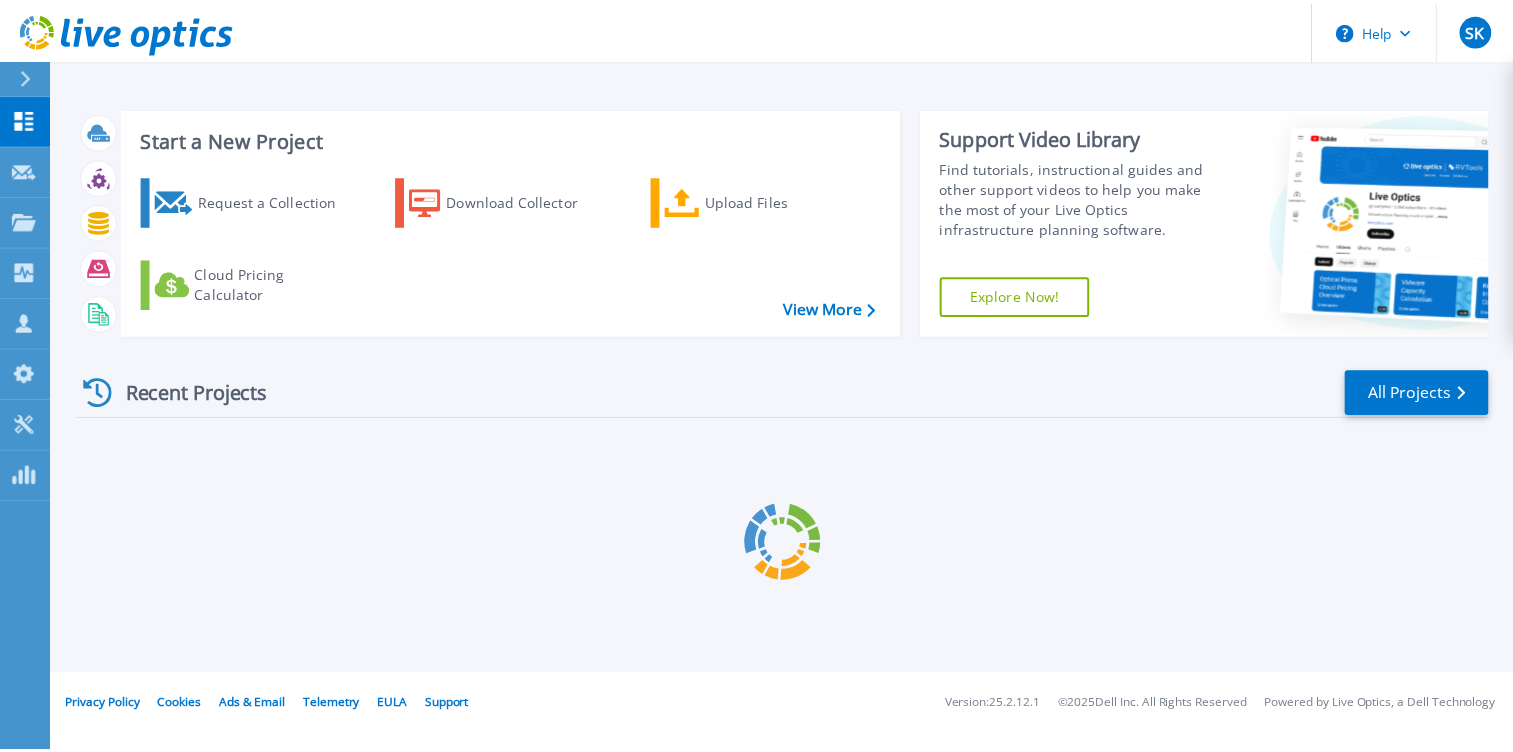 scroll, scrollTop: 0, scrollLeft: 0, axis: both 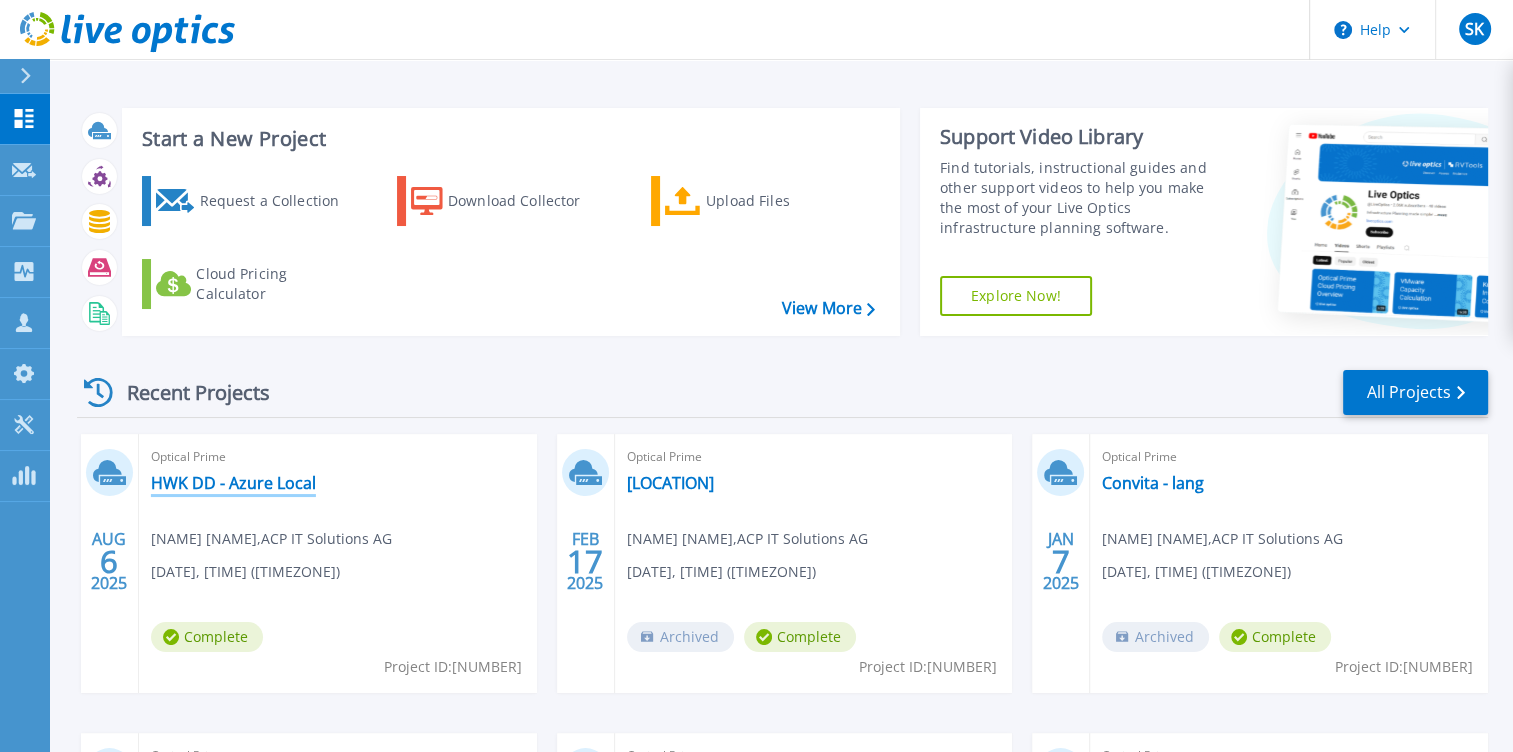 click on "HWK DD - Azure Local" at bounding box center [233, 483] 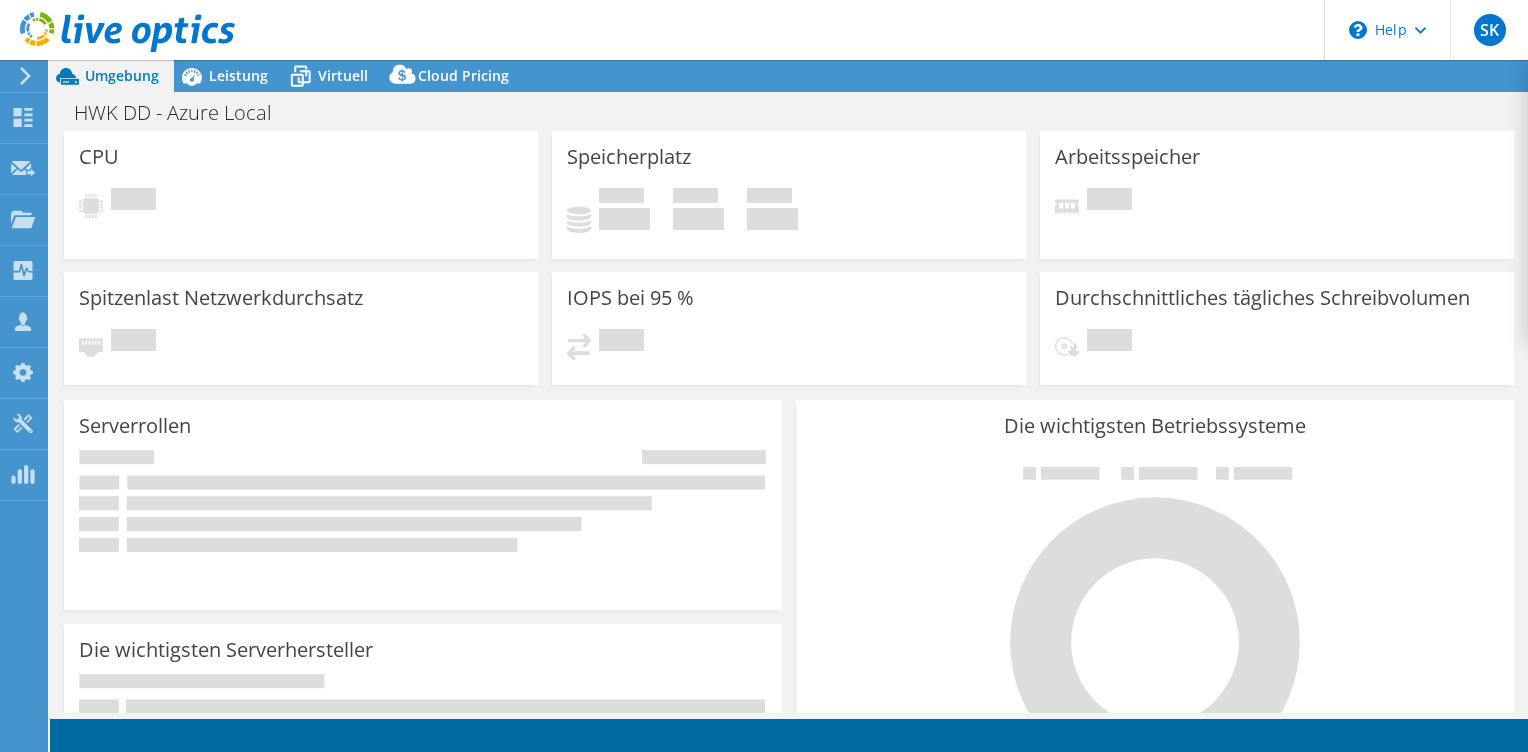scroll, scrollTop: 0, scrollLeft: 0, axis: both 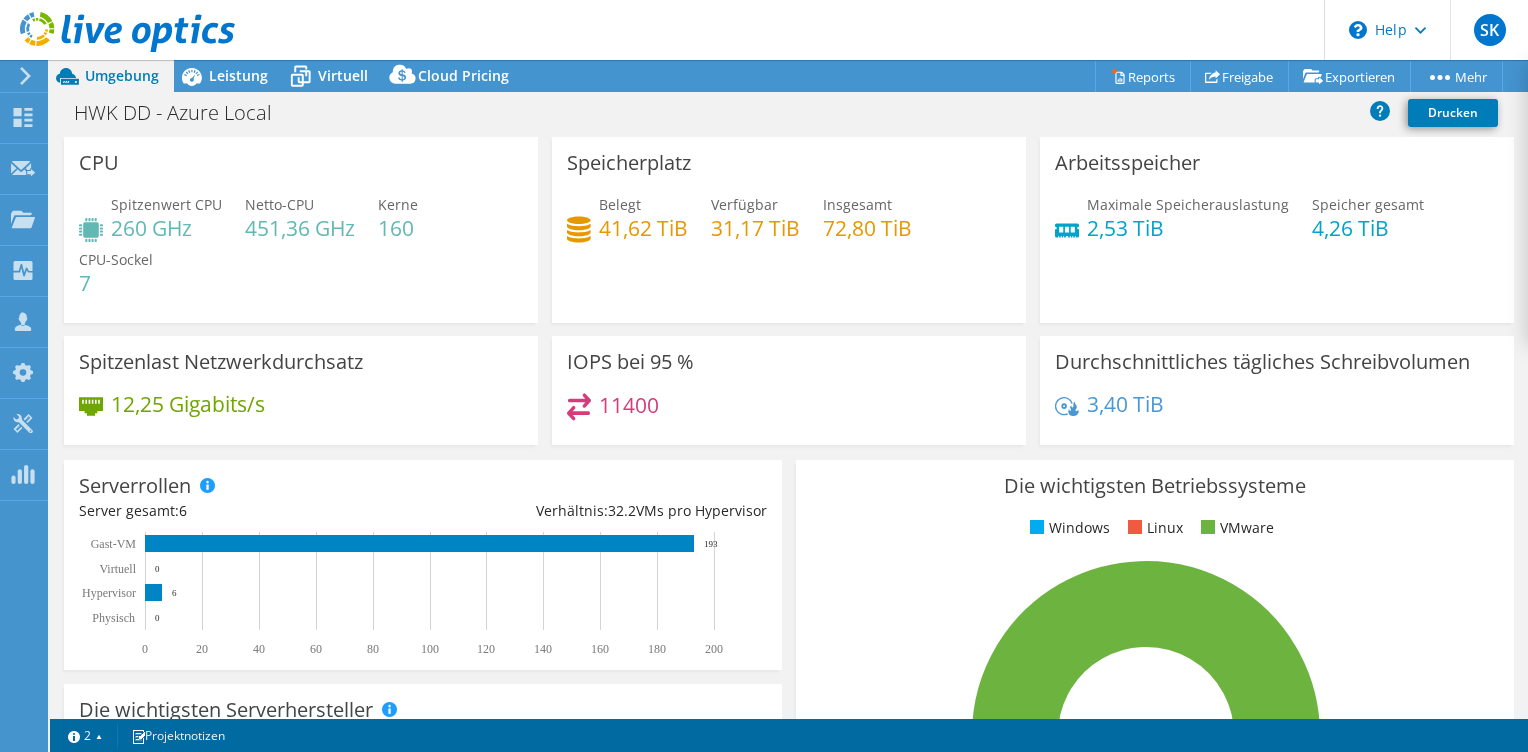 click on "72,80 TiB" at bounding box center (867, 228) 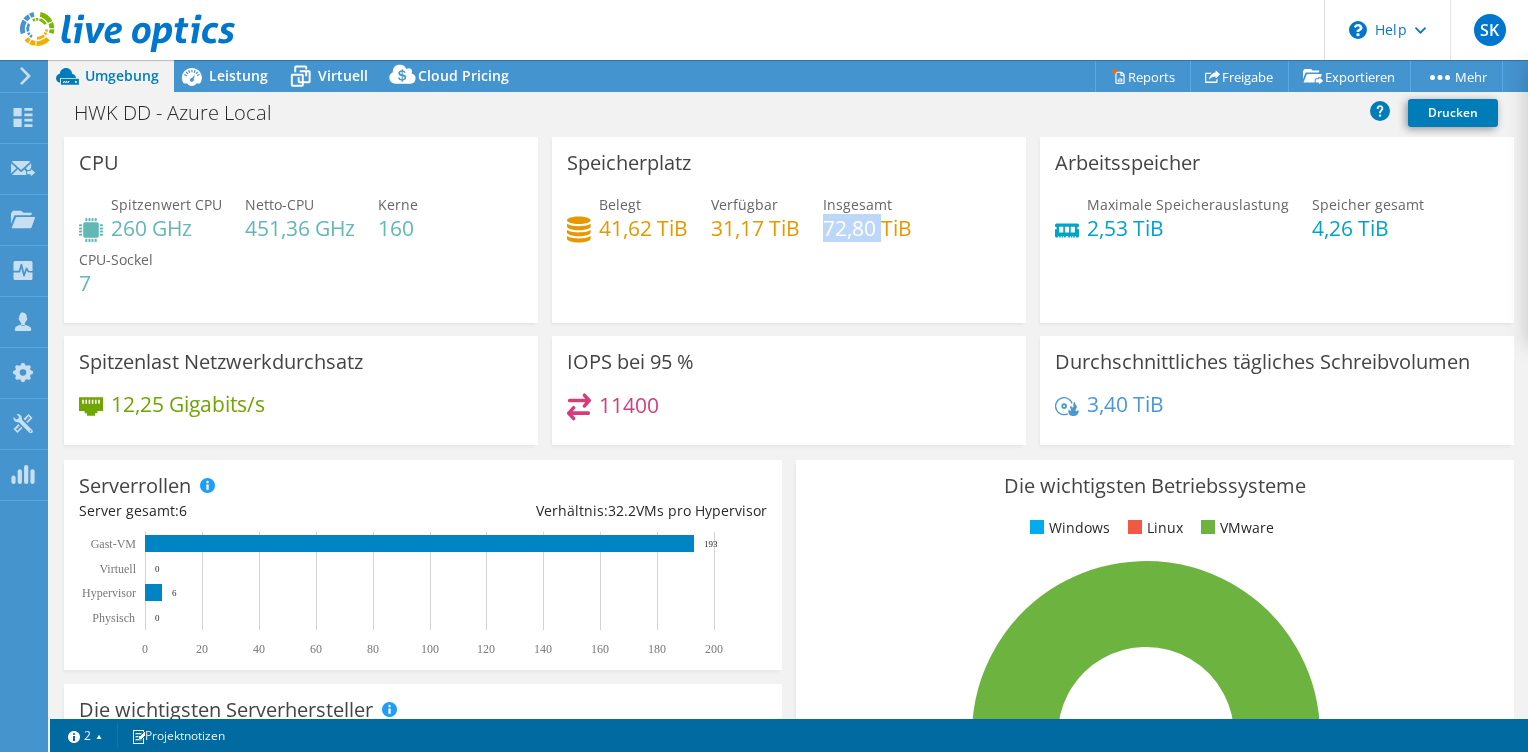 click on "72,80 TiB" at bounding box center [867, 228] 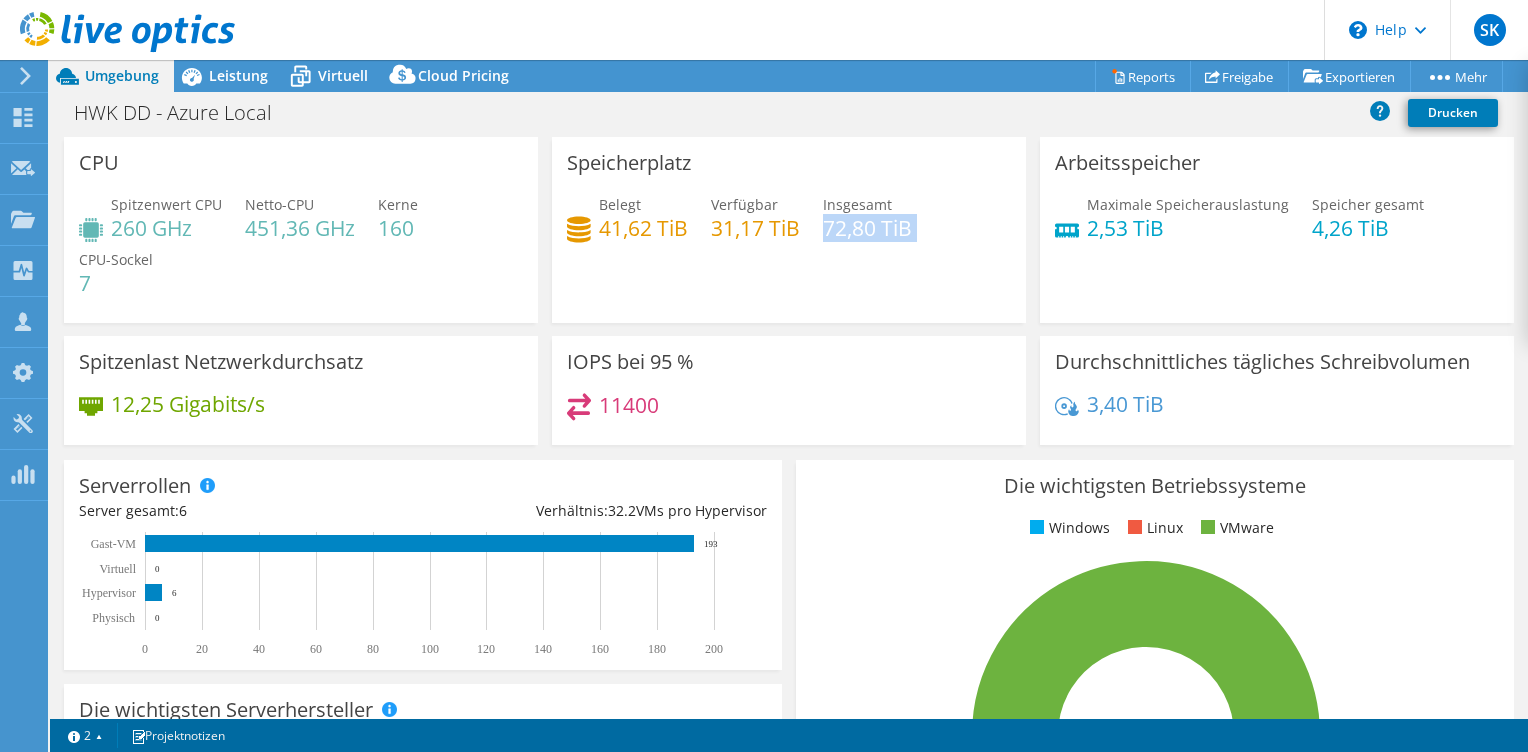 click on "72,80 TiB" at bounding box center (867, 228) 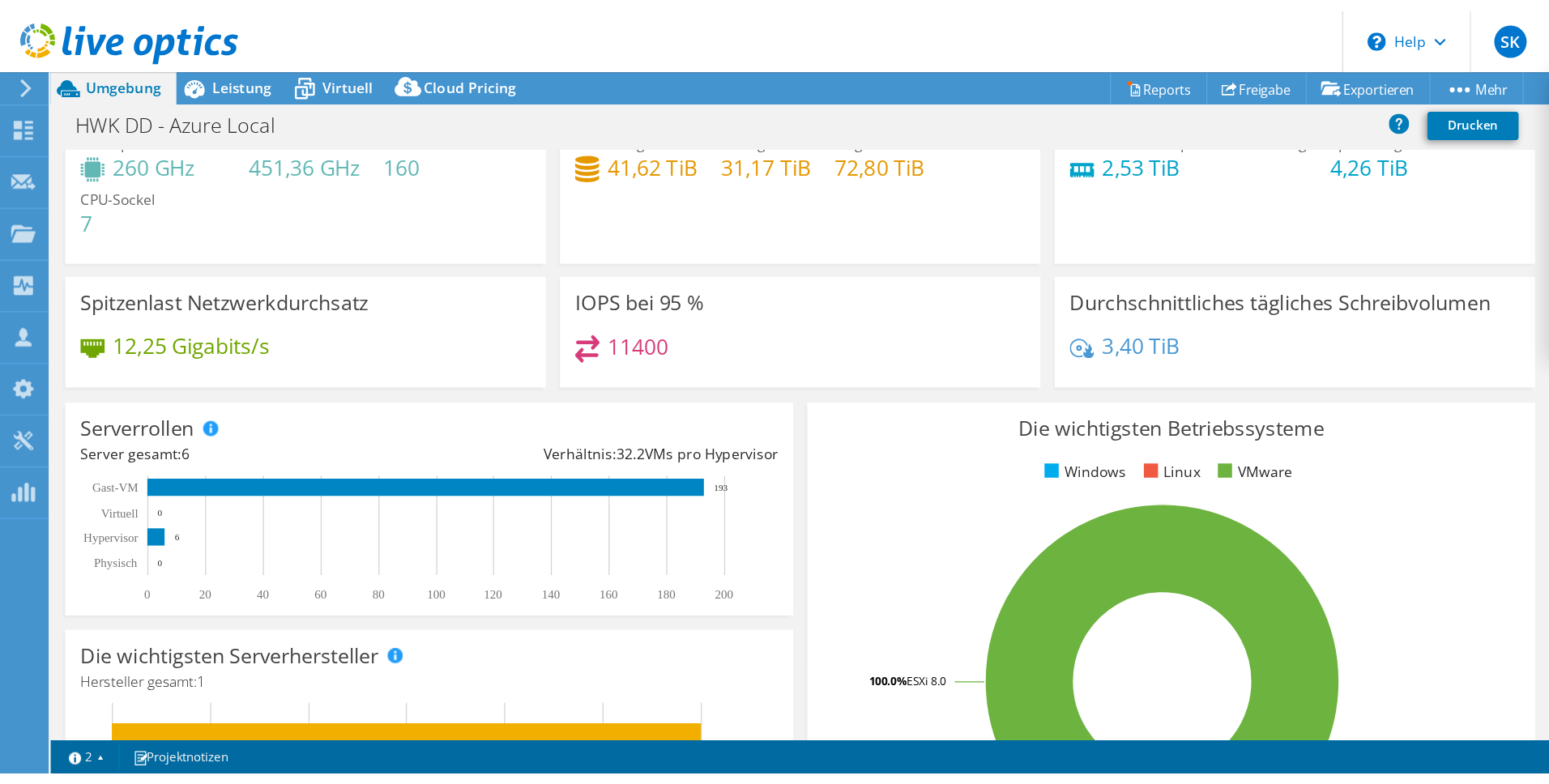 scroll, scrollTop: 0, scrollLeft: 0, axis: both 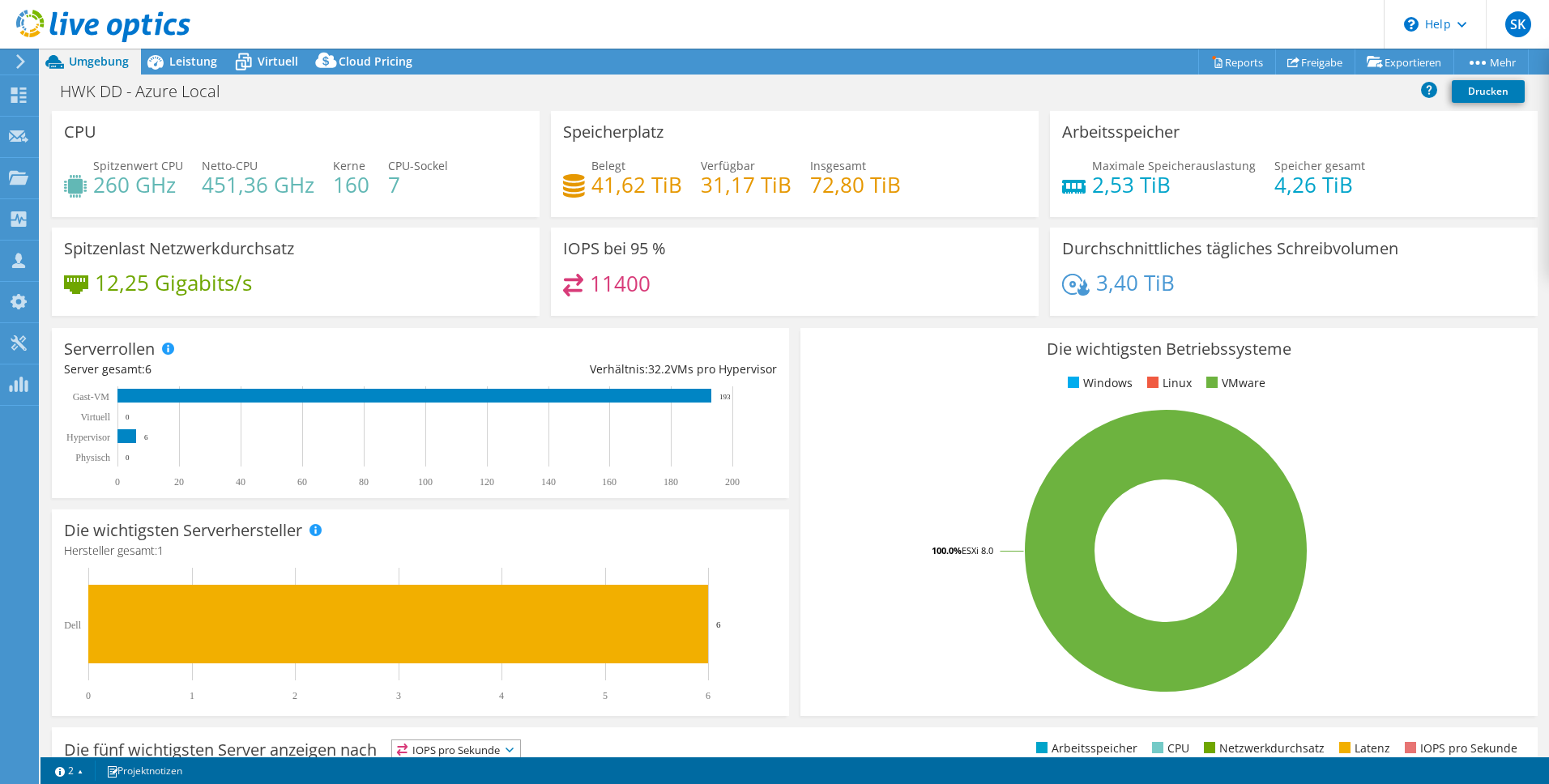 click 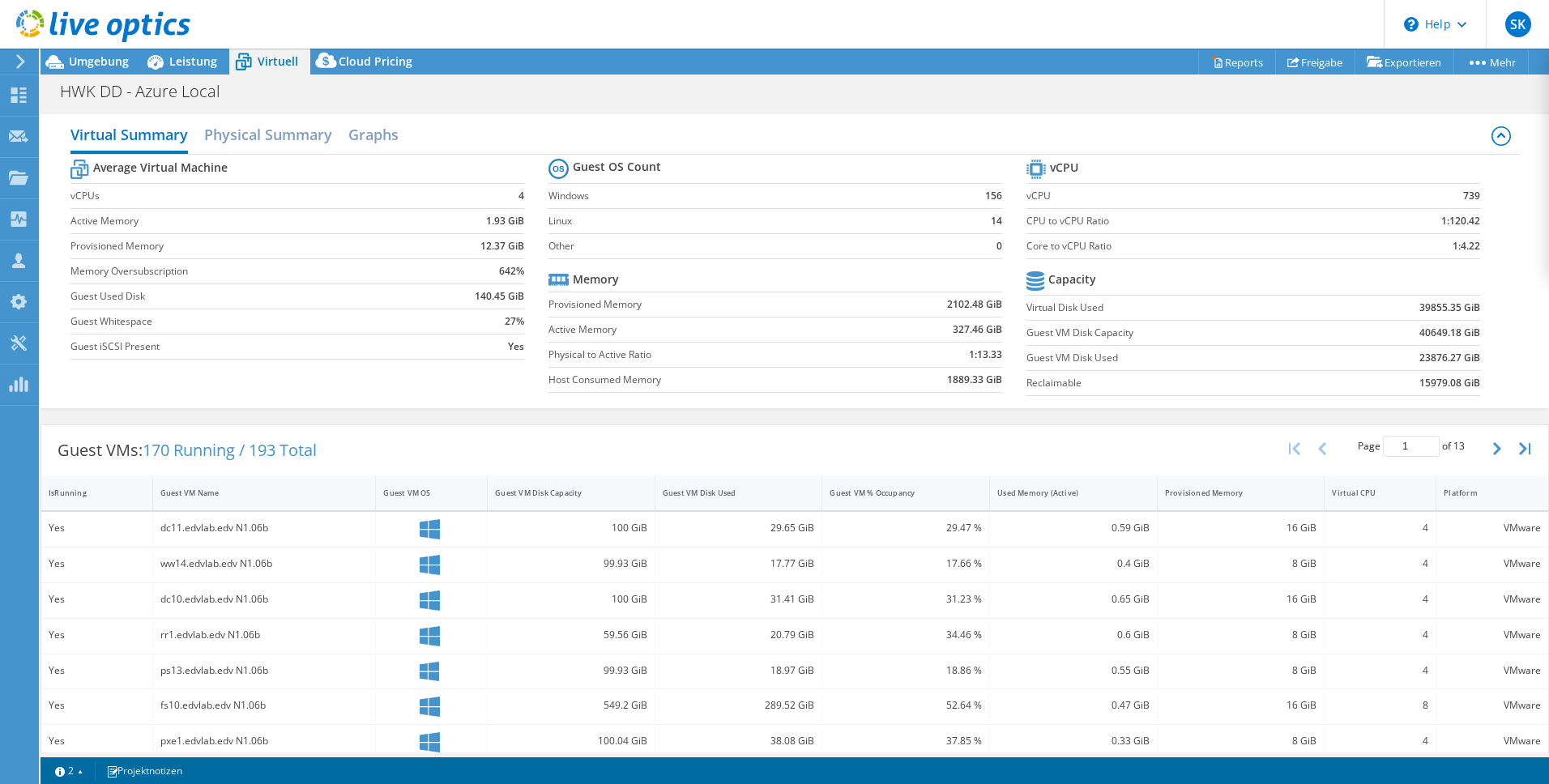 click on "140.45 GiB" at bounding box center (499, 296) 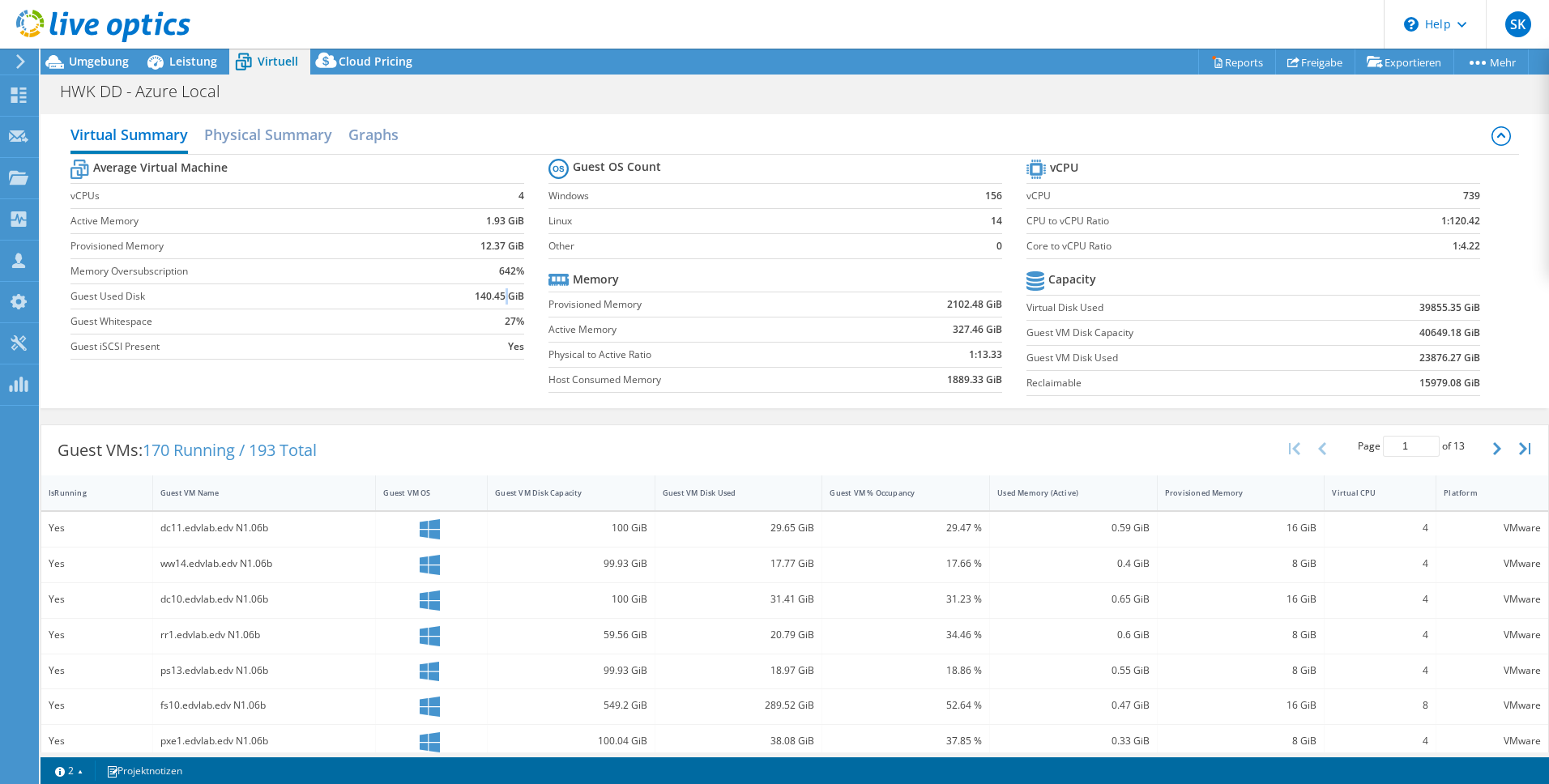 click on "140.45 GiB" at bounding box center [499, 296] 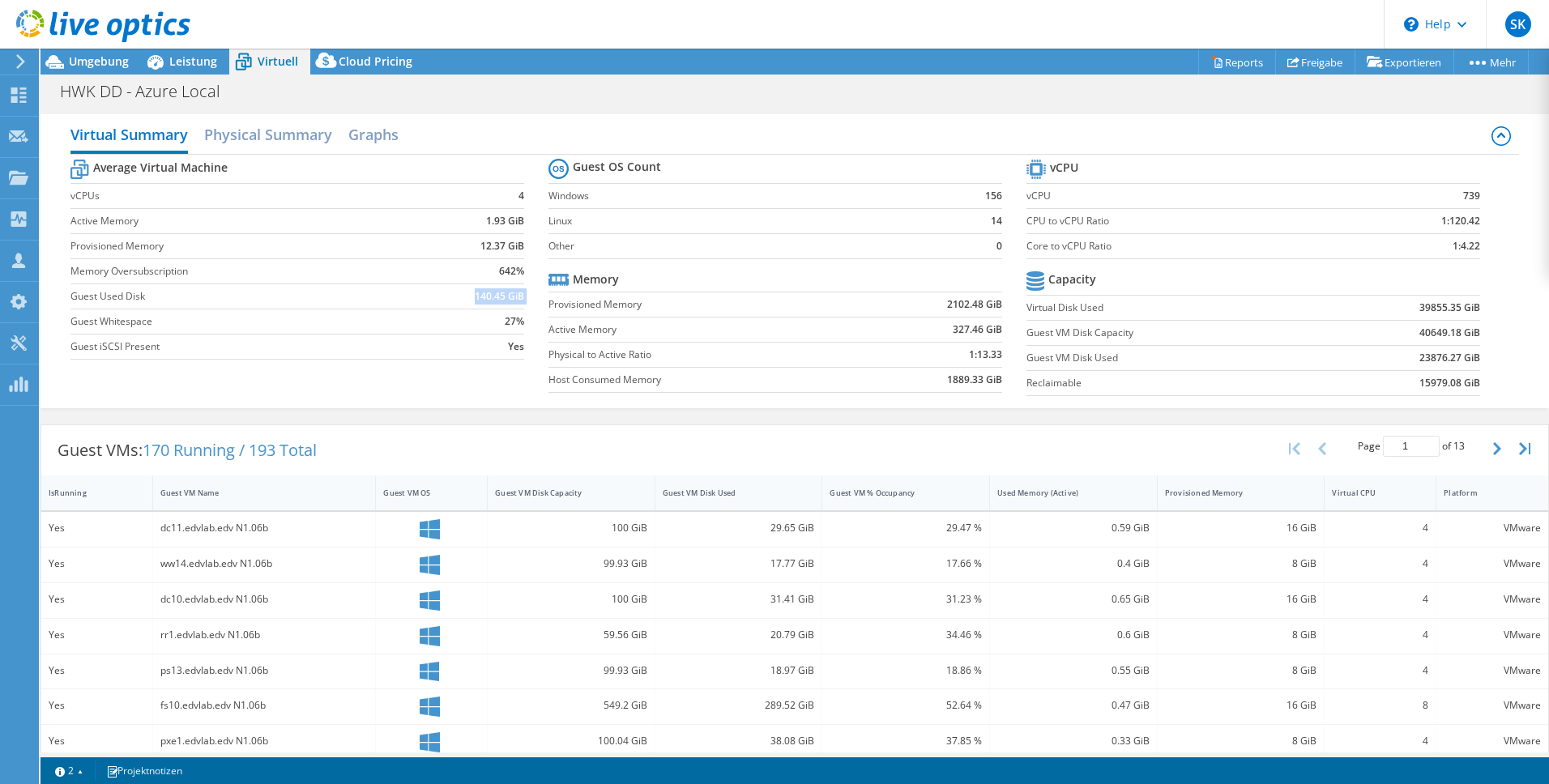 click on "140.45 GiB" at bounding box center (499, 296) 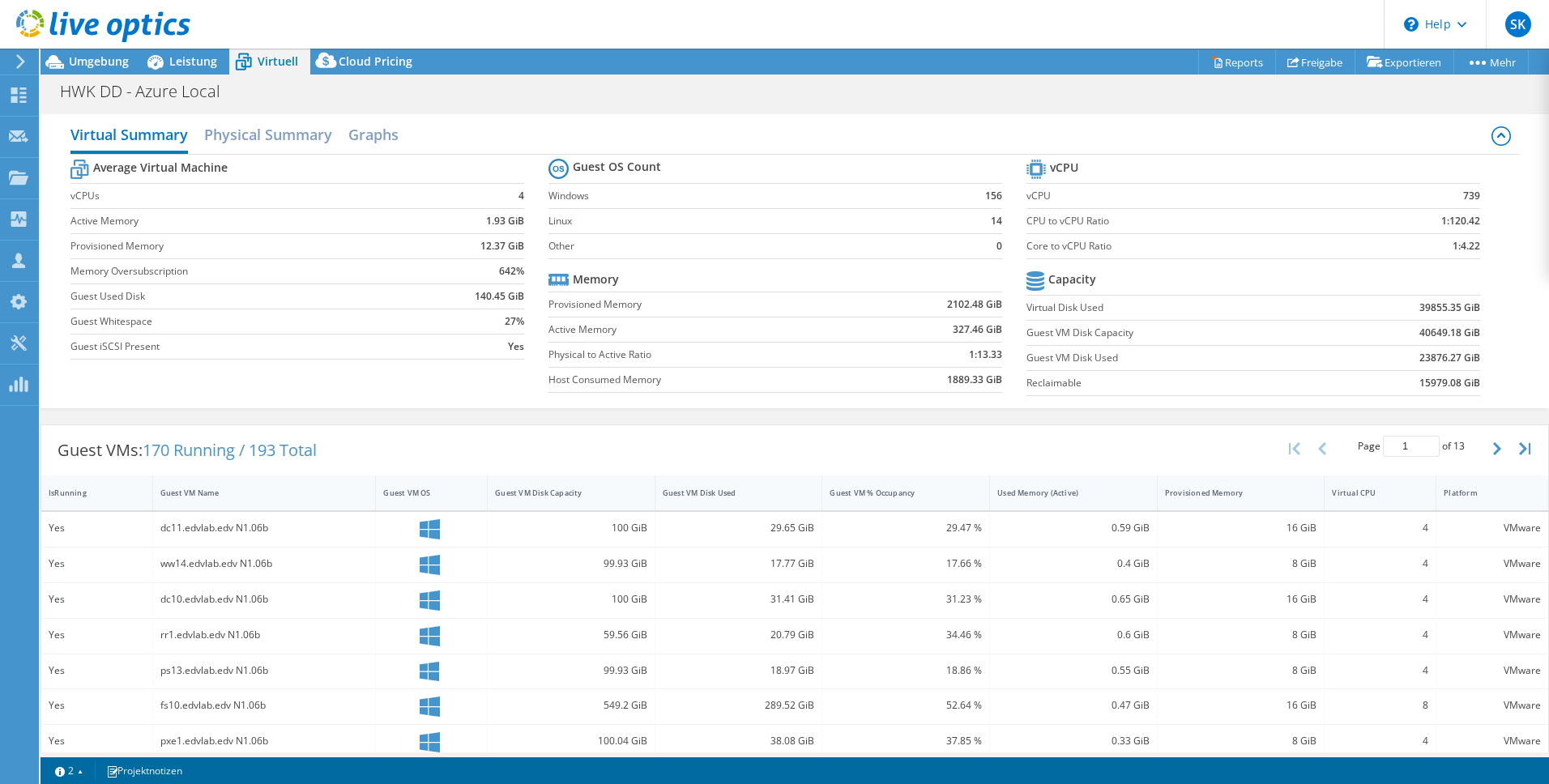 click on "12.37 GiB" at bounding box center (502, 246) 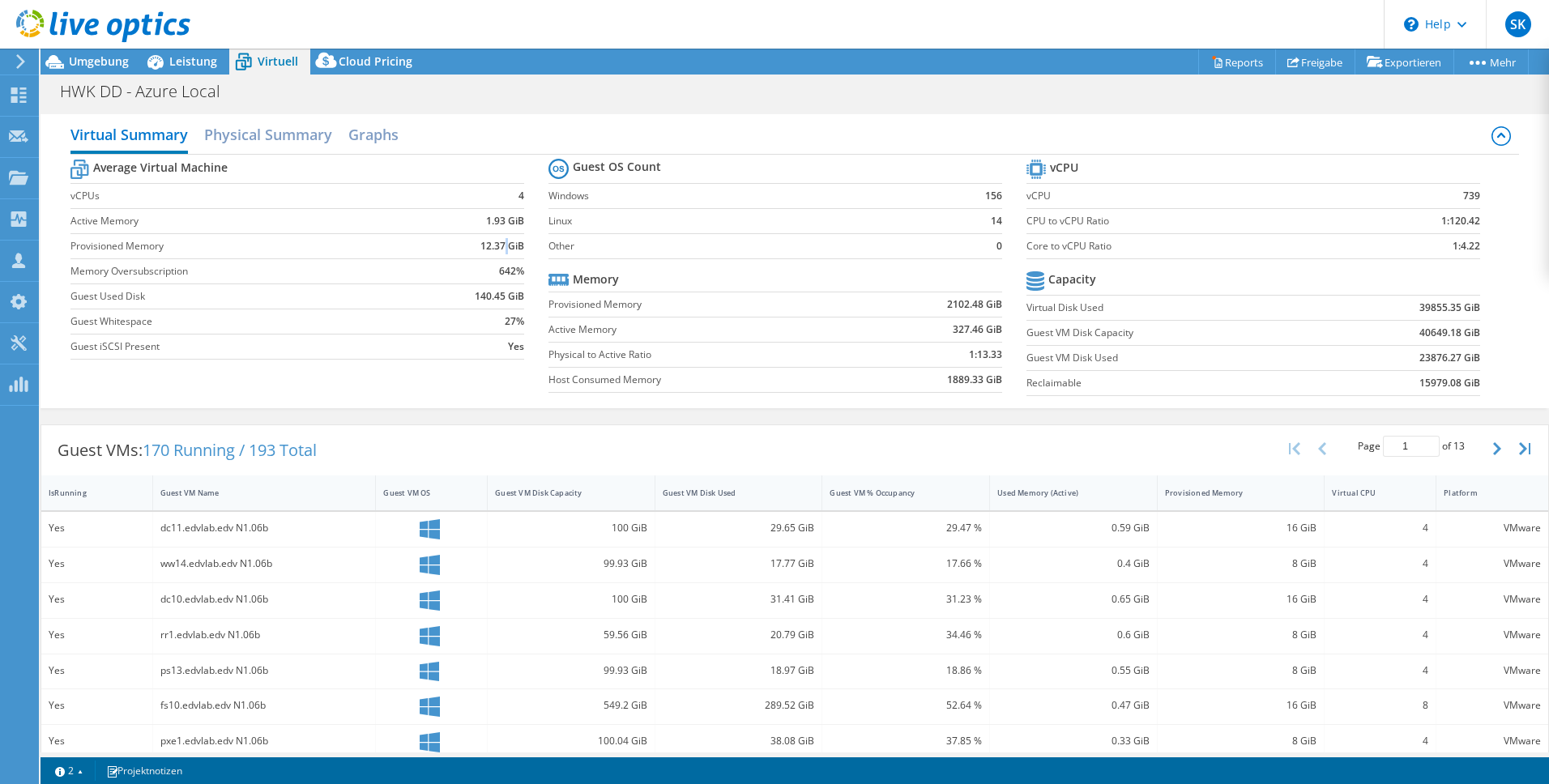 click on "12.37 GiB" at bounding box center (502, 246) 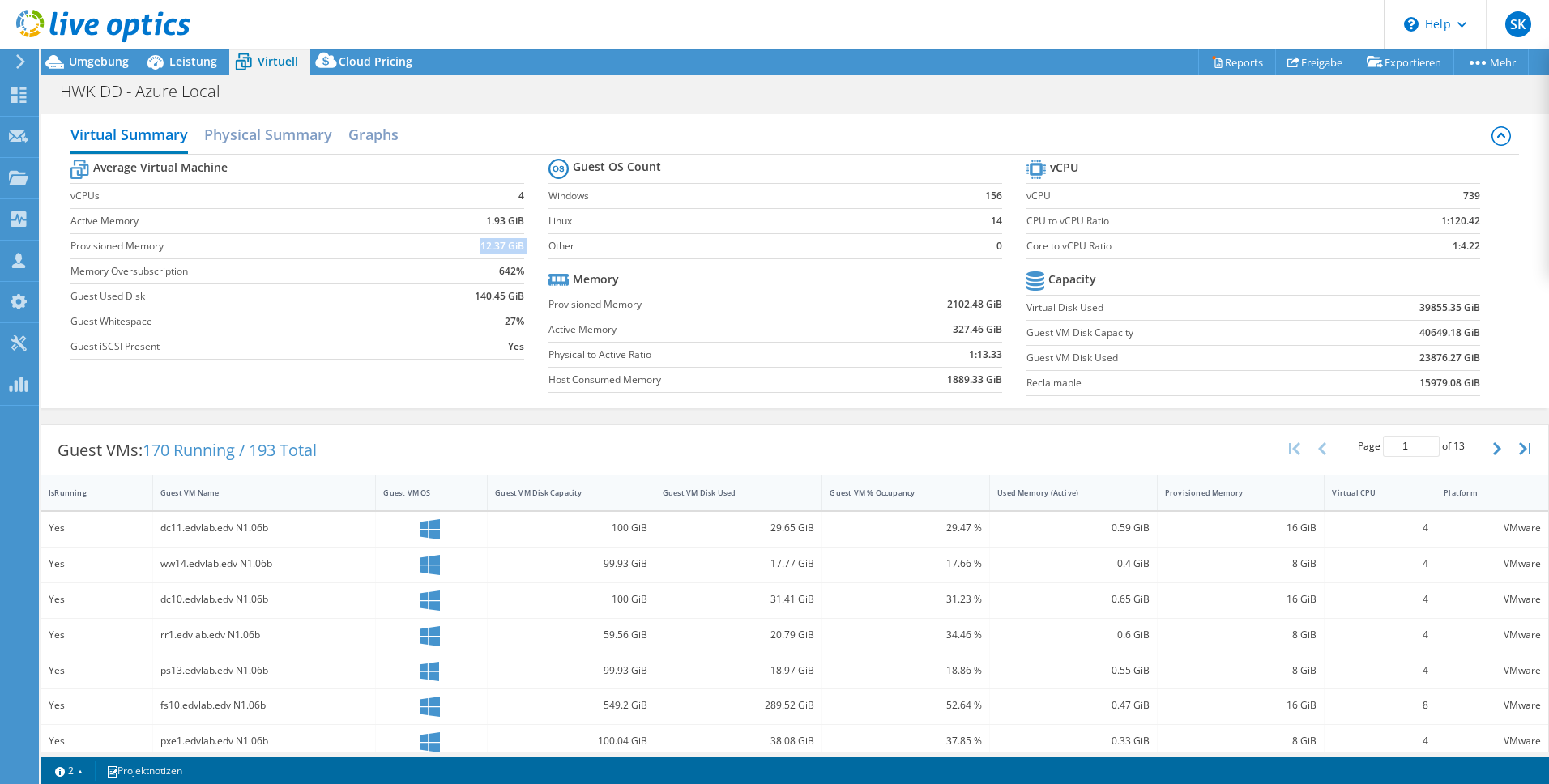 click on "12.37 GiB" at bounding box center [502, 246] 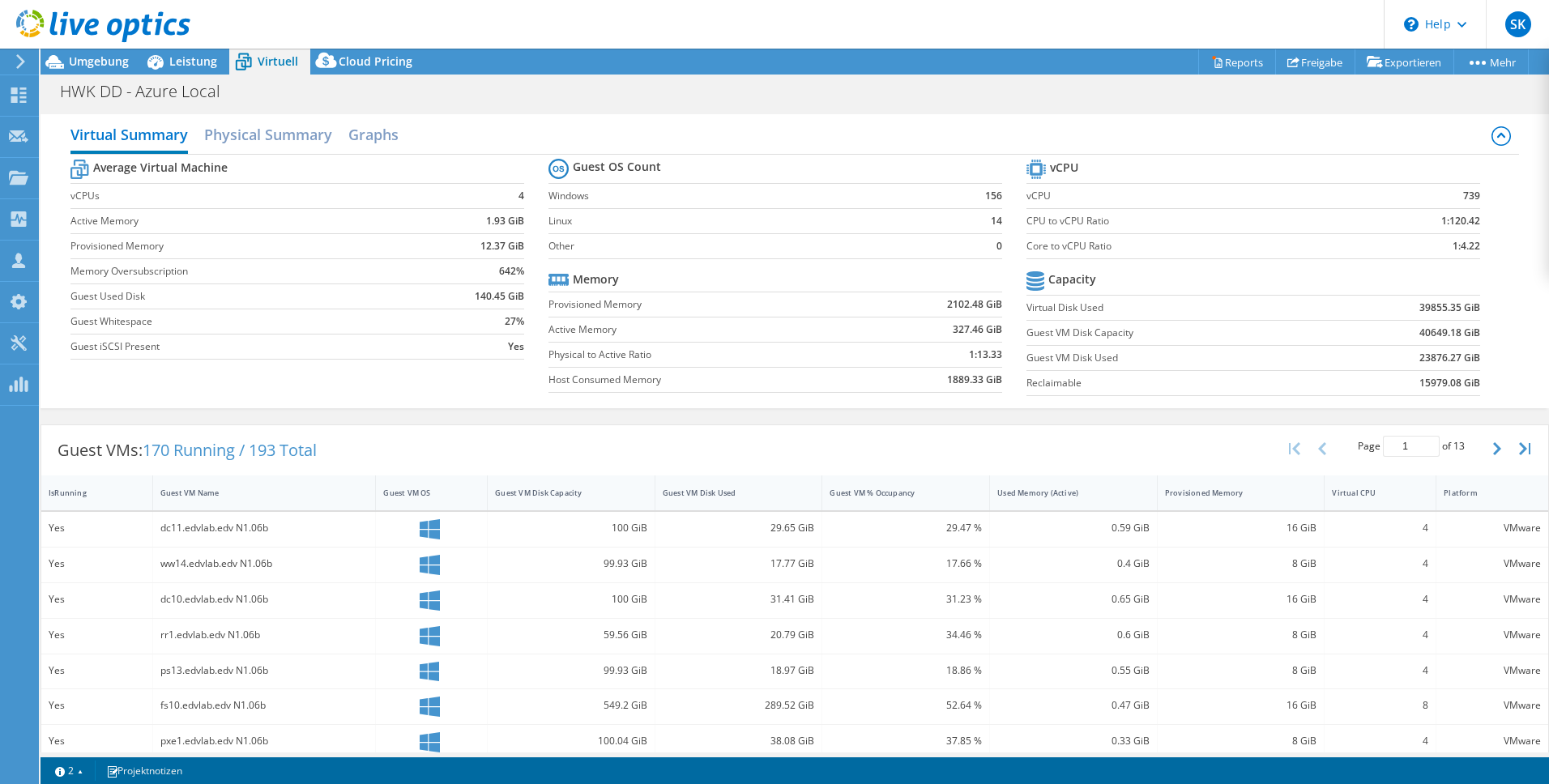drag, startPoint x: 501, startPoint y: 250, endPoint x: 497, endPoint y: 220, distance: 30.265492 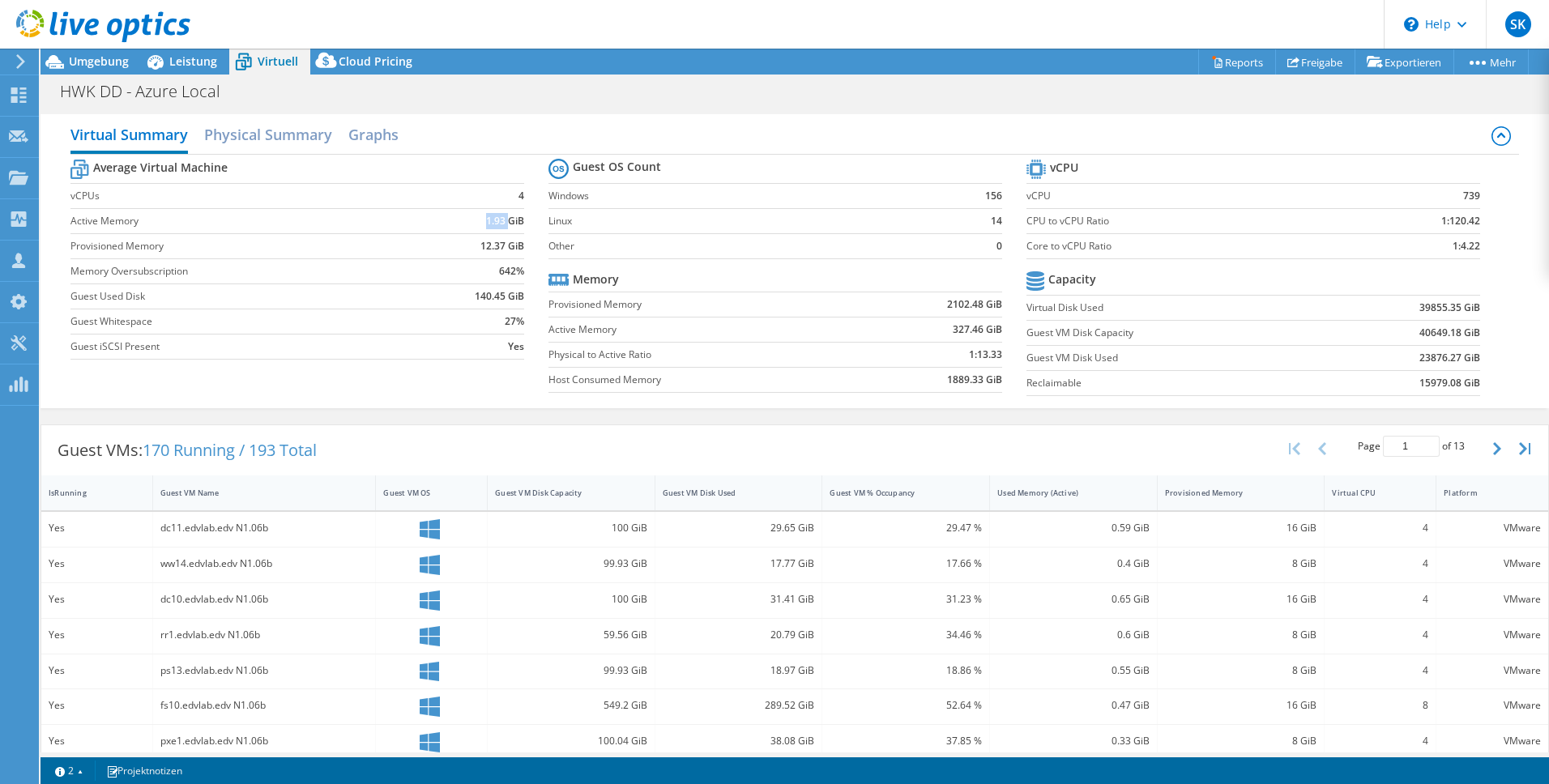 click on "1.93 GiB" at bounding box center (505, 221) 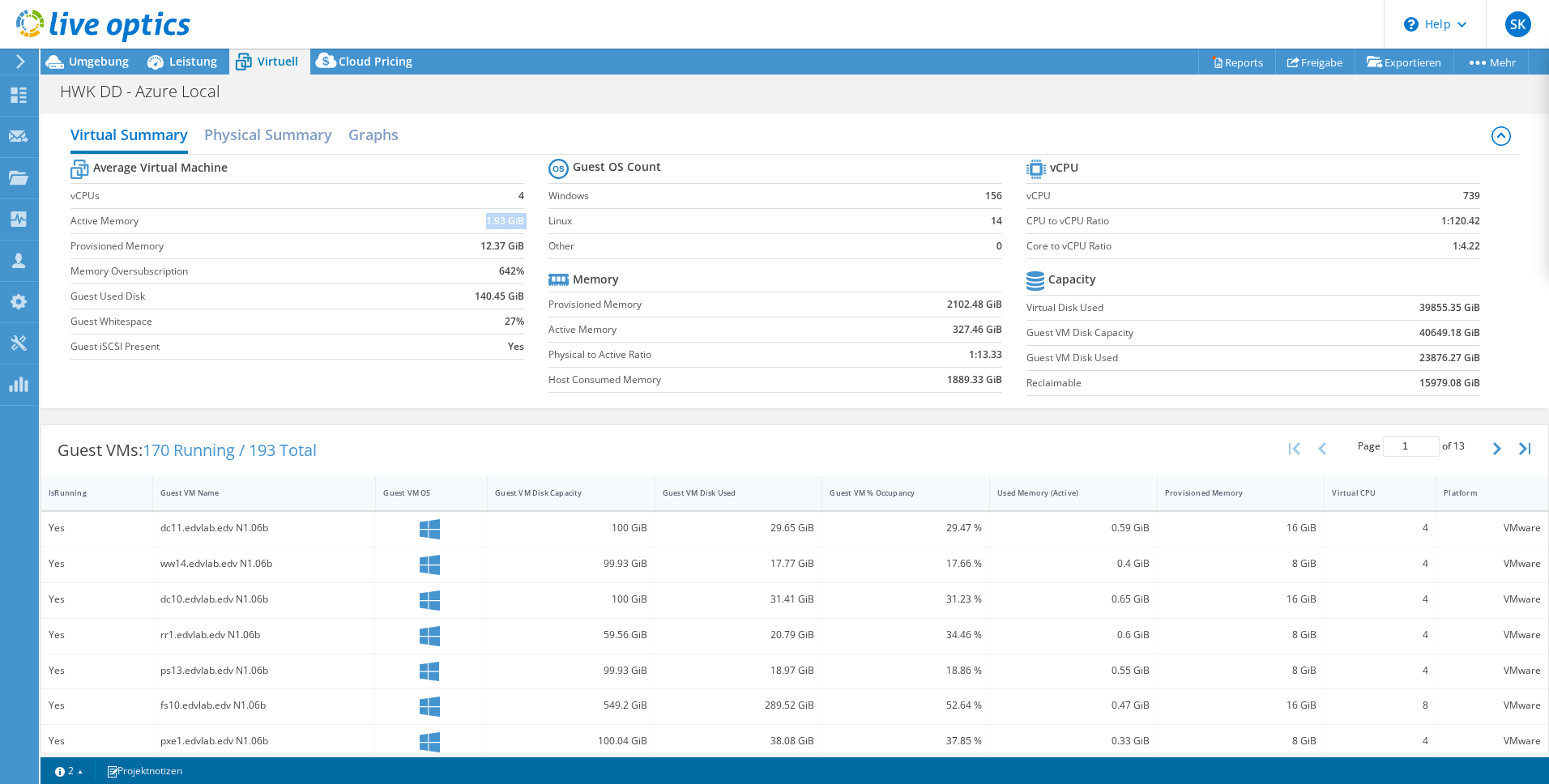 click on "1.93 GiB" at bounding box center [505, 221] 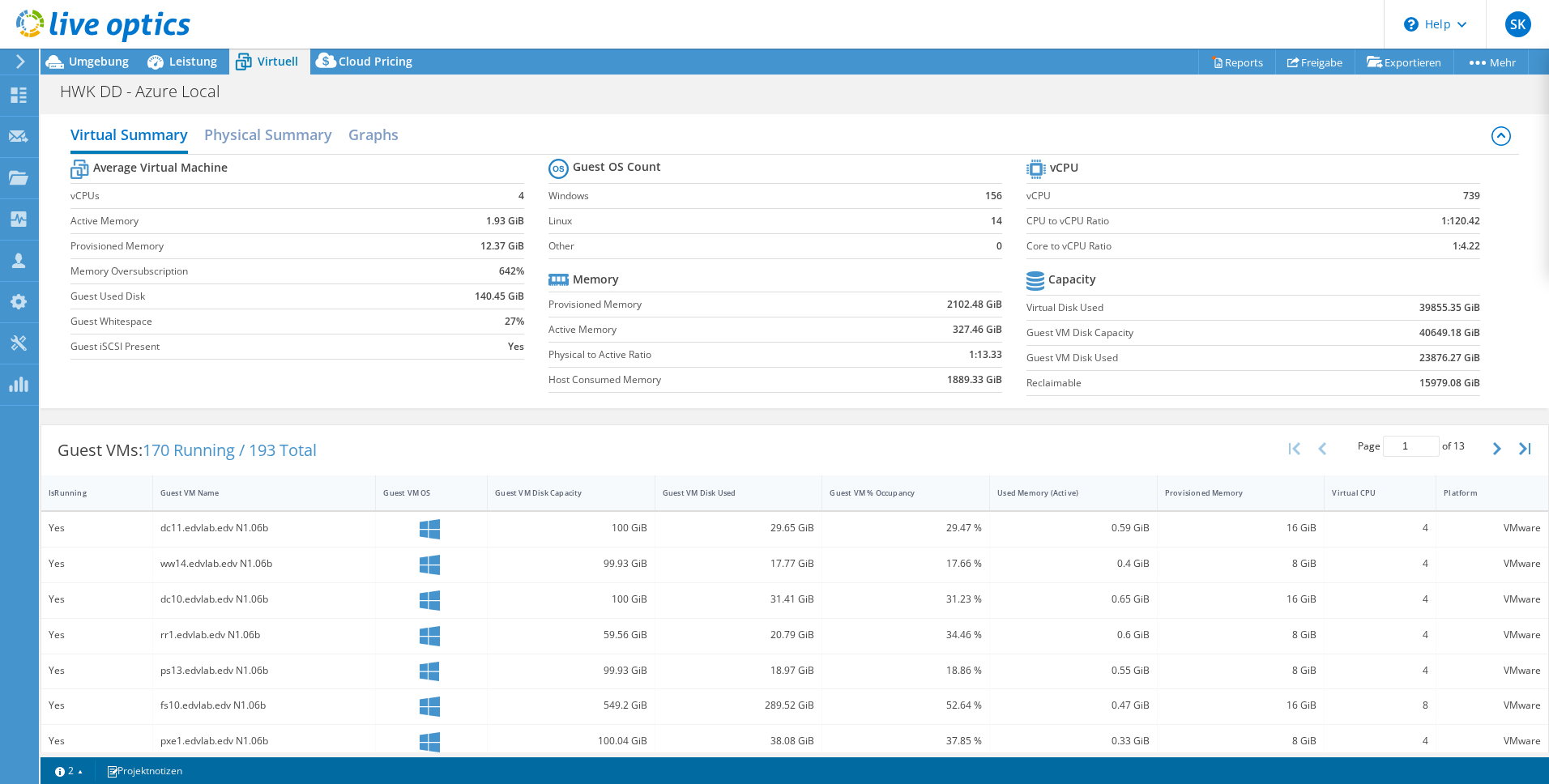 click on "Provisioned Memory" at bounding box center (704, 305) 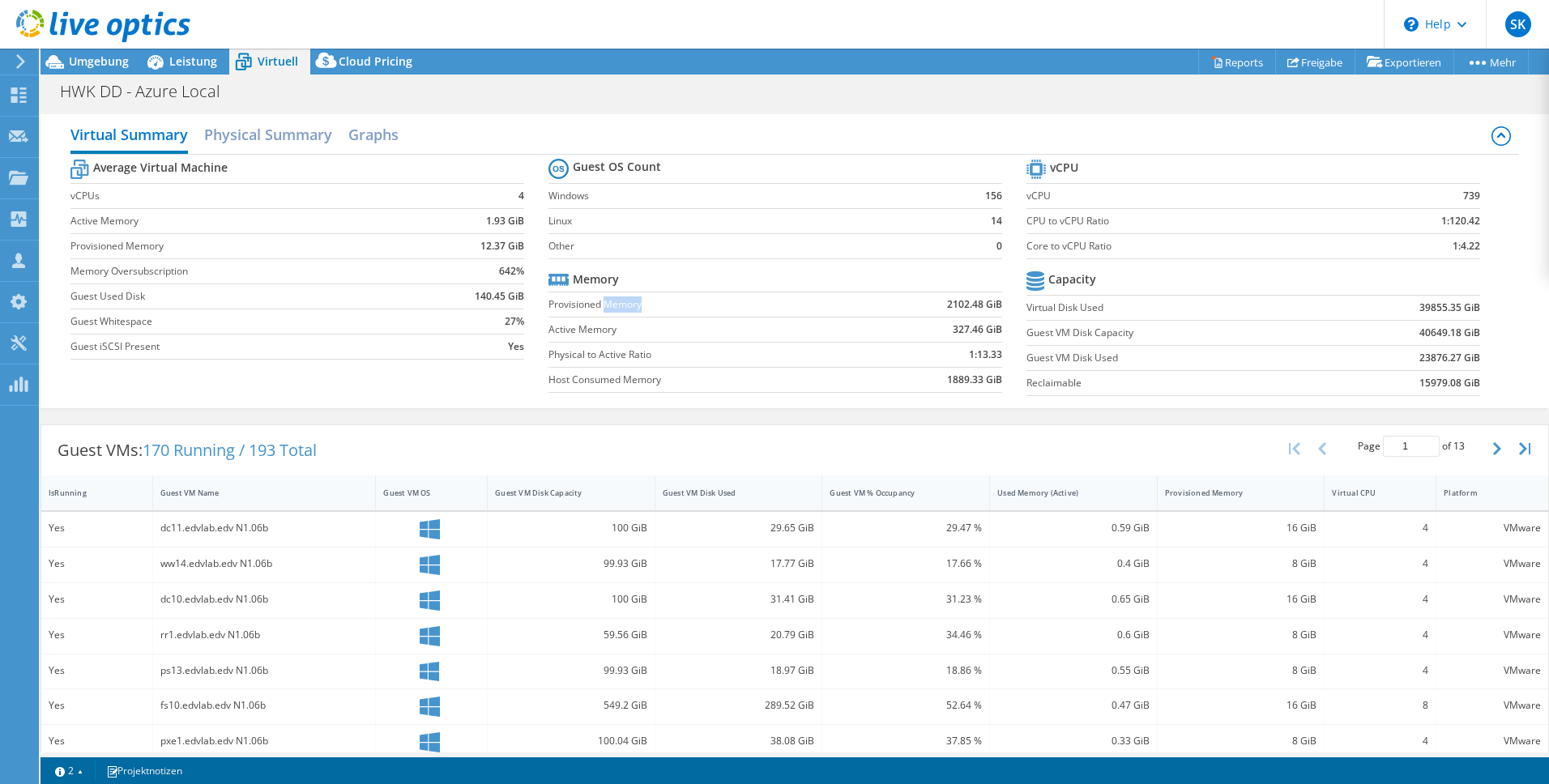 click on "Provisioned Memory" at bounding box center (704, 305) 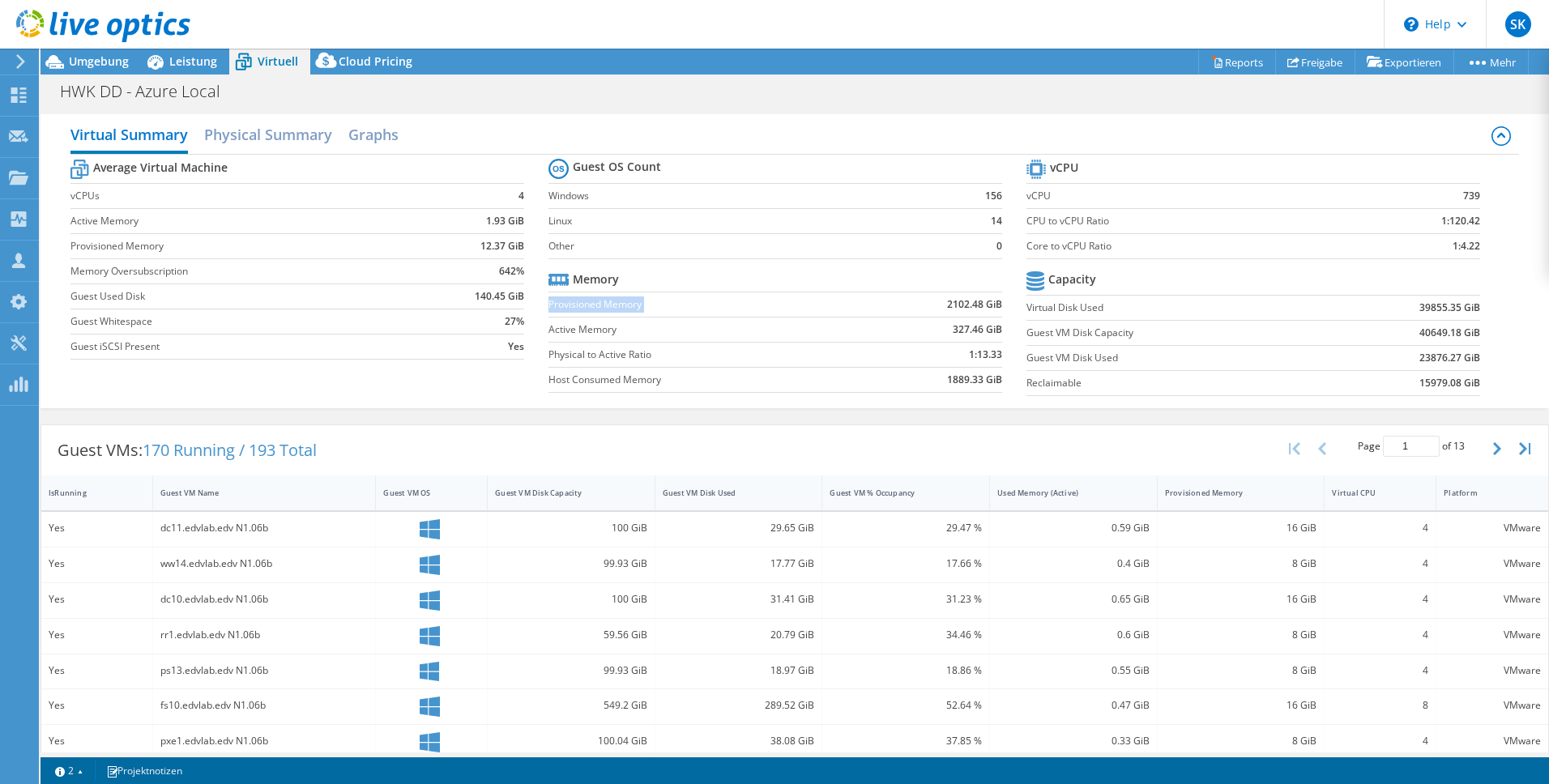 click on "Provisioned Memory" at bounding box center [704, 305] 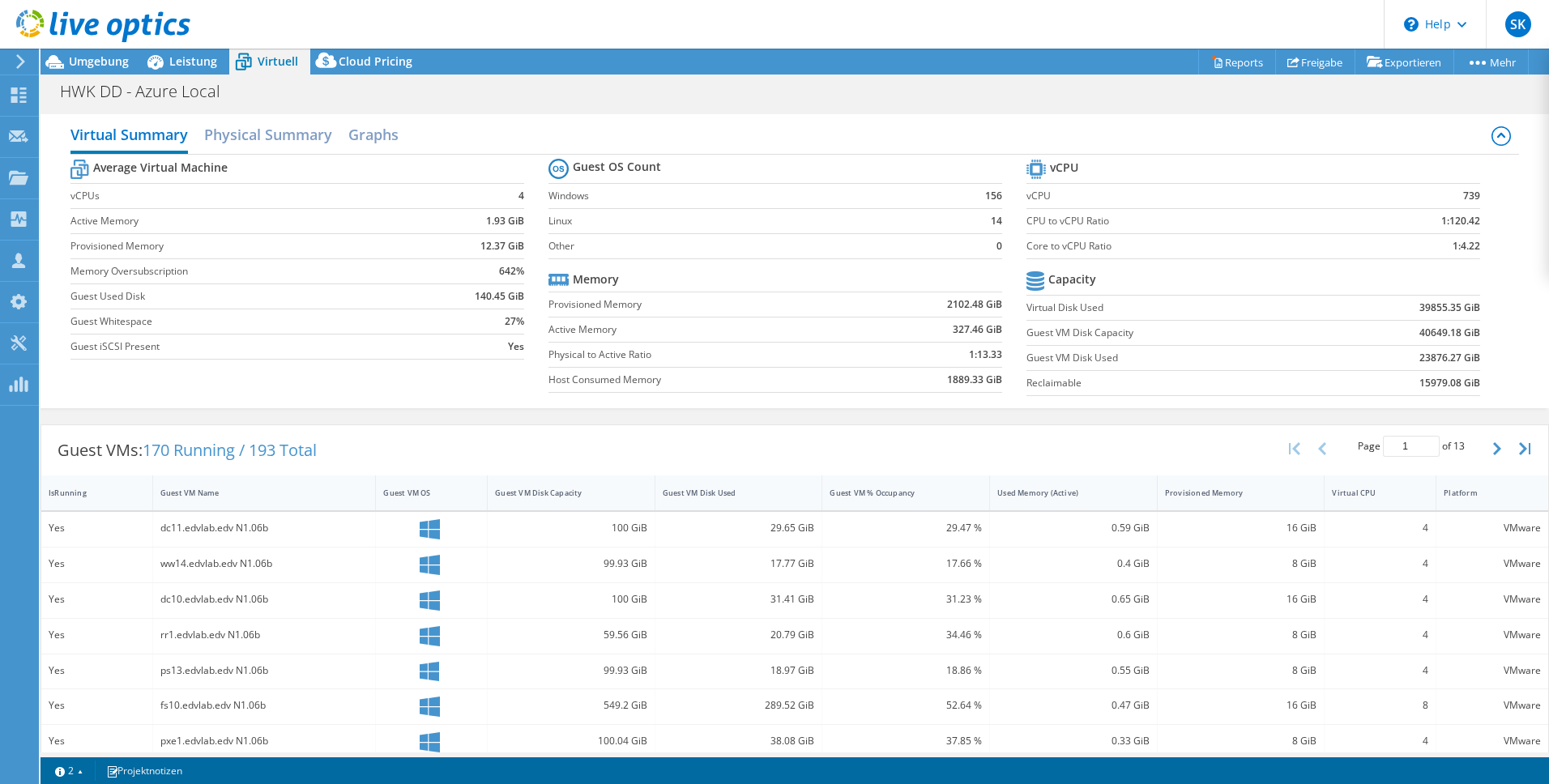 drag, startPoint x: 610, startPoint y: 304, endPoint x: 601, endPoint y: 327, distance: 24.698178 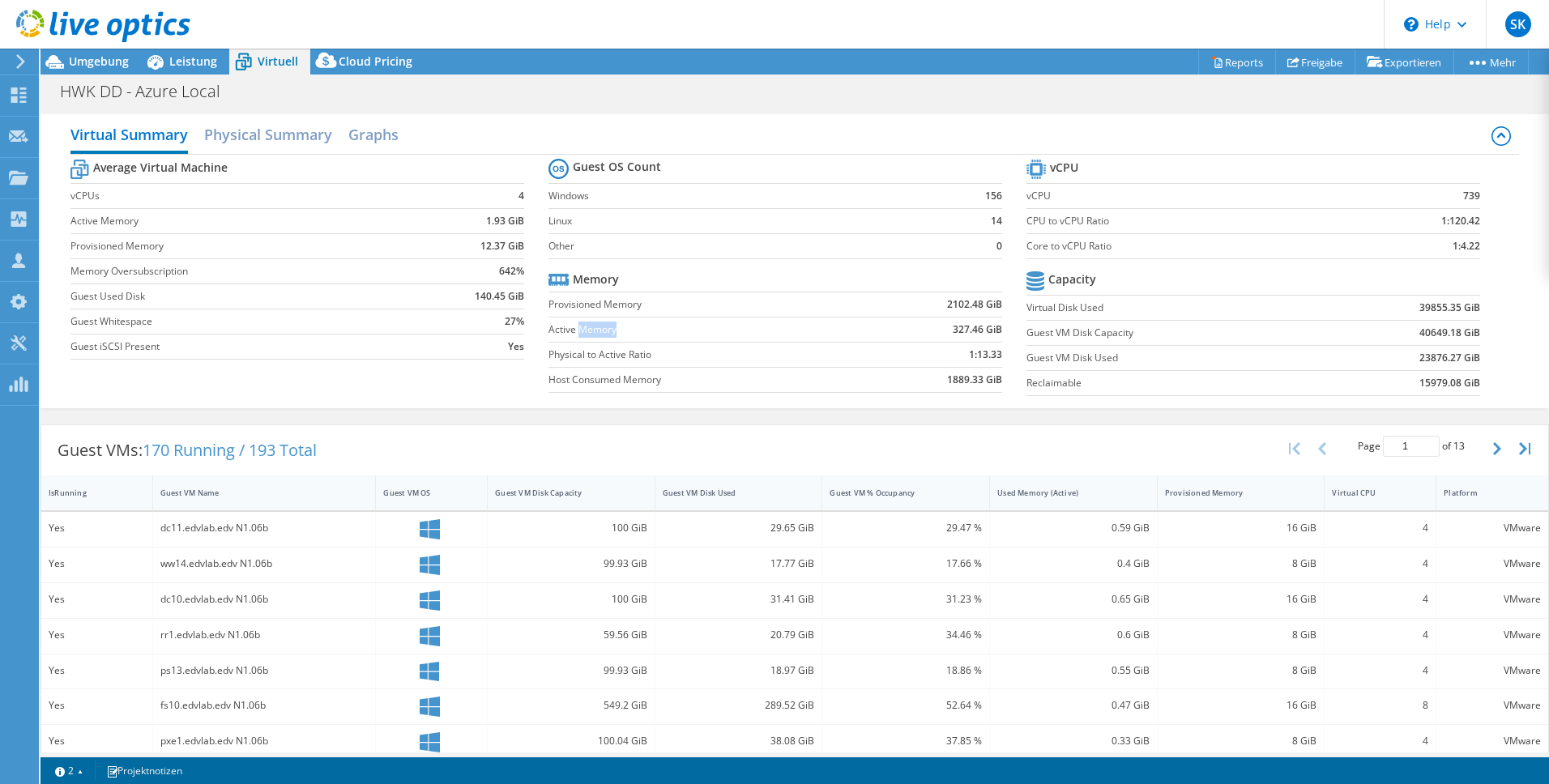 click on "Active Memory" at bounding box center (704, 330) 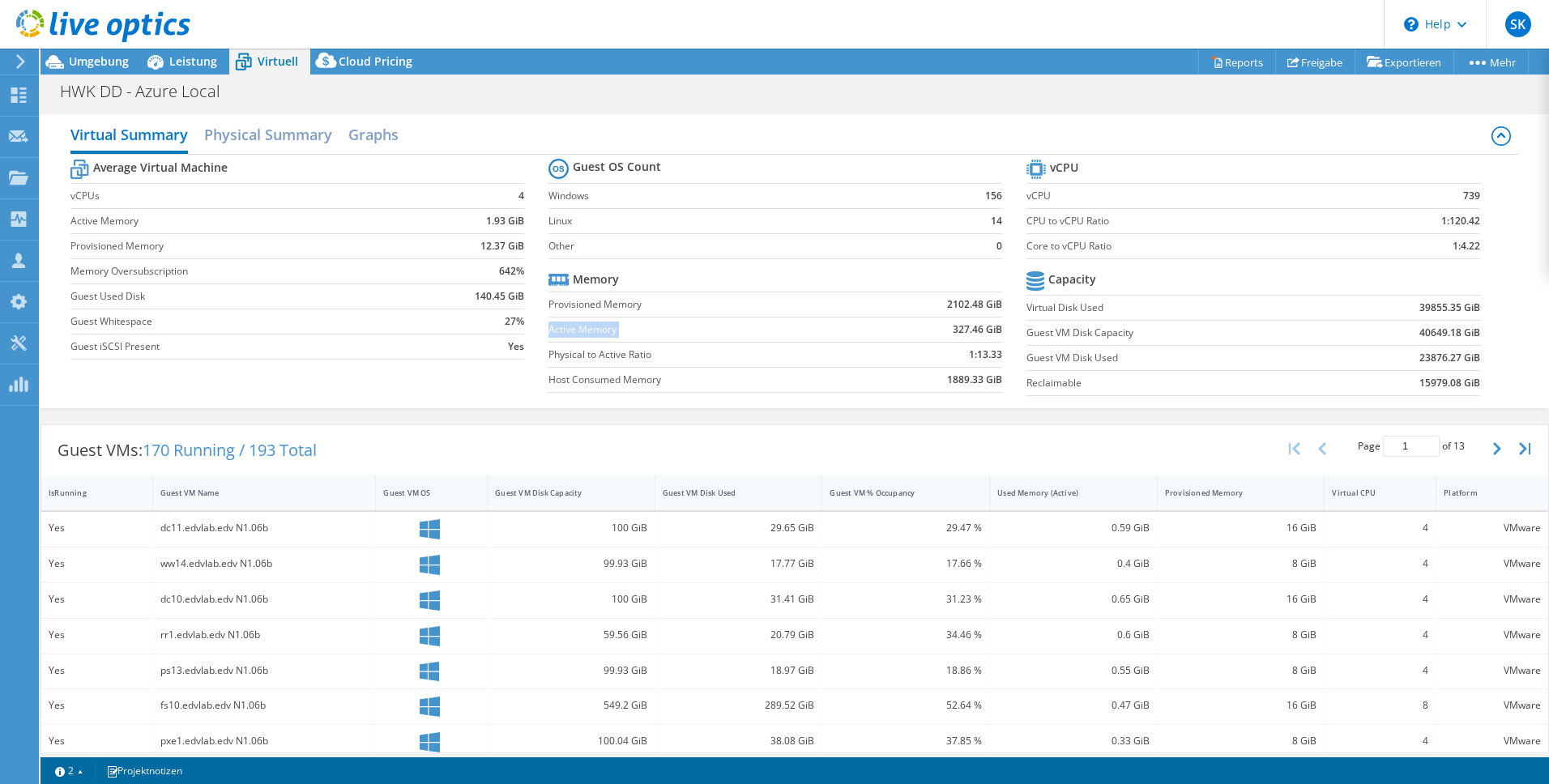 click on "Active Memory" at bounding box center [704, 330] 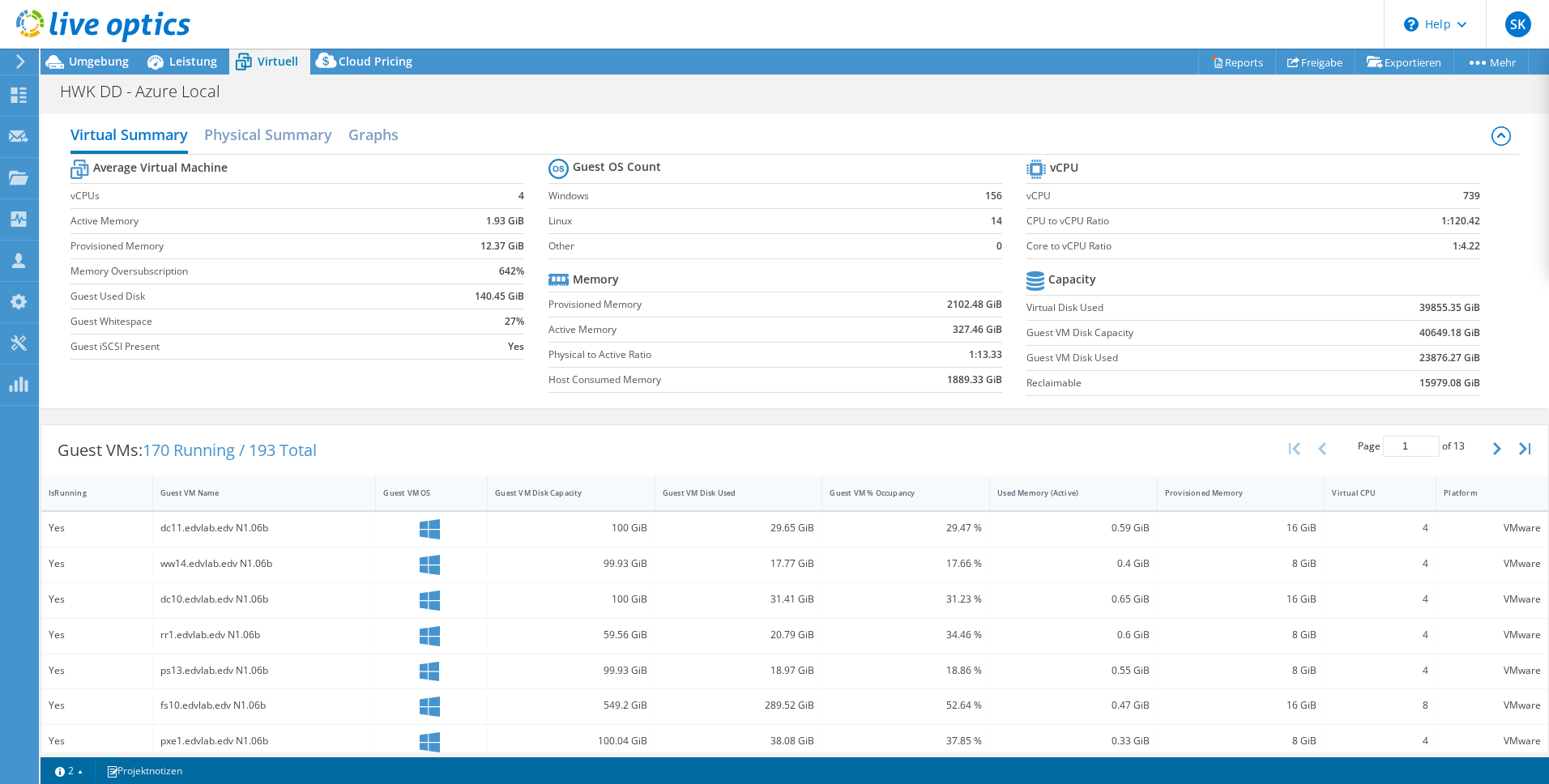 click on "40649.18 GiB" at bounding box center (1449, 333) 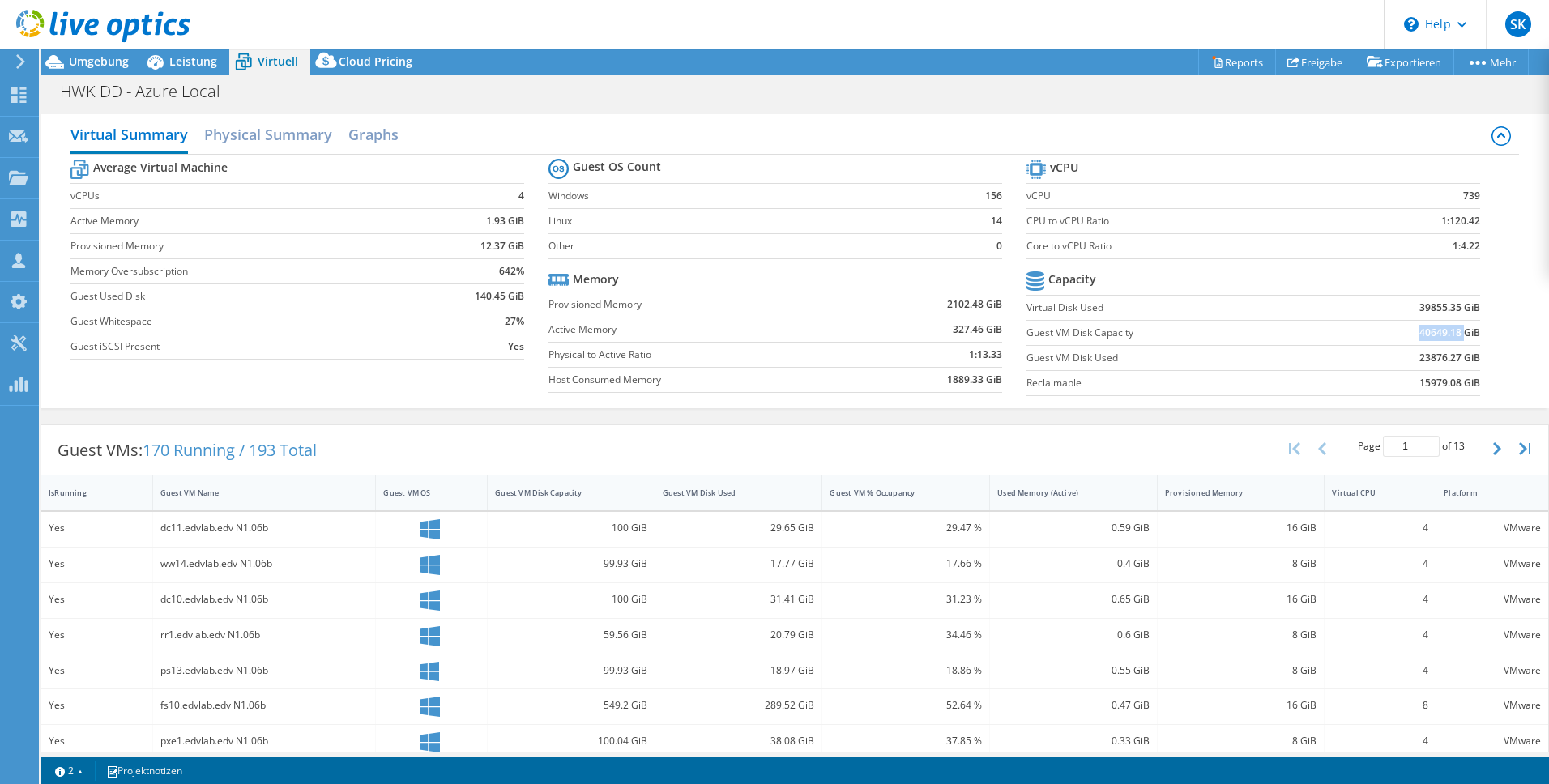 click on "40649.18 GiB" at bounding box center (1449, 333) 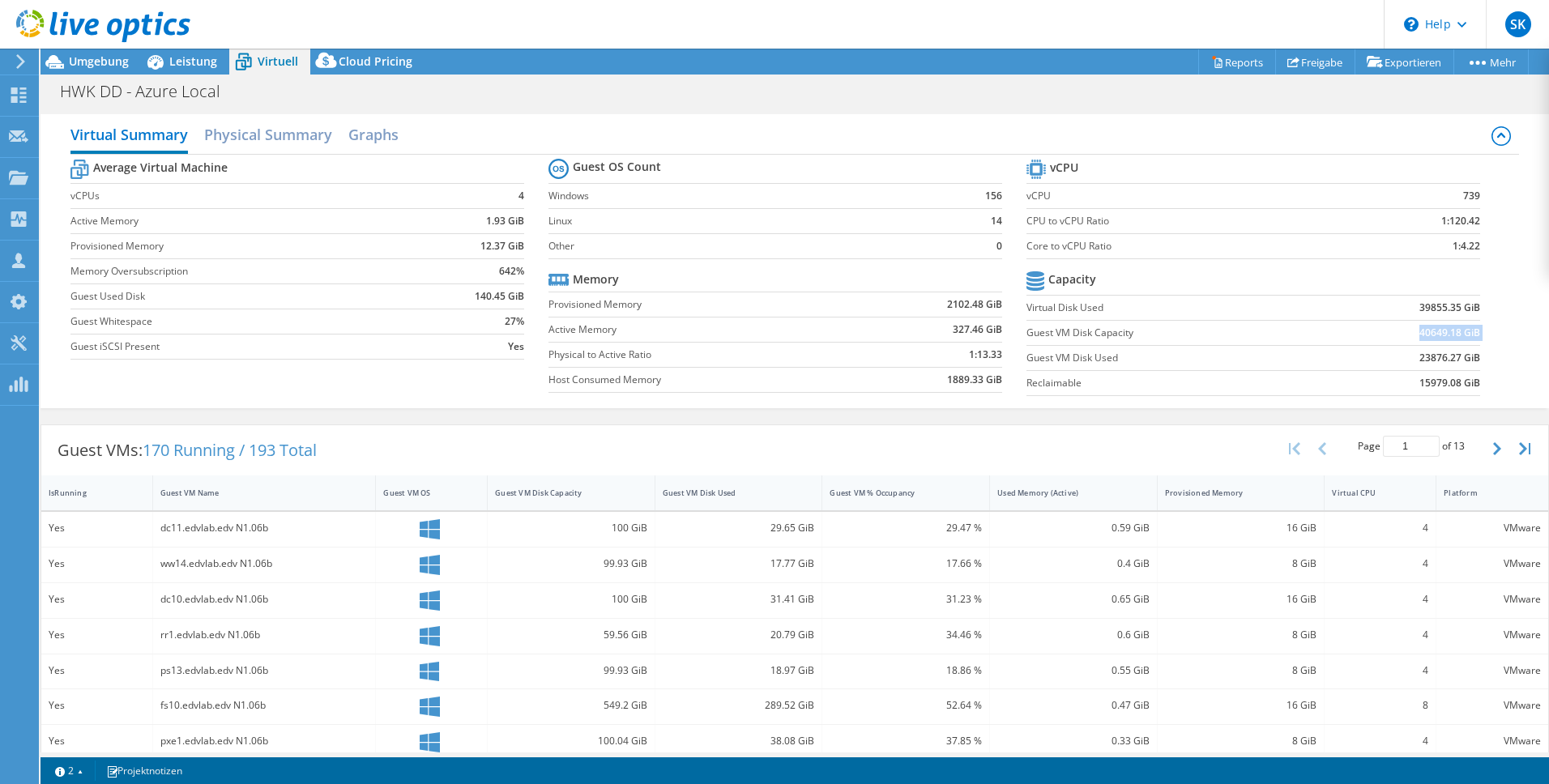click on "40649.18 GiB" at bounding box center (1449, 333) 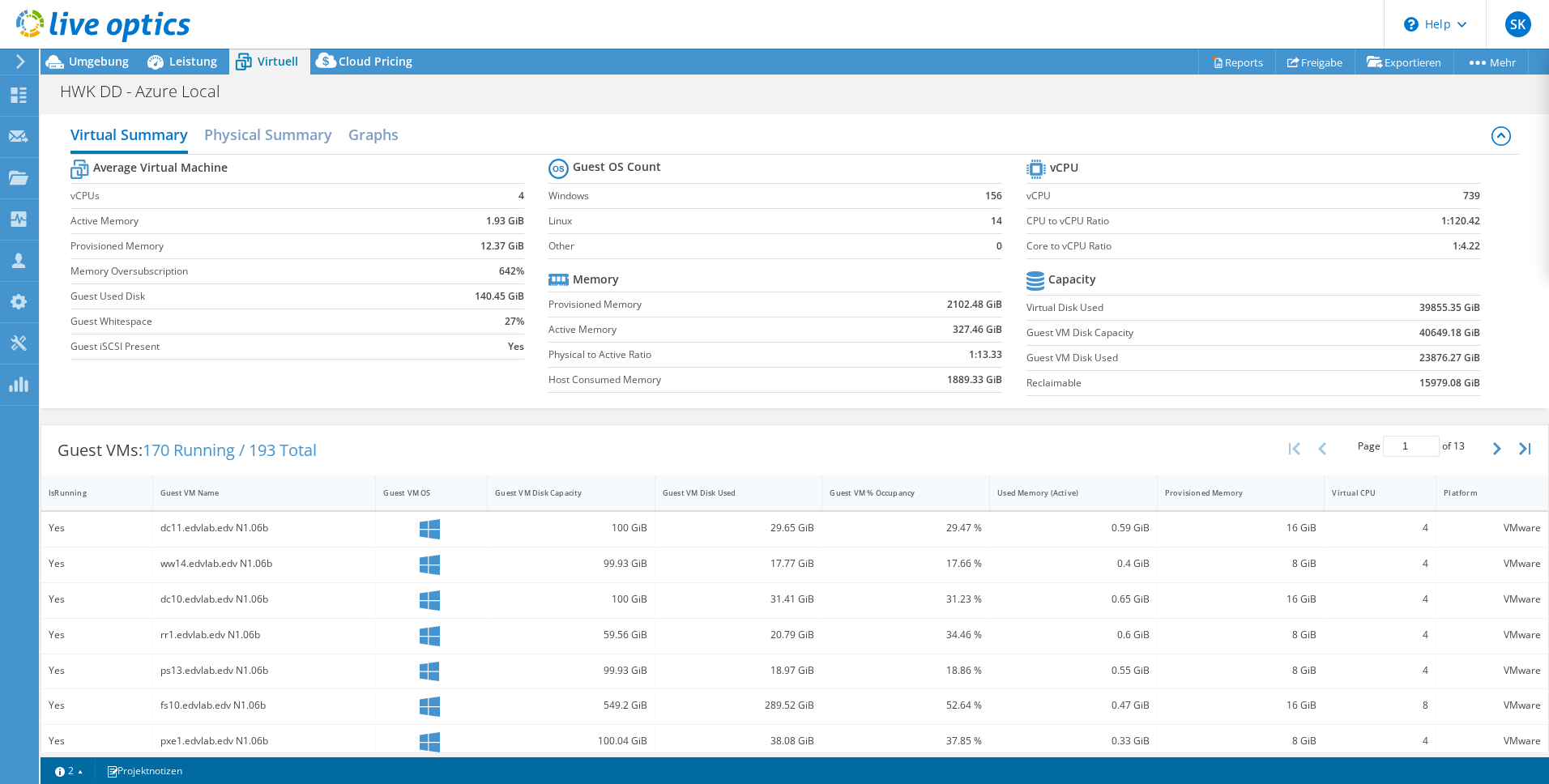 click on "23876.27 GiB" at bounding box center (1449, 358) 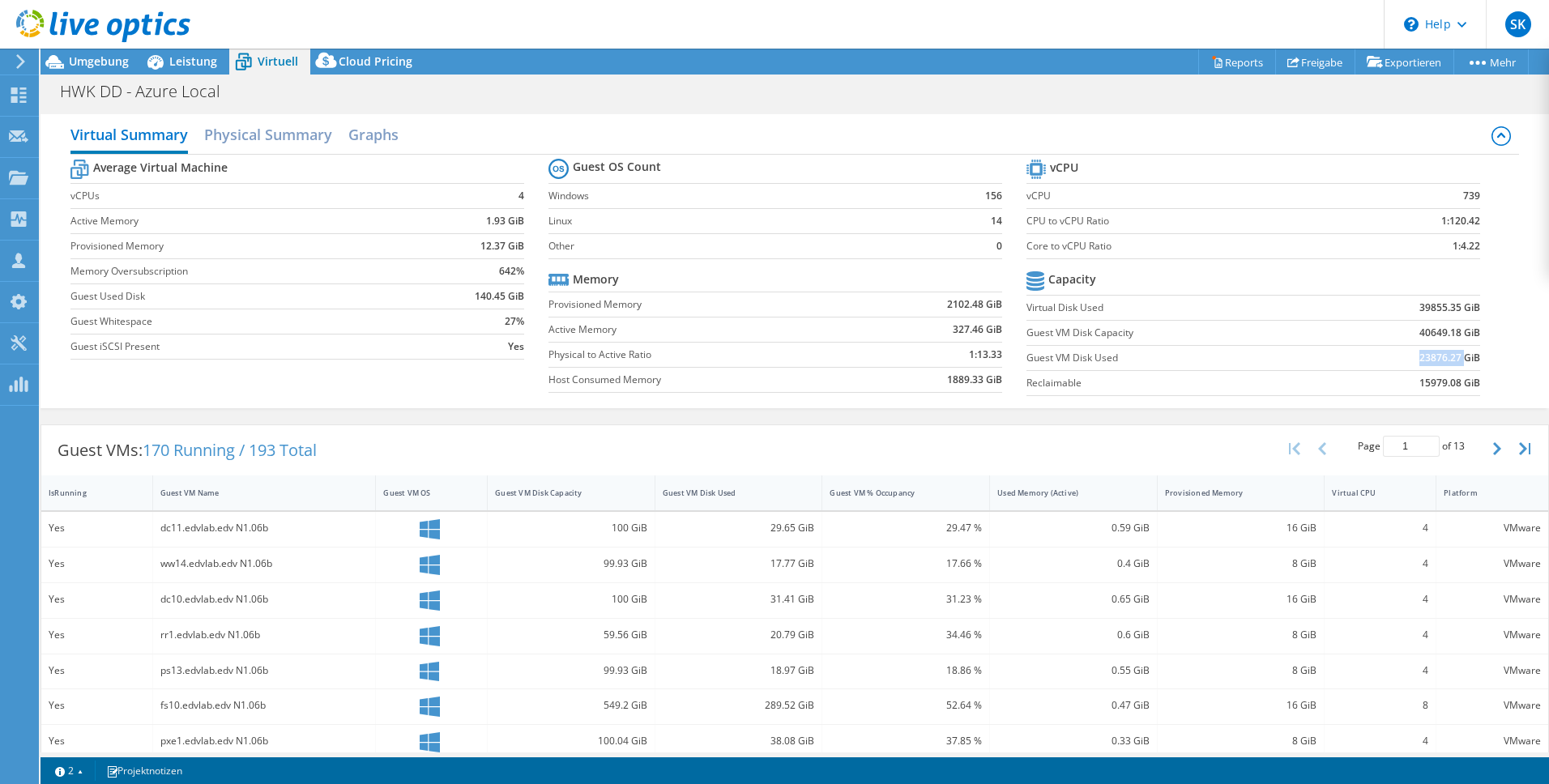 click on "23876.27 GiB" at bounding box center (1449, 358) 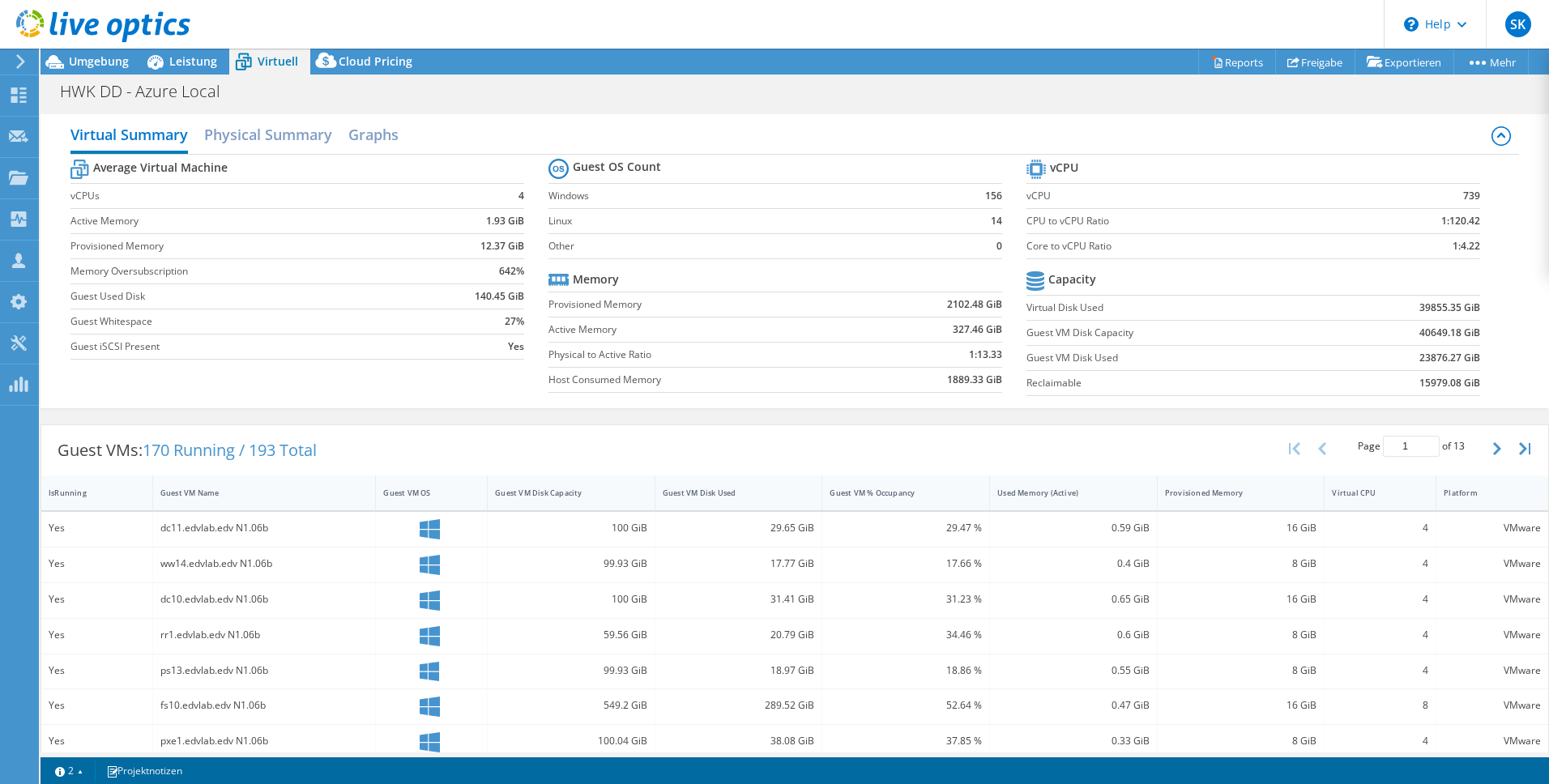 click on "40649.18 GiB" at bounding box center (1402, 332) 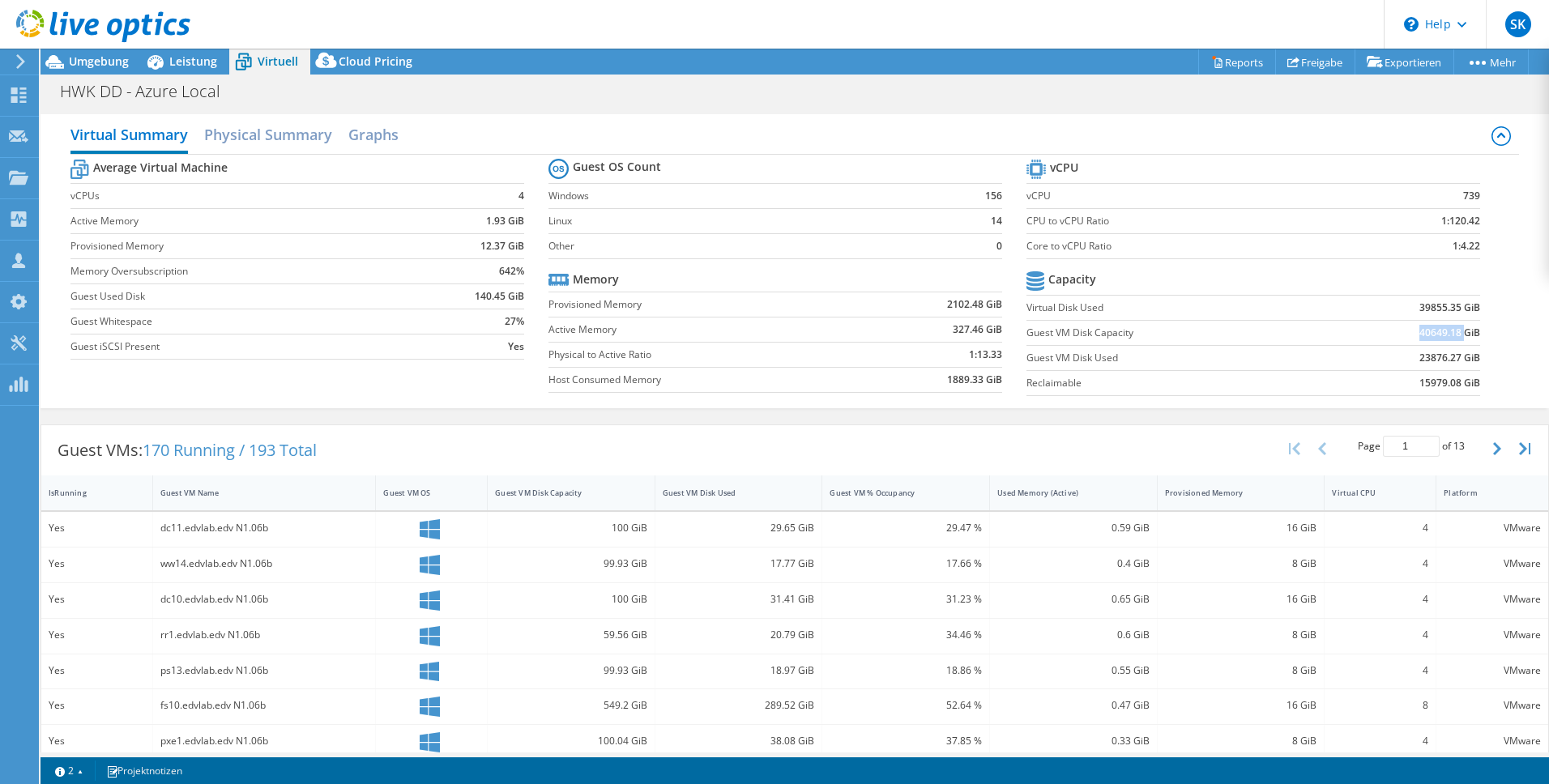 click on "40649.18 GiB" at bounding box center [1449, 333] 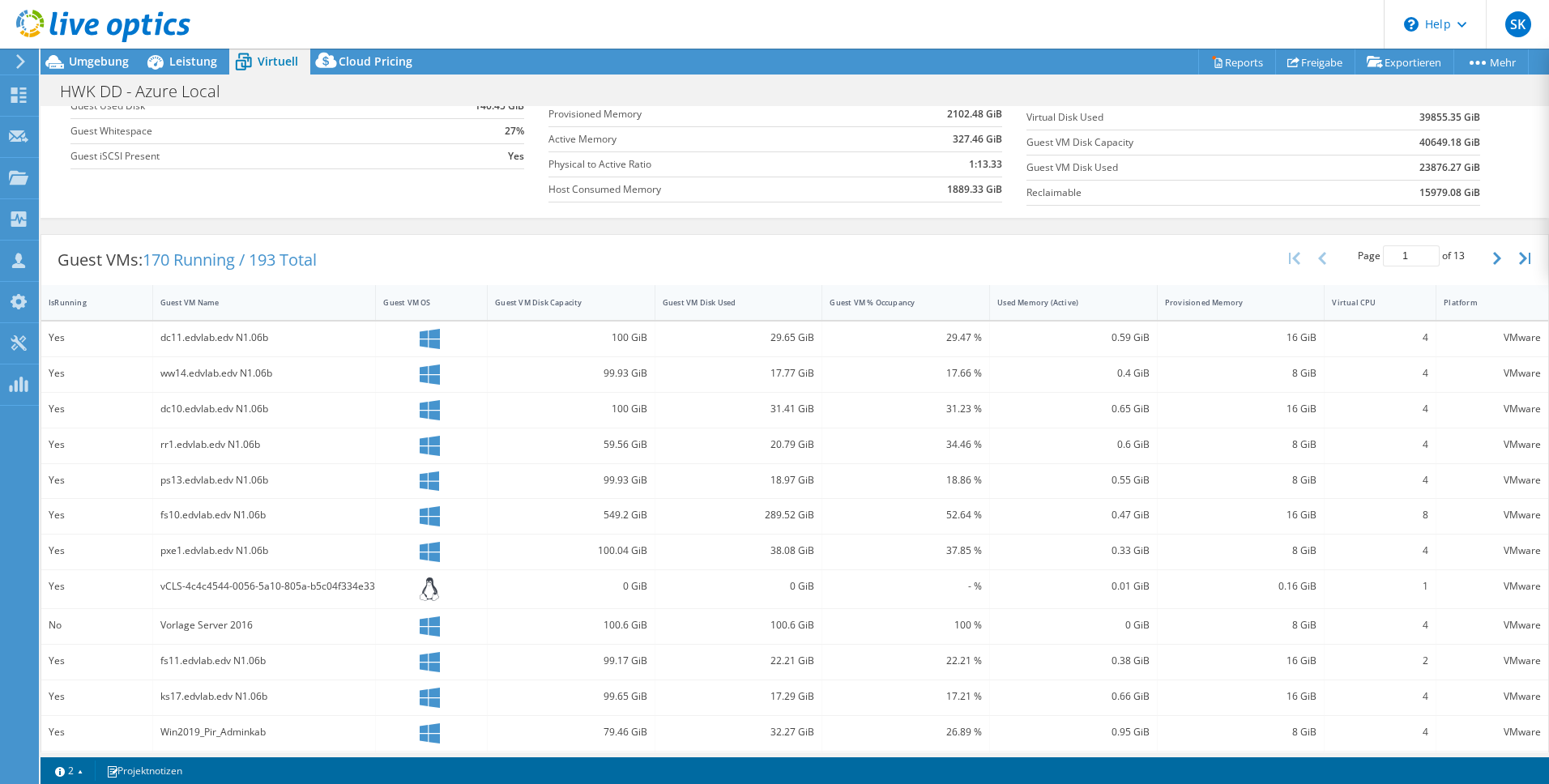 scroll, scrollTop: 162, scrollLeft: 0, axis: vertical 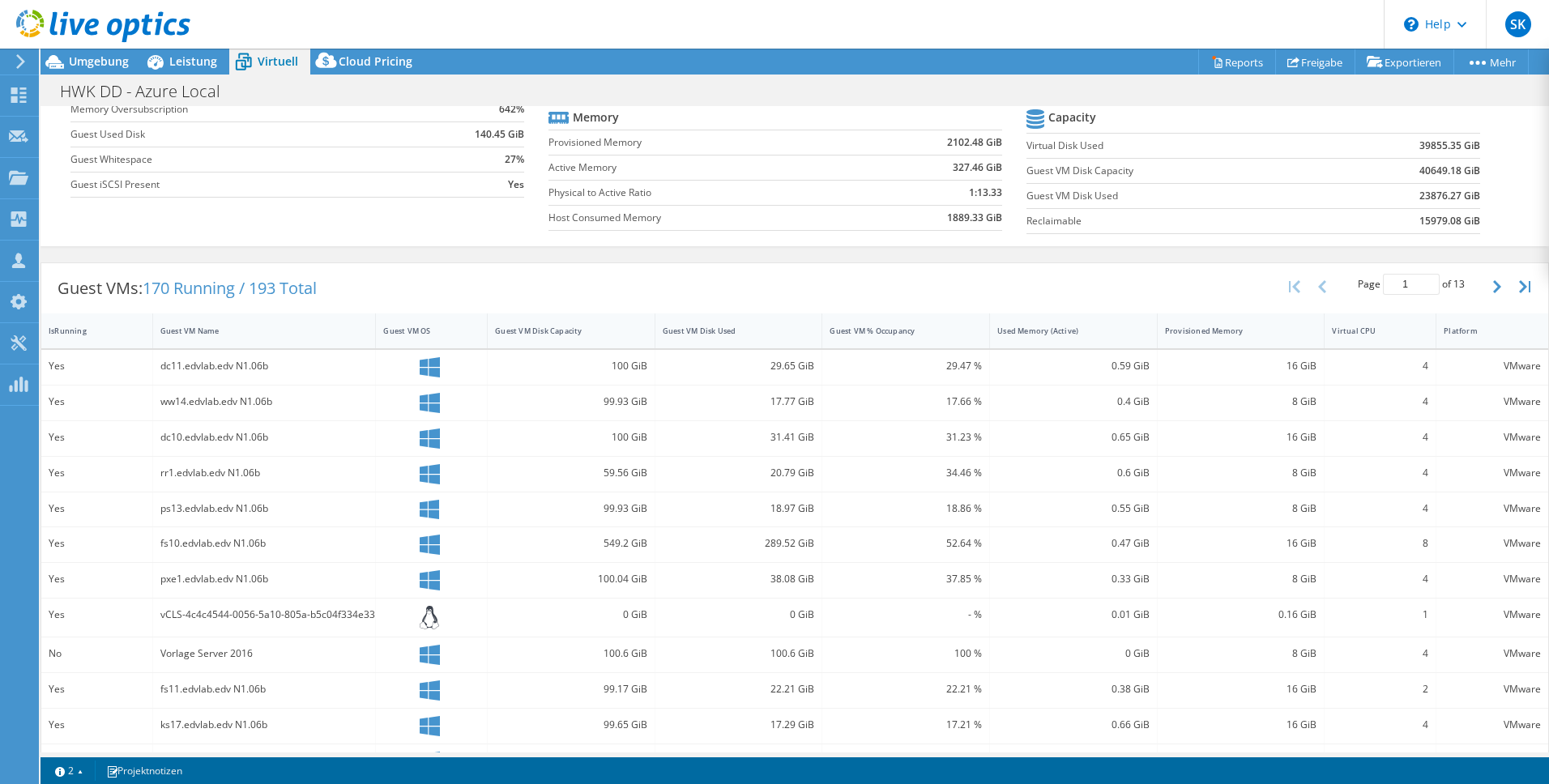 click 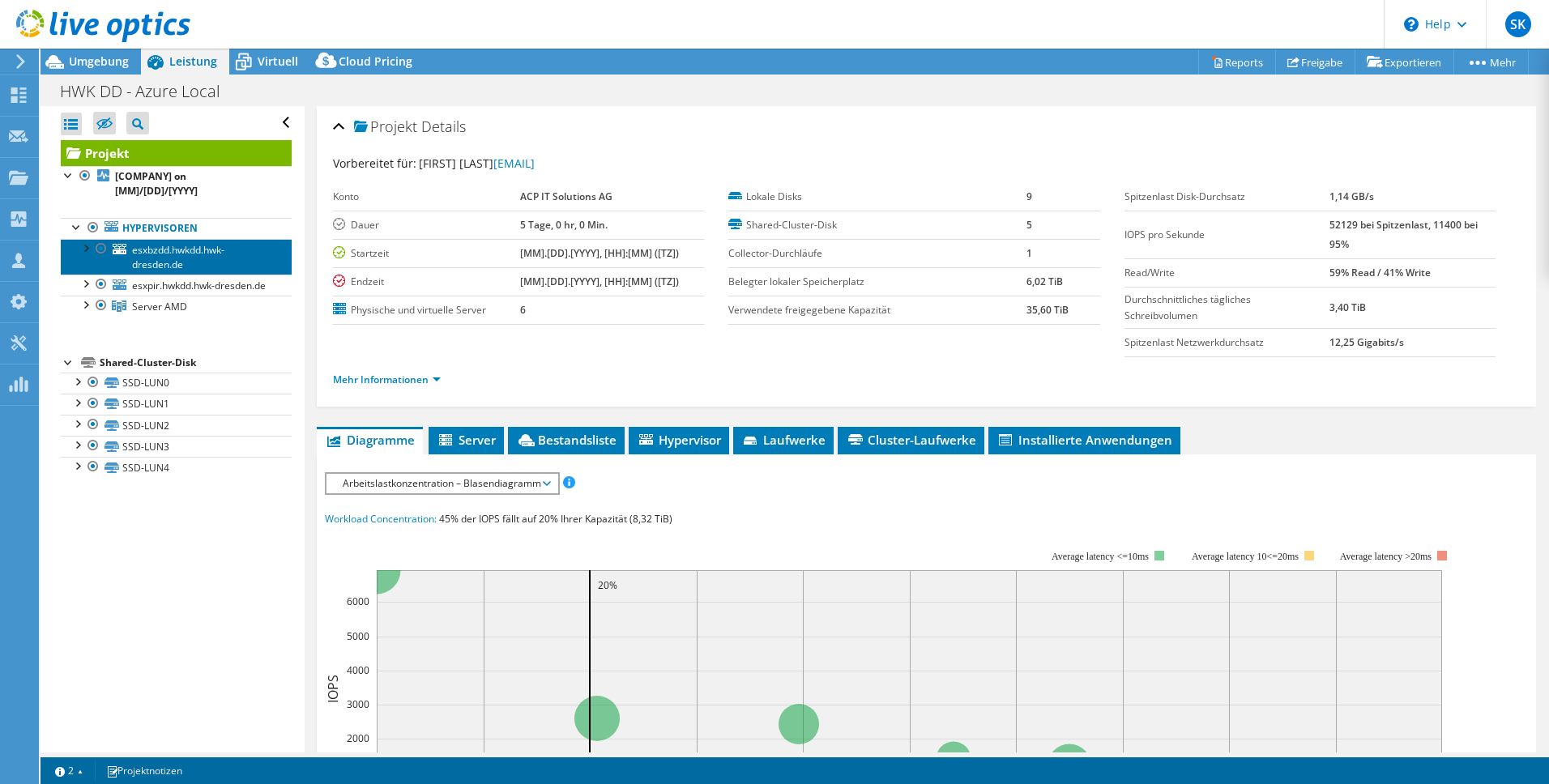 click on "esxbzdd.hwkdd.[DOMAIN]" at bounding box center (176, 257) 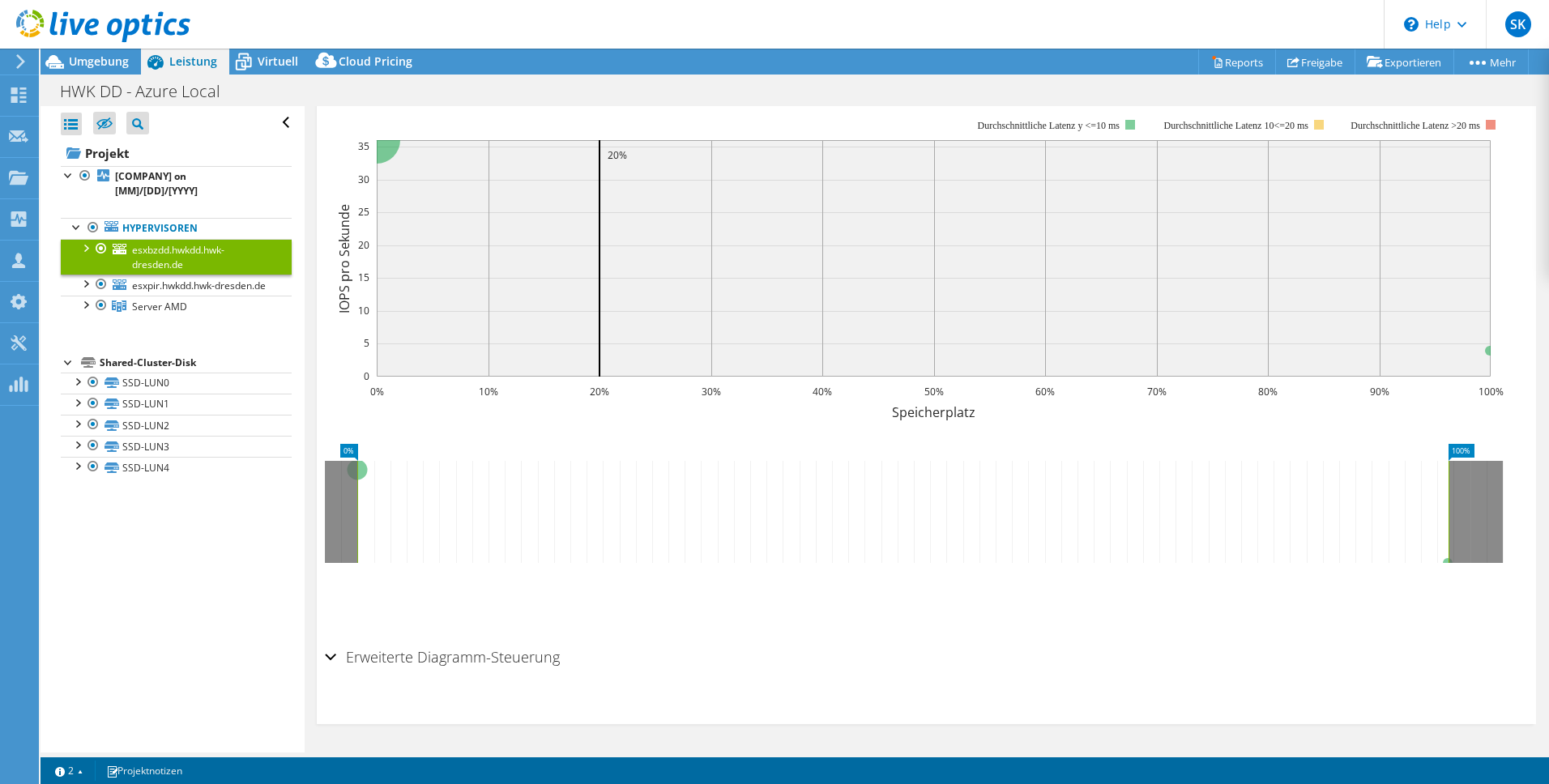 scroll, scrollTop: 0, scrollLeft: 0, axis: both 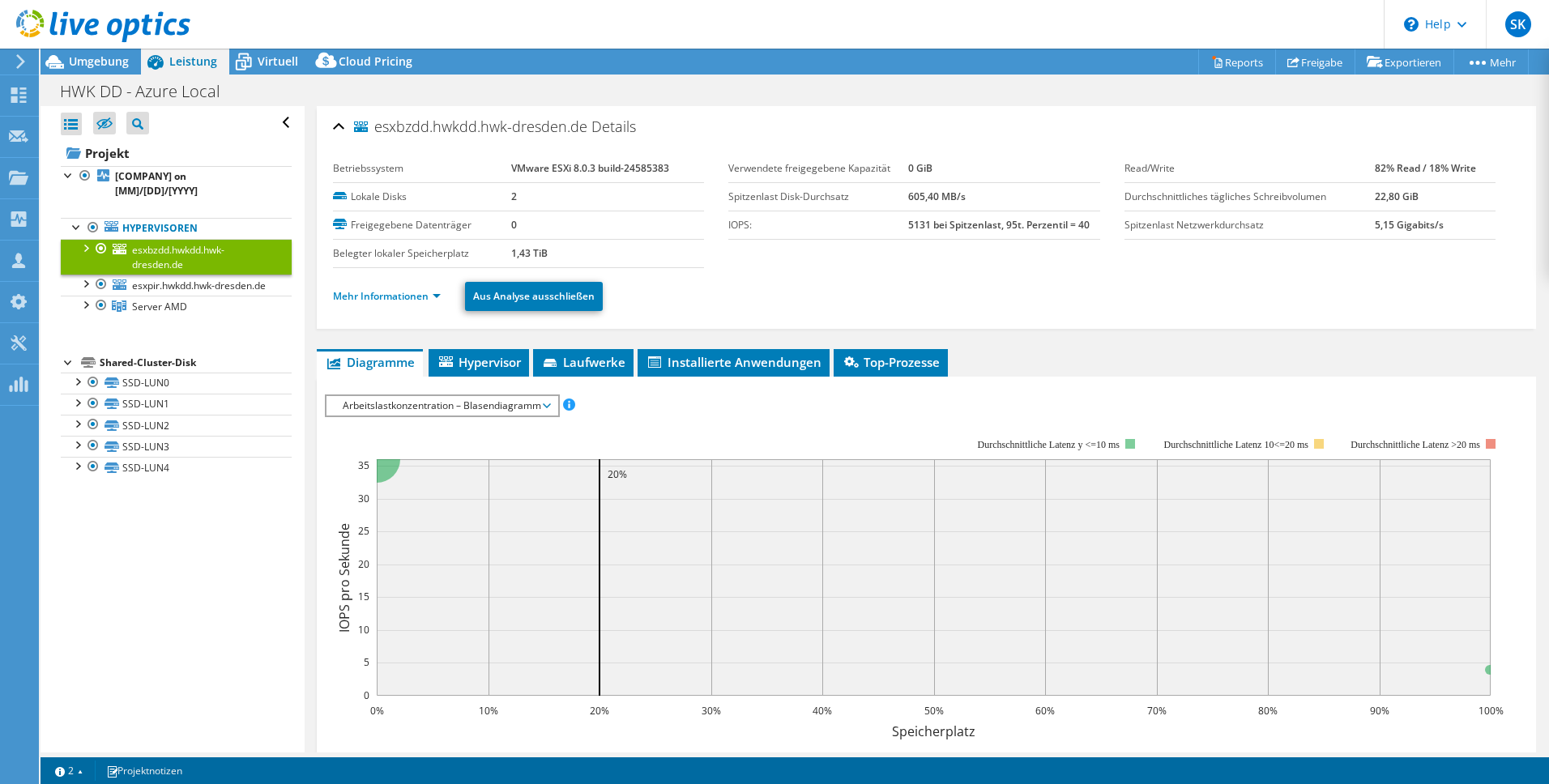 click at bounding box center [85, 304] 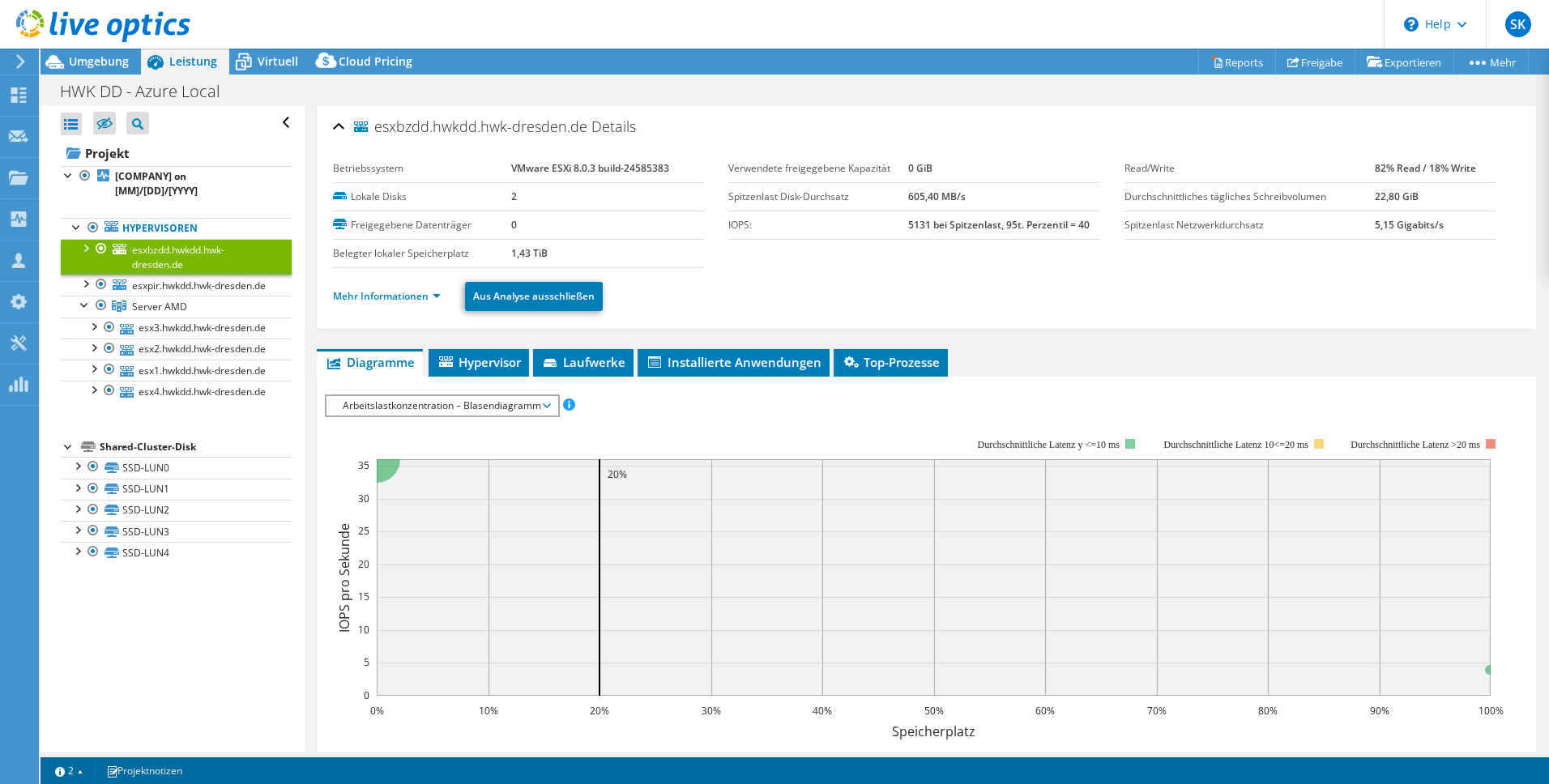 click on "Umgebung" at bounding box center (99, 61) 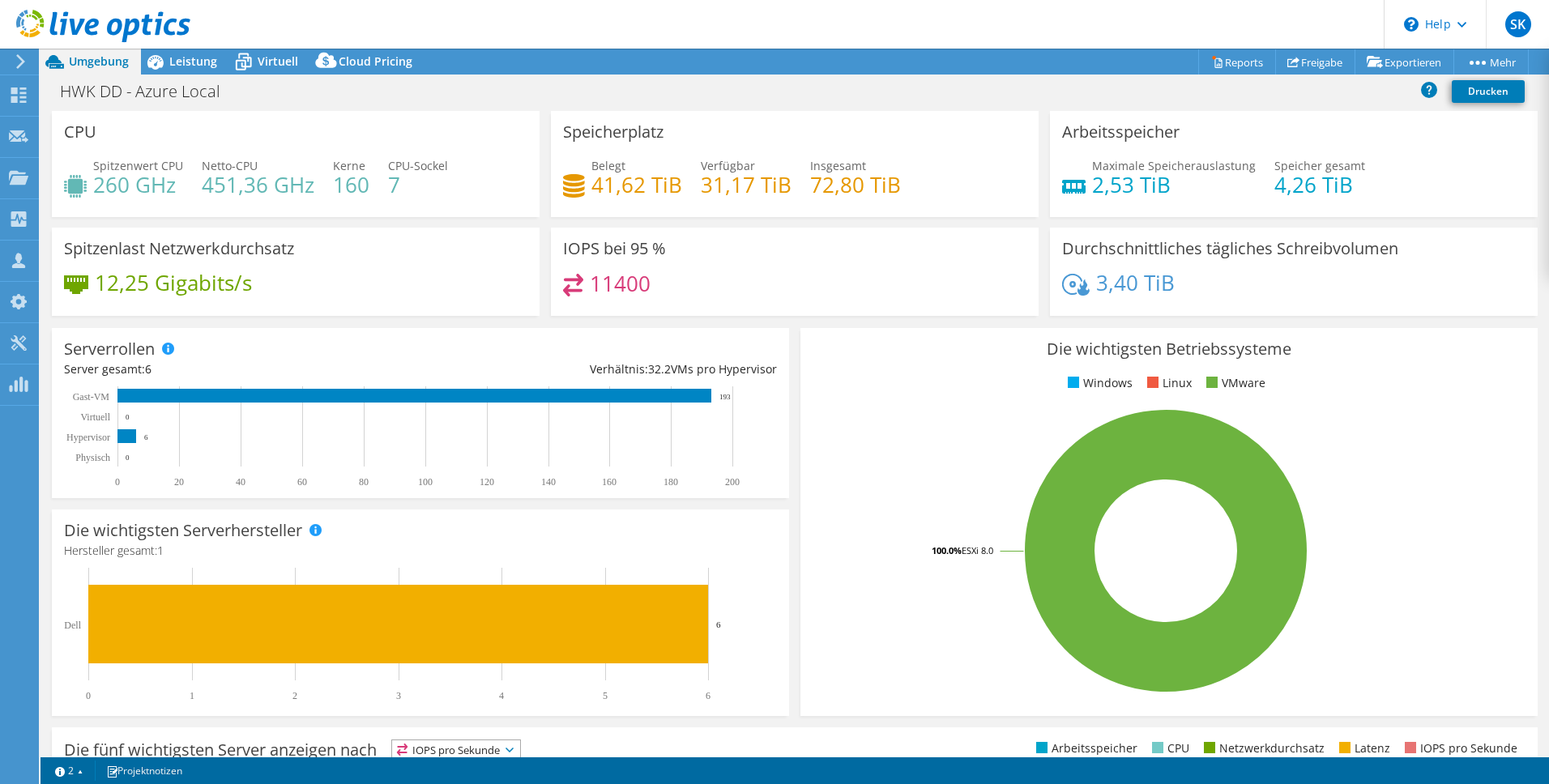 click on "260 GHz" at bounding box center [138, 185] 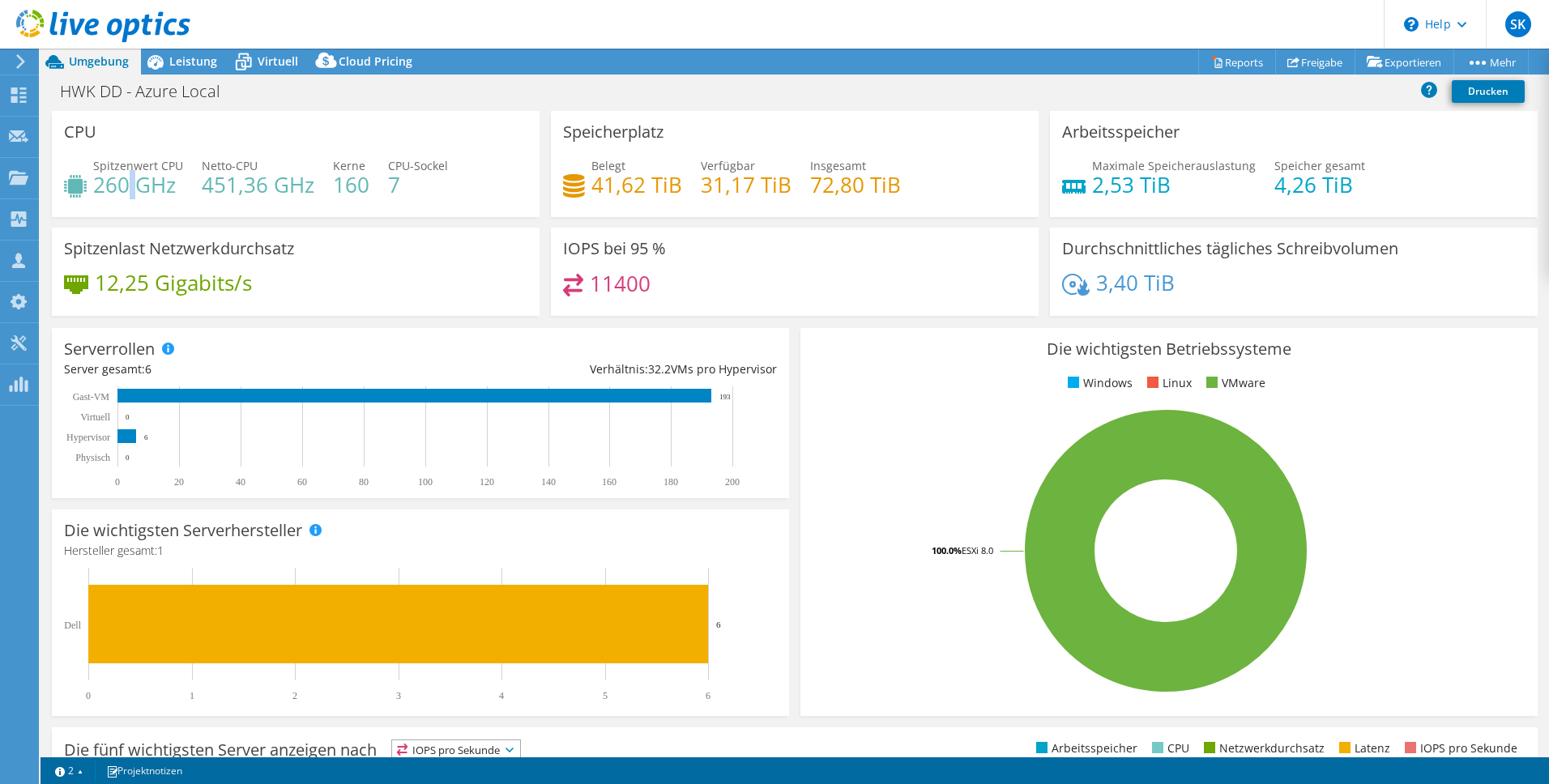 click on "260 GHz" at bounding box center (138, 185) 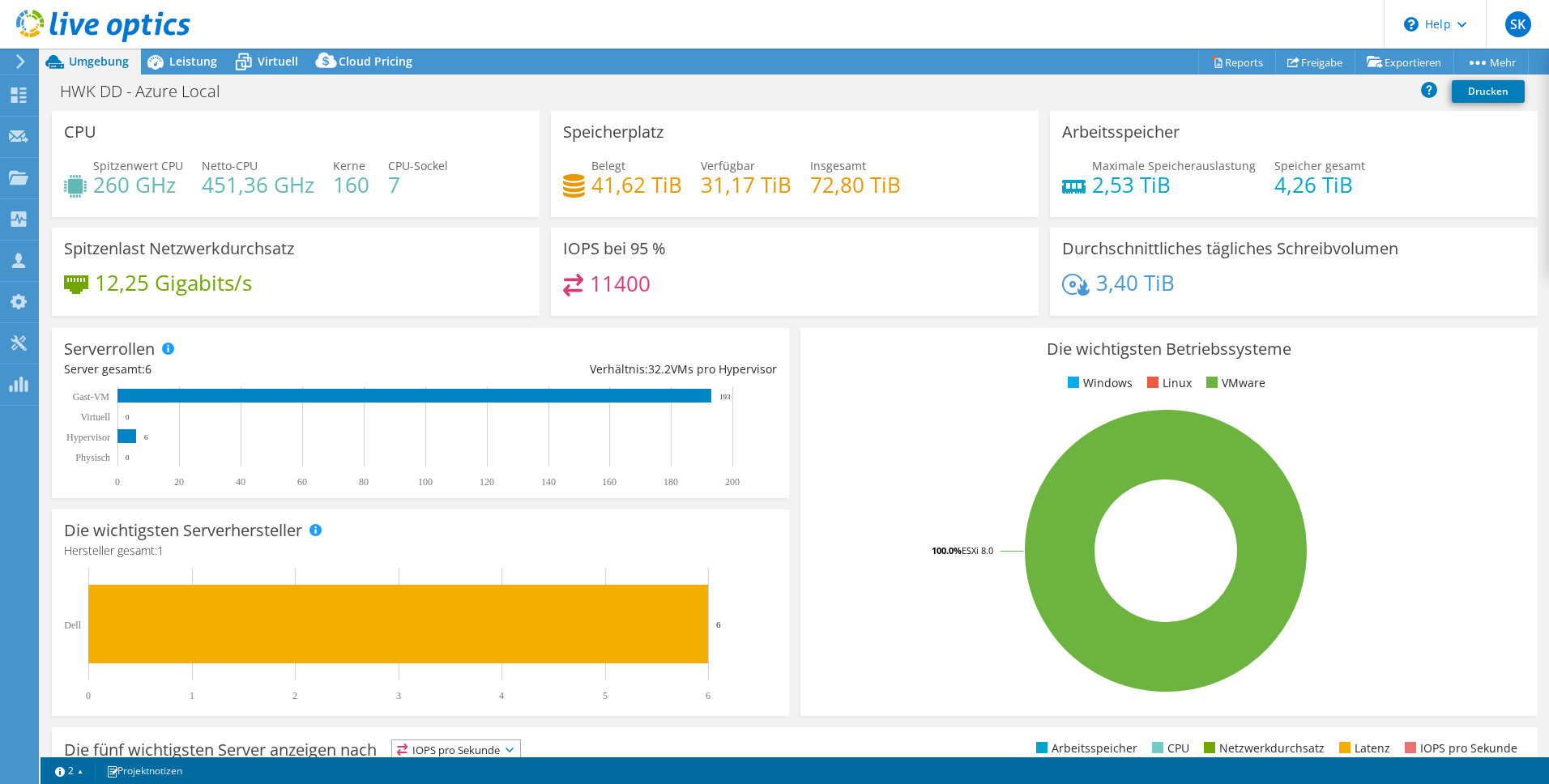 click on "260 GHz" at bounding box center [138, 185] 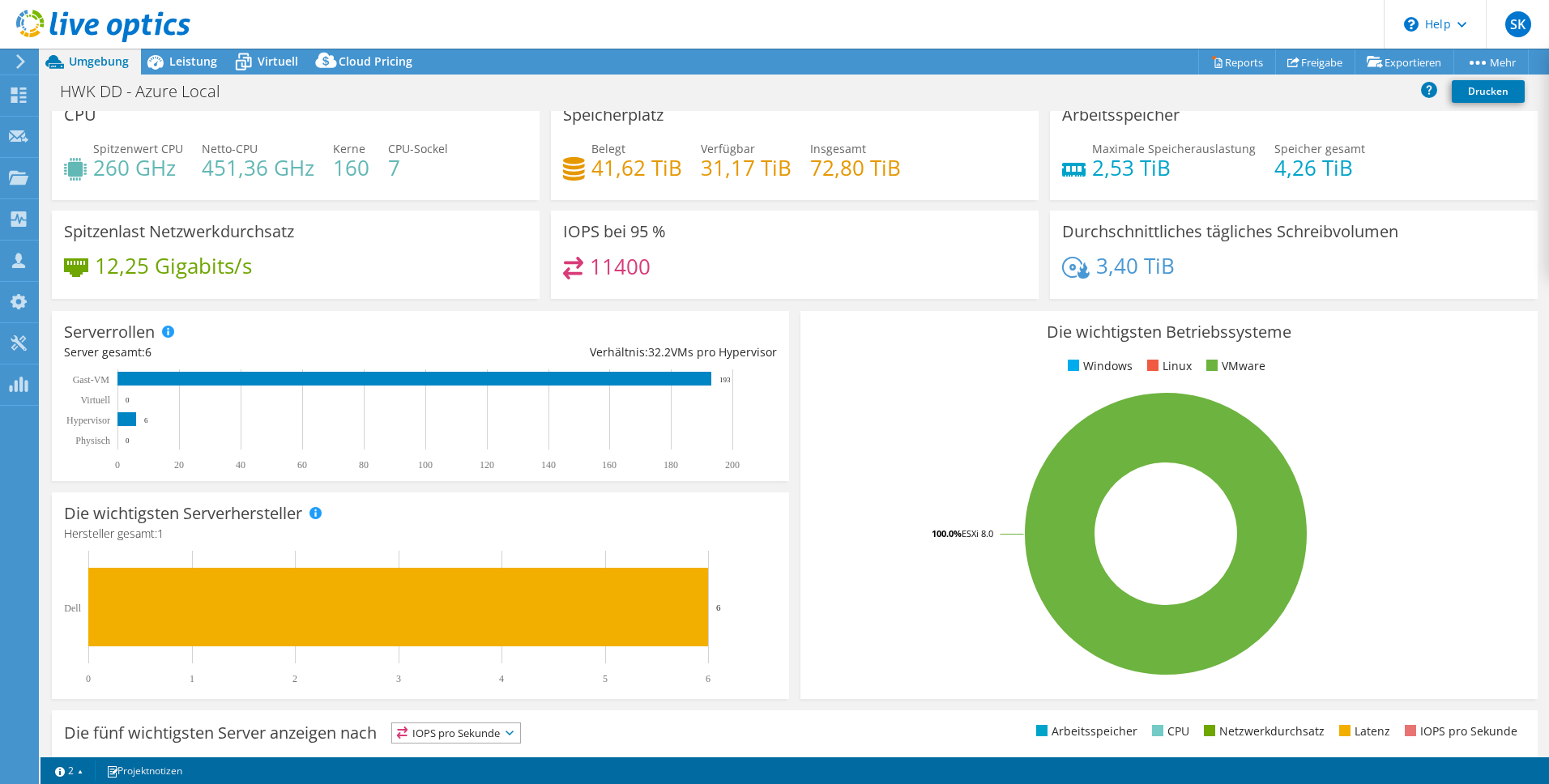 scroll, scrollTop: 0, scrollLeft: 0, axis: both 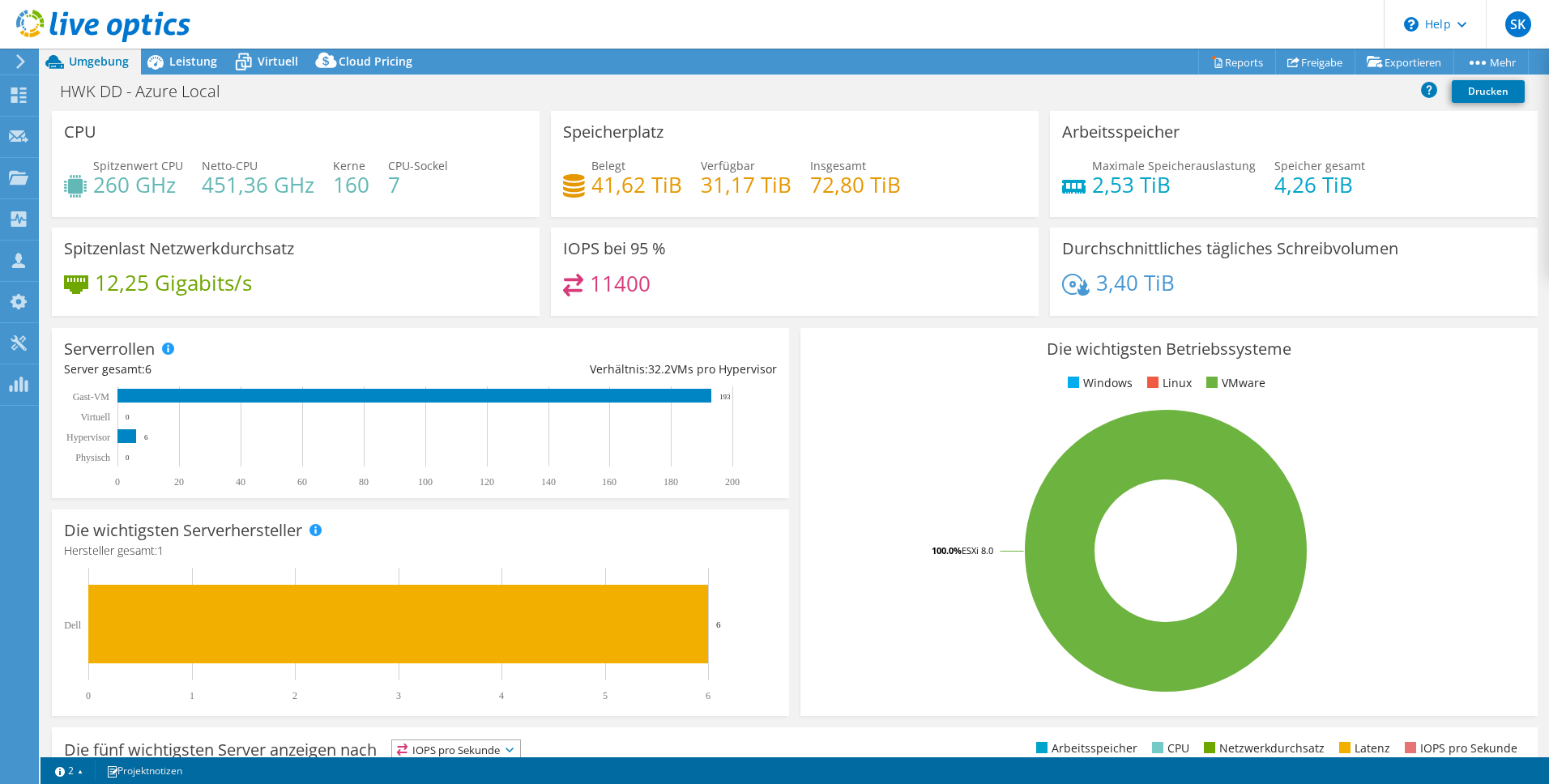 click on "Leistung" at bounding box center (193, 61) 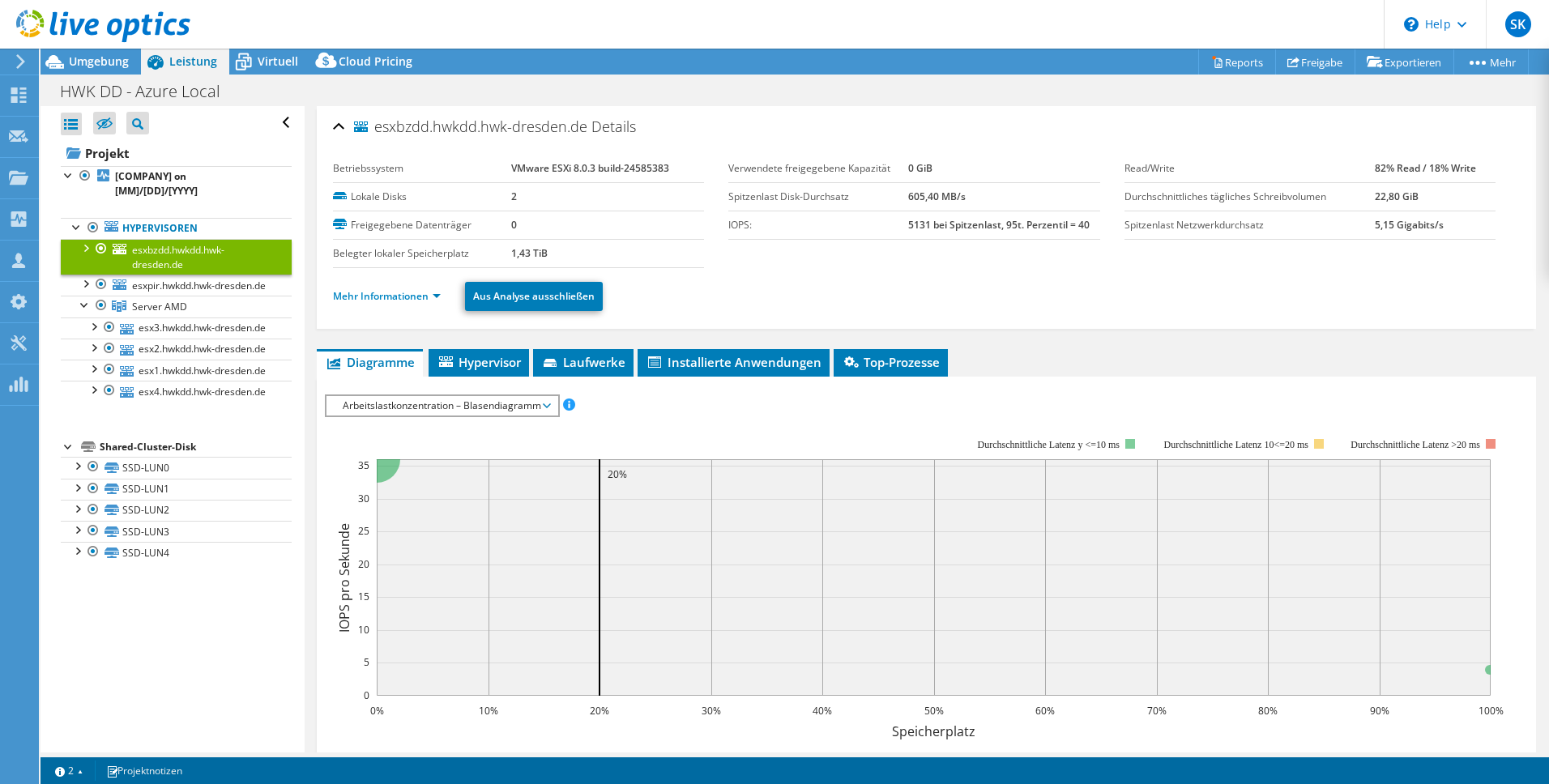click at bounding box center (93, 326) 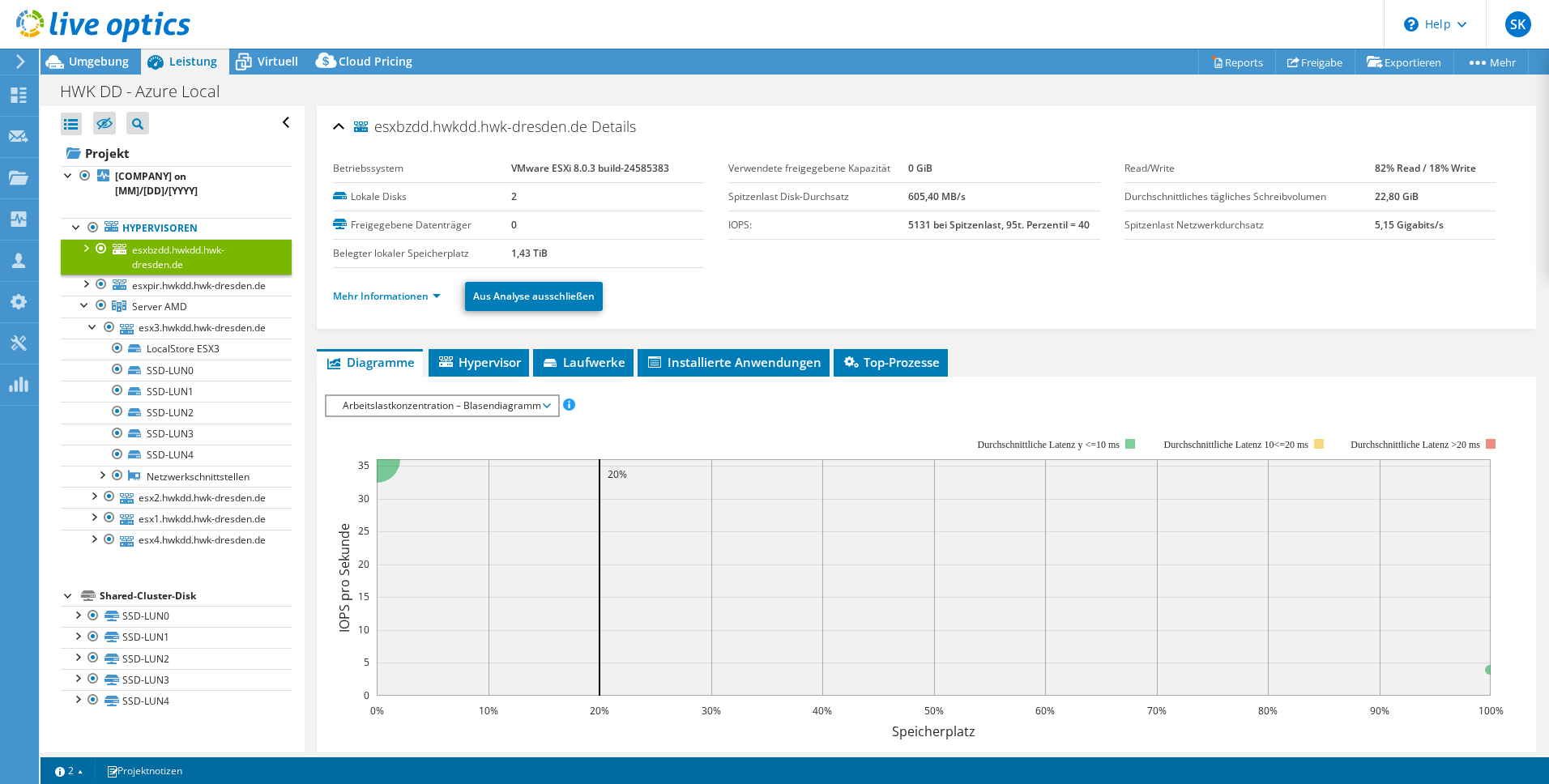 scroll, scrollTop: 0, scrollLeft: 0, axis: both 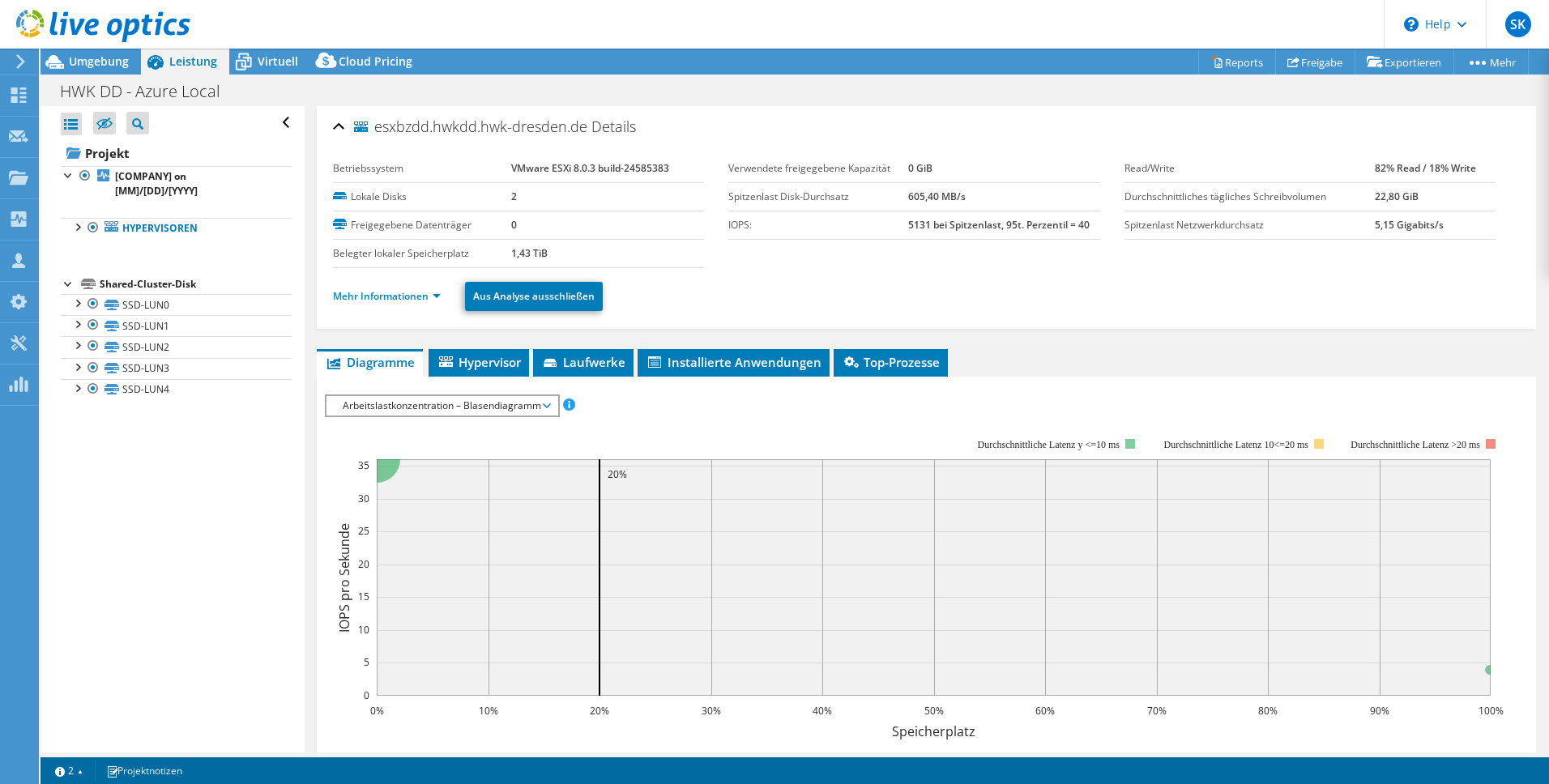 click on "Umgebung" at bounding box center [99, 61] 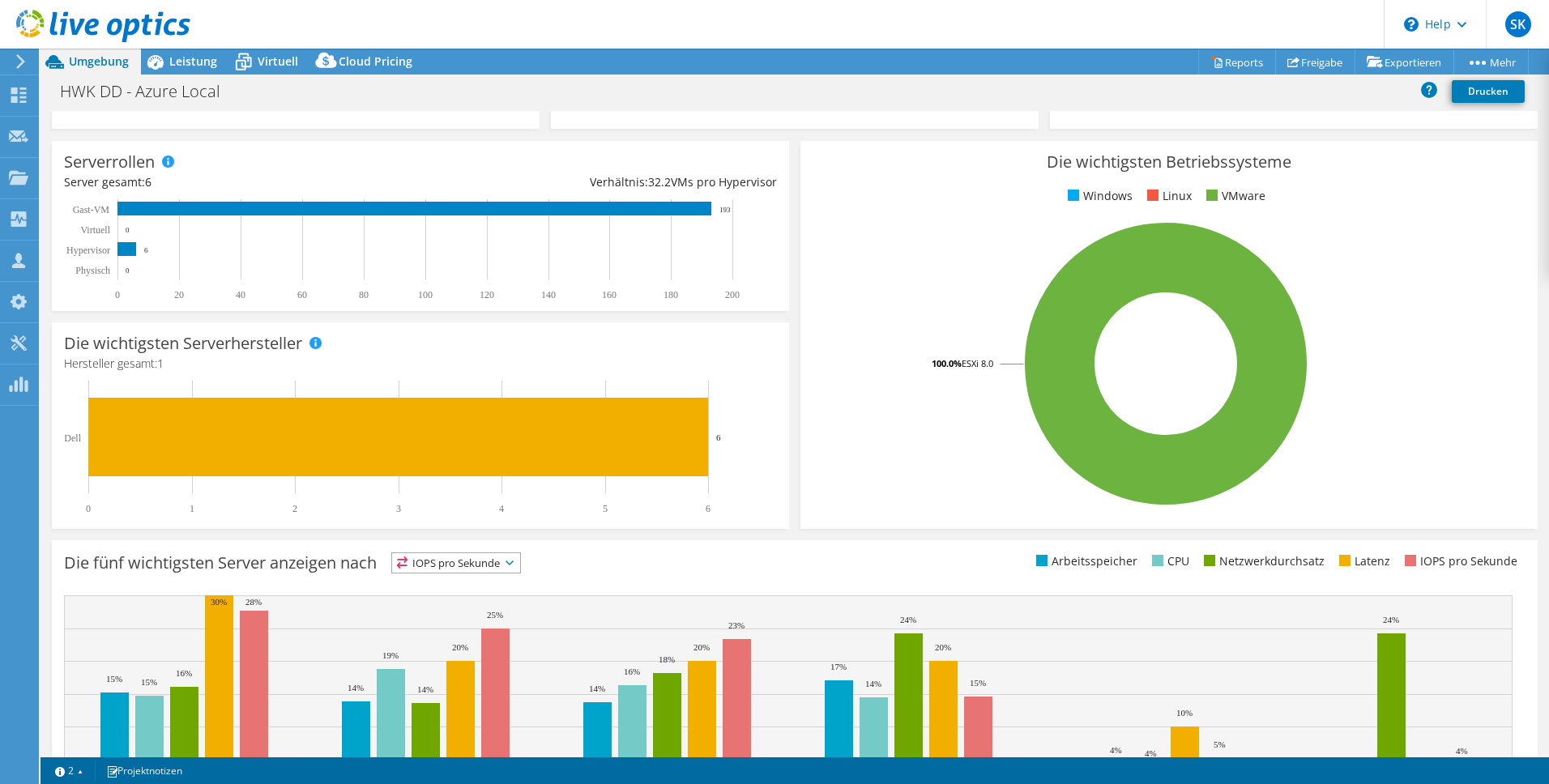 scroll, scrollTop: 297, scrollLeft: 0, axis: vertical 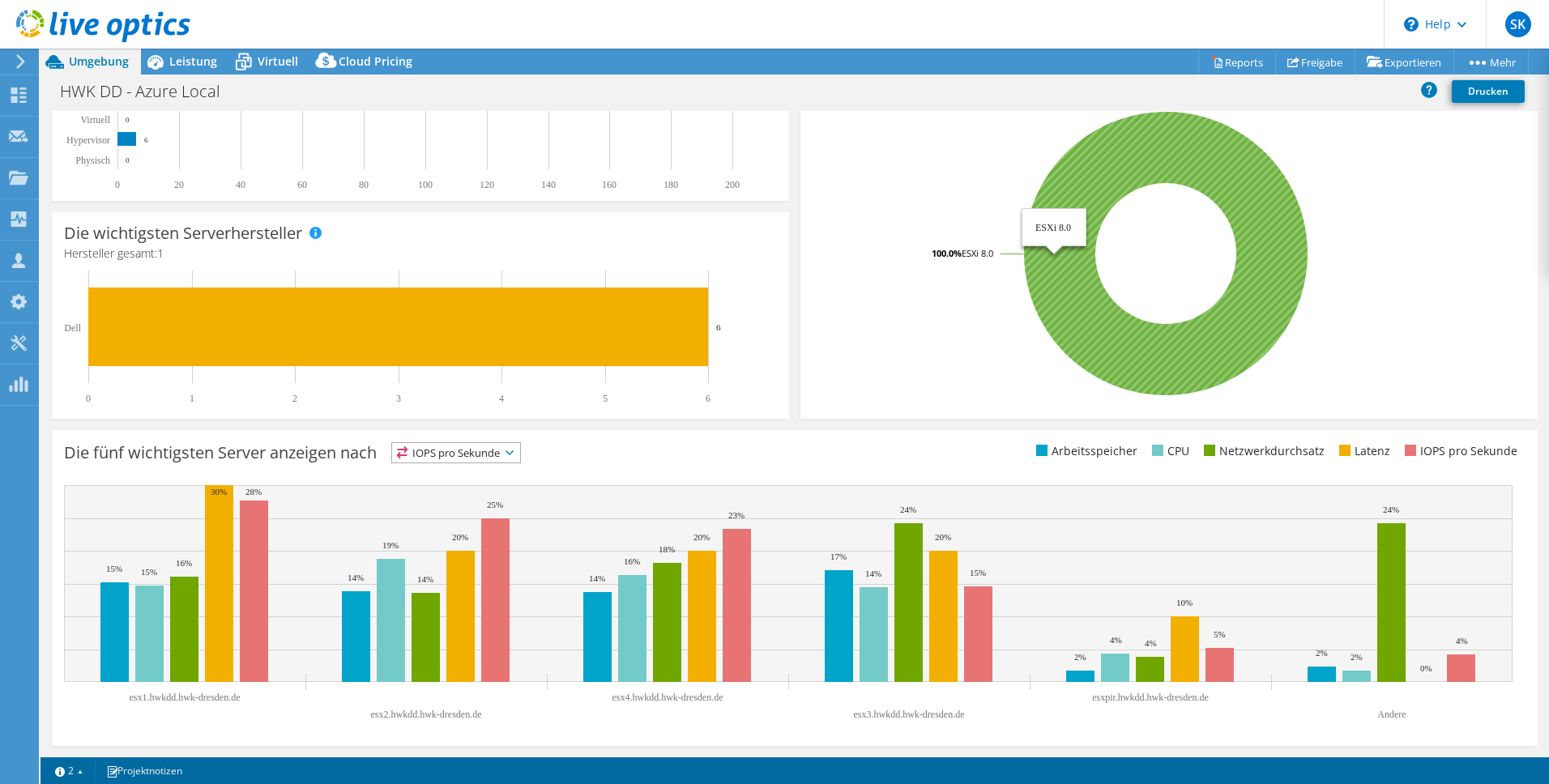 click 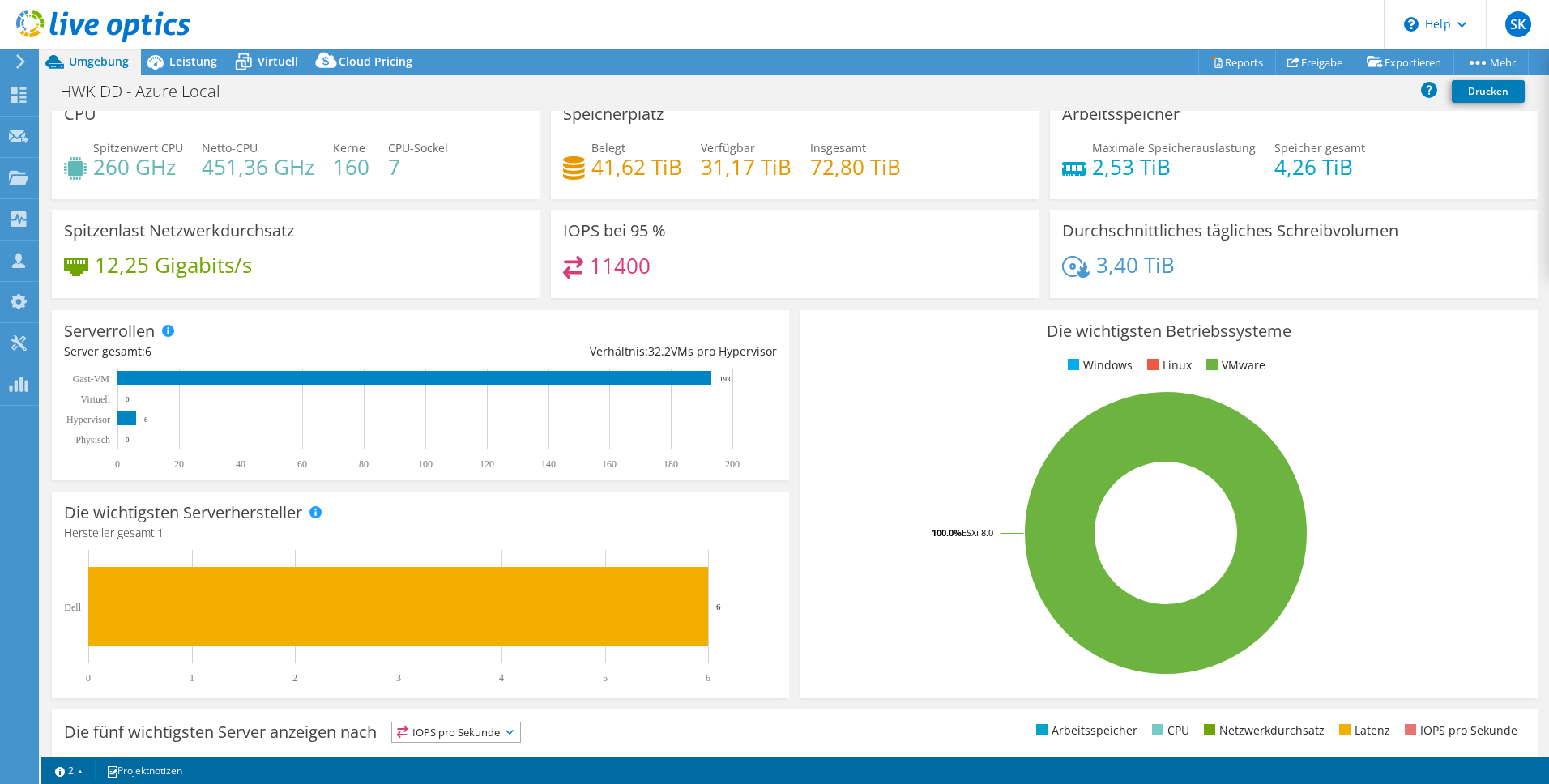 scroll, scrollTop: 0, scrollLeft: 0, axis: both 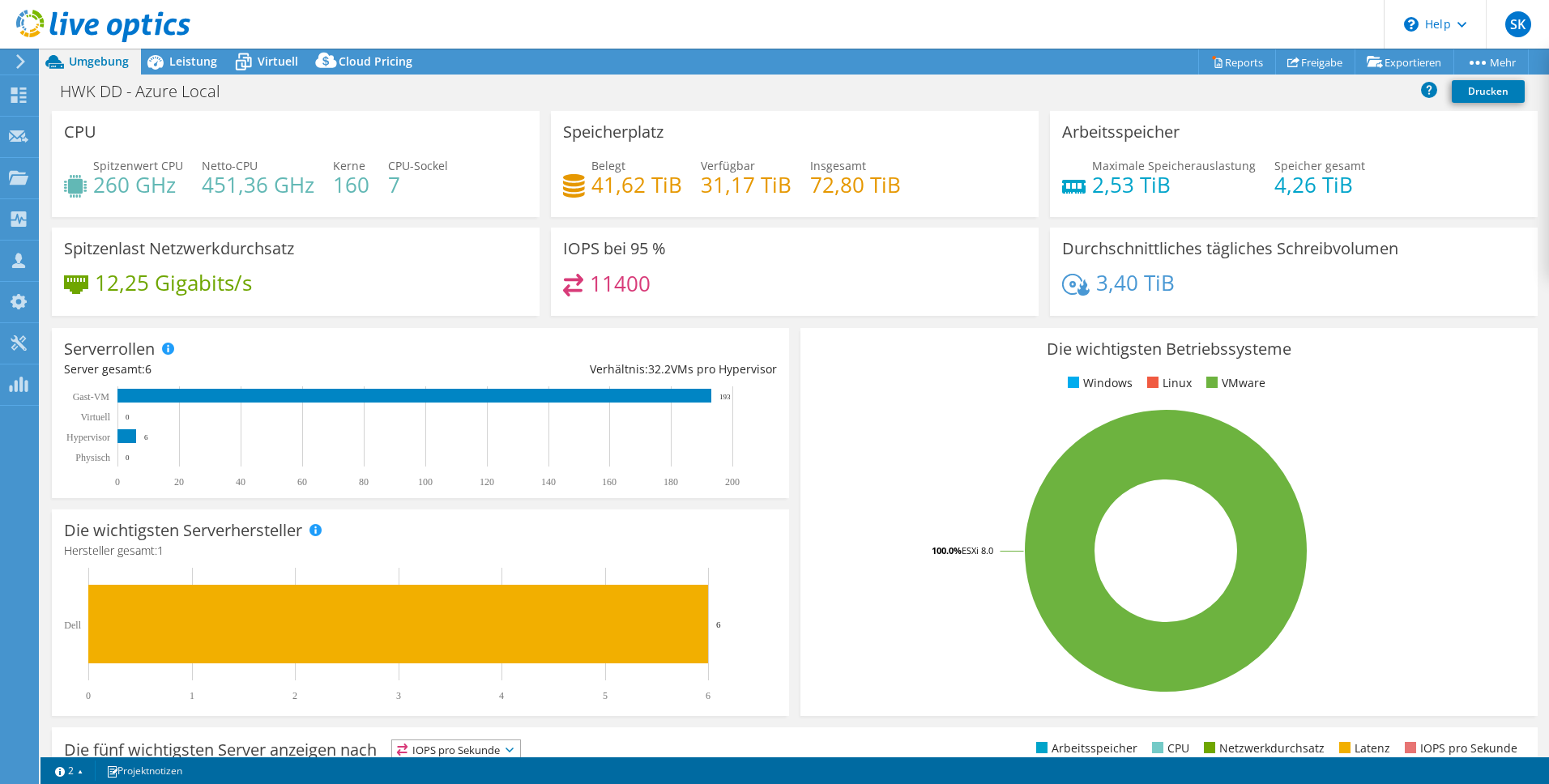 click on "Leistung" at bounding box center [193, 61] 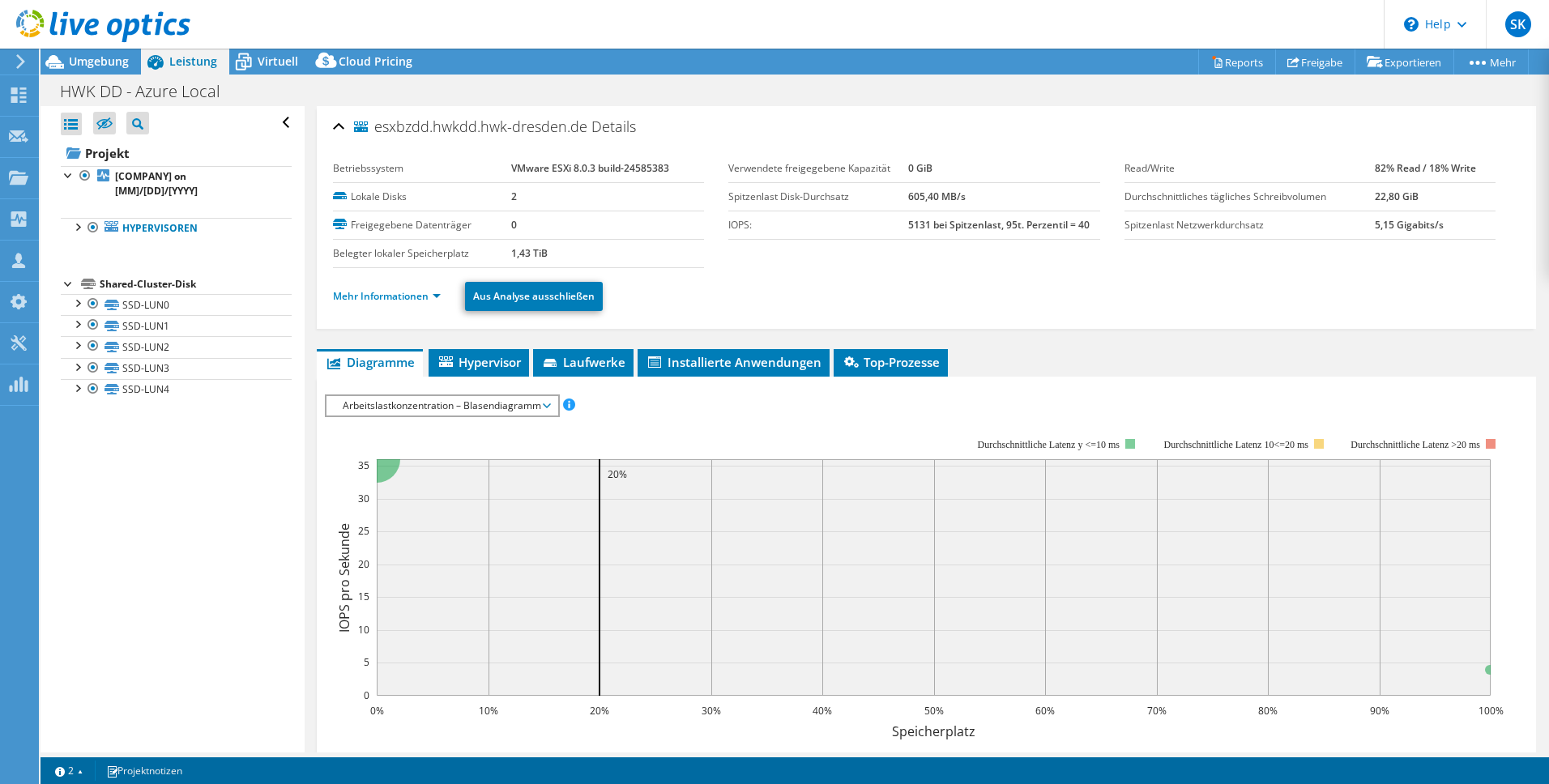 click at bounding box center [77, 226] 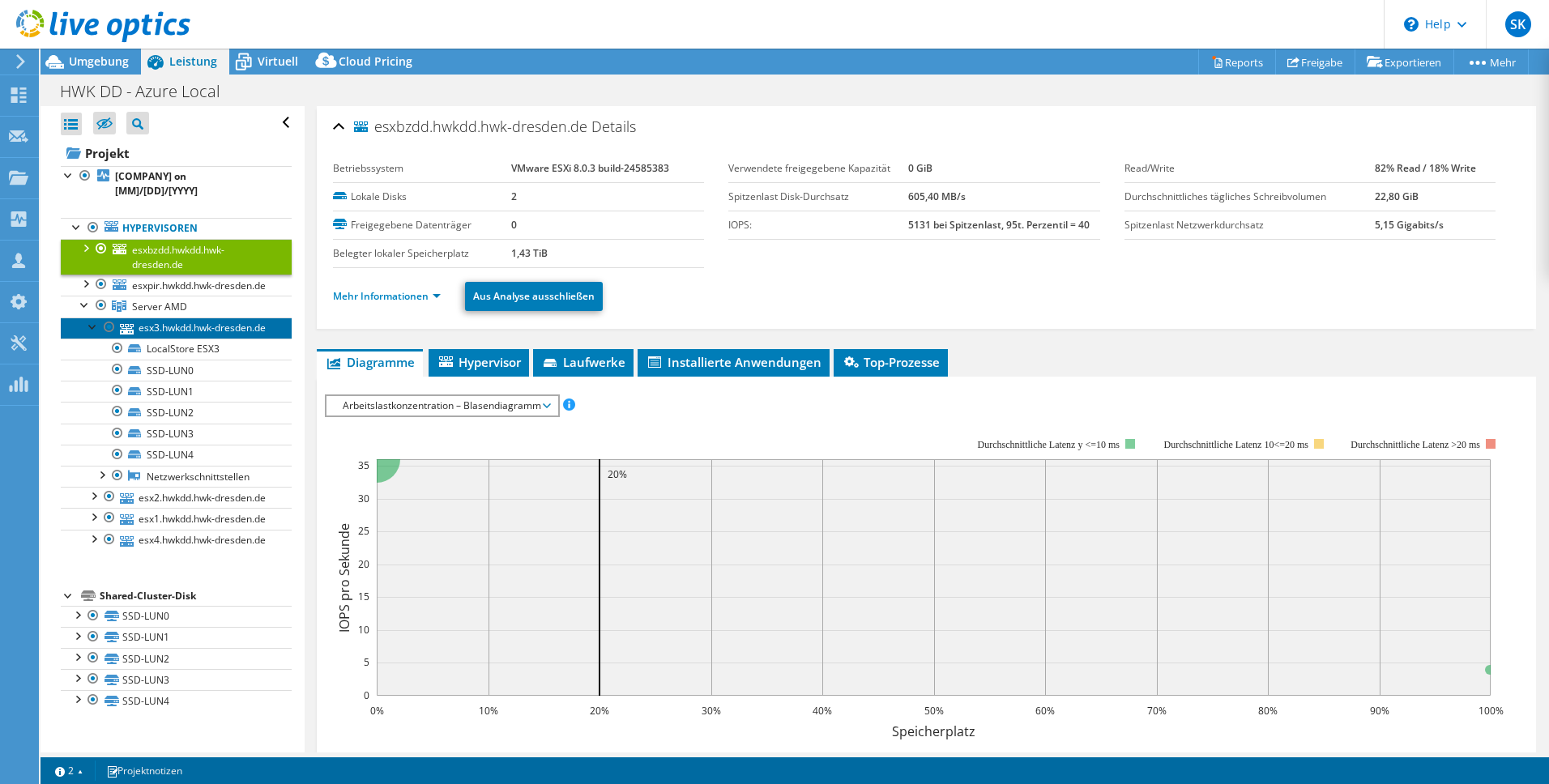 click on "esx3.hwkdd.[DOMAIN]" at bounding box center (176, 328) 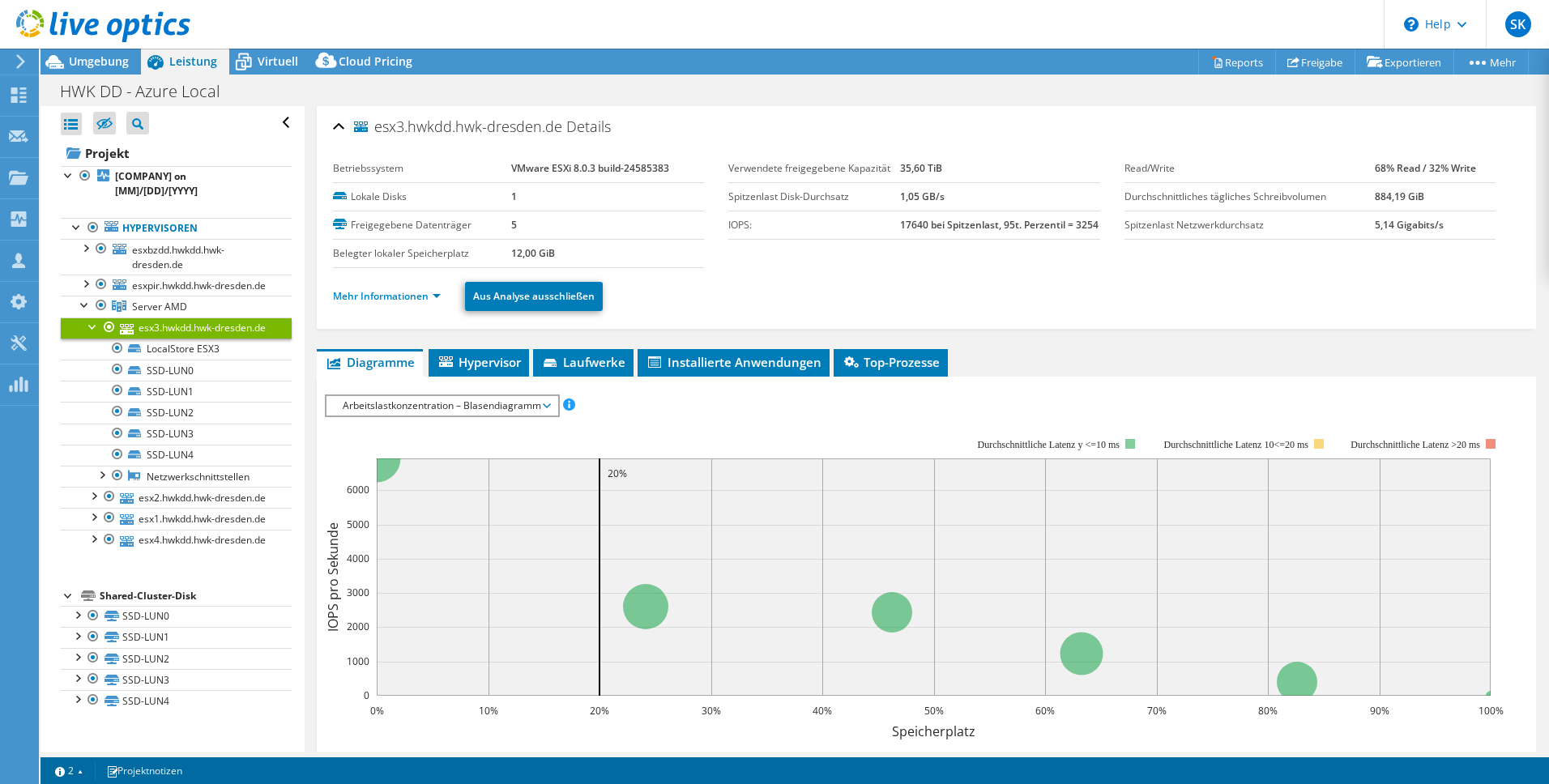 click on "Top-Prozesse" at bounding box center [890, 362] 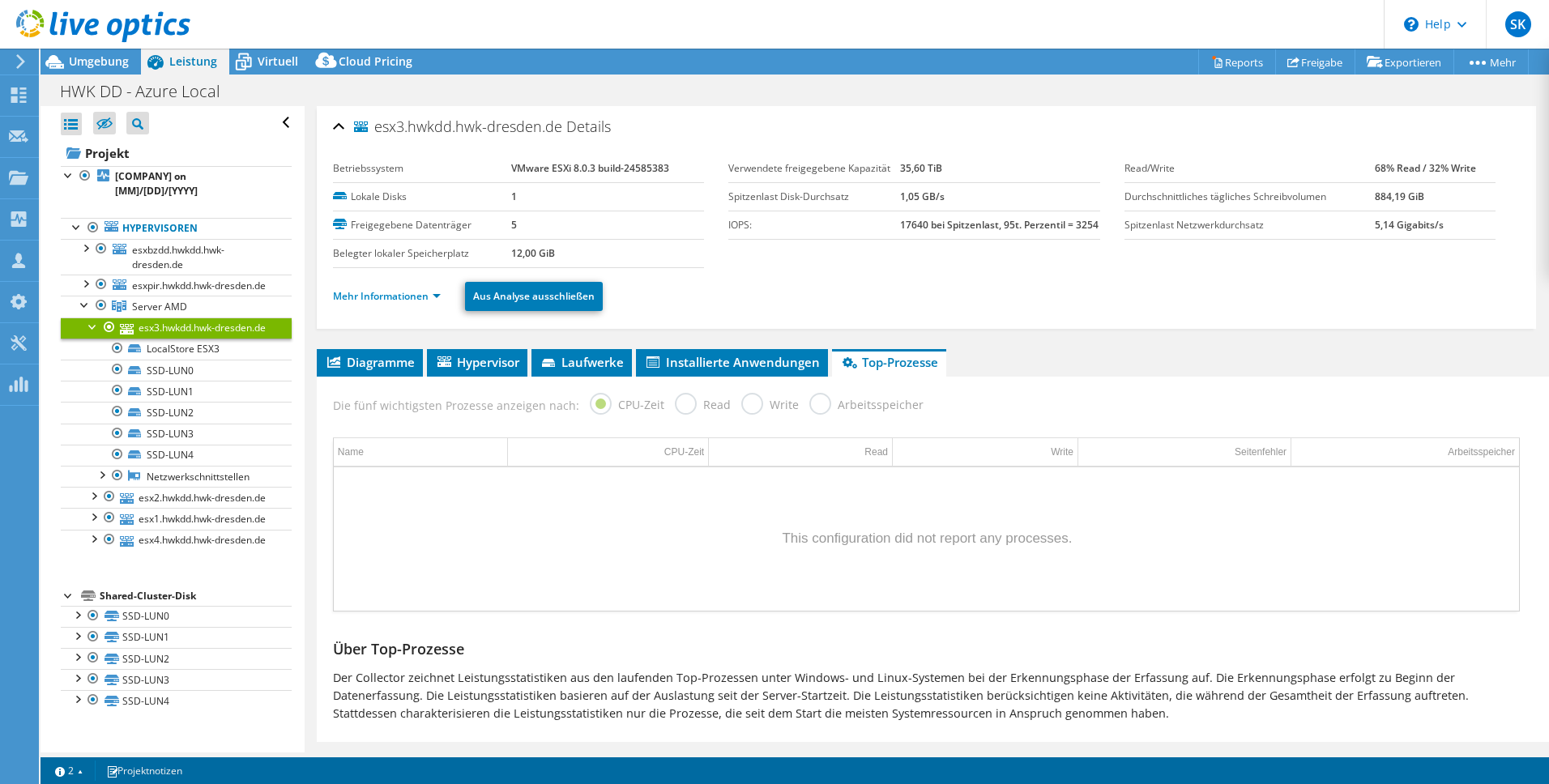 click on "Diagramme" at bounding box center [369, 362] 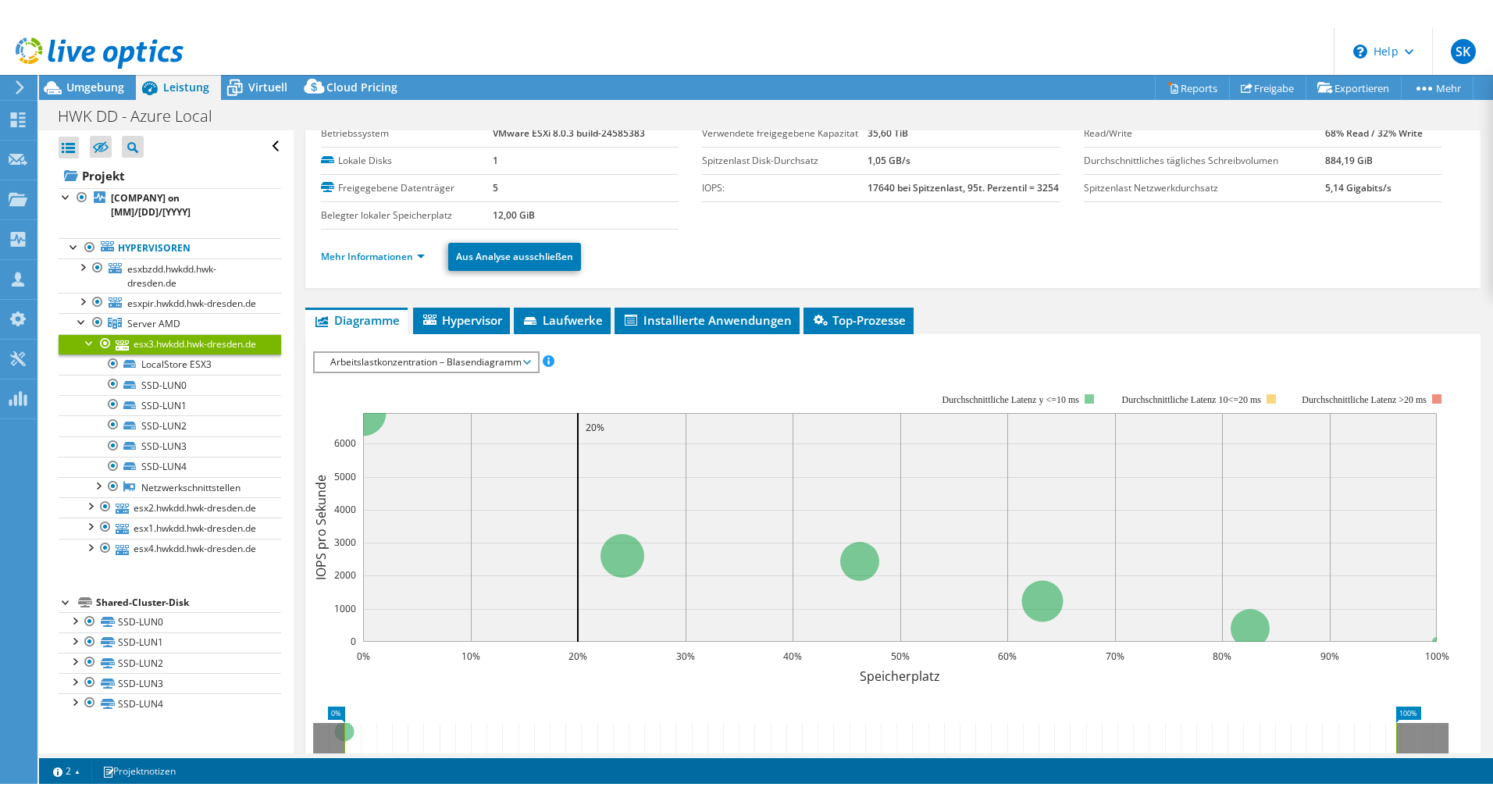 scroll, scrollTop: 0, scrollLeft: 0, axis: both 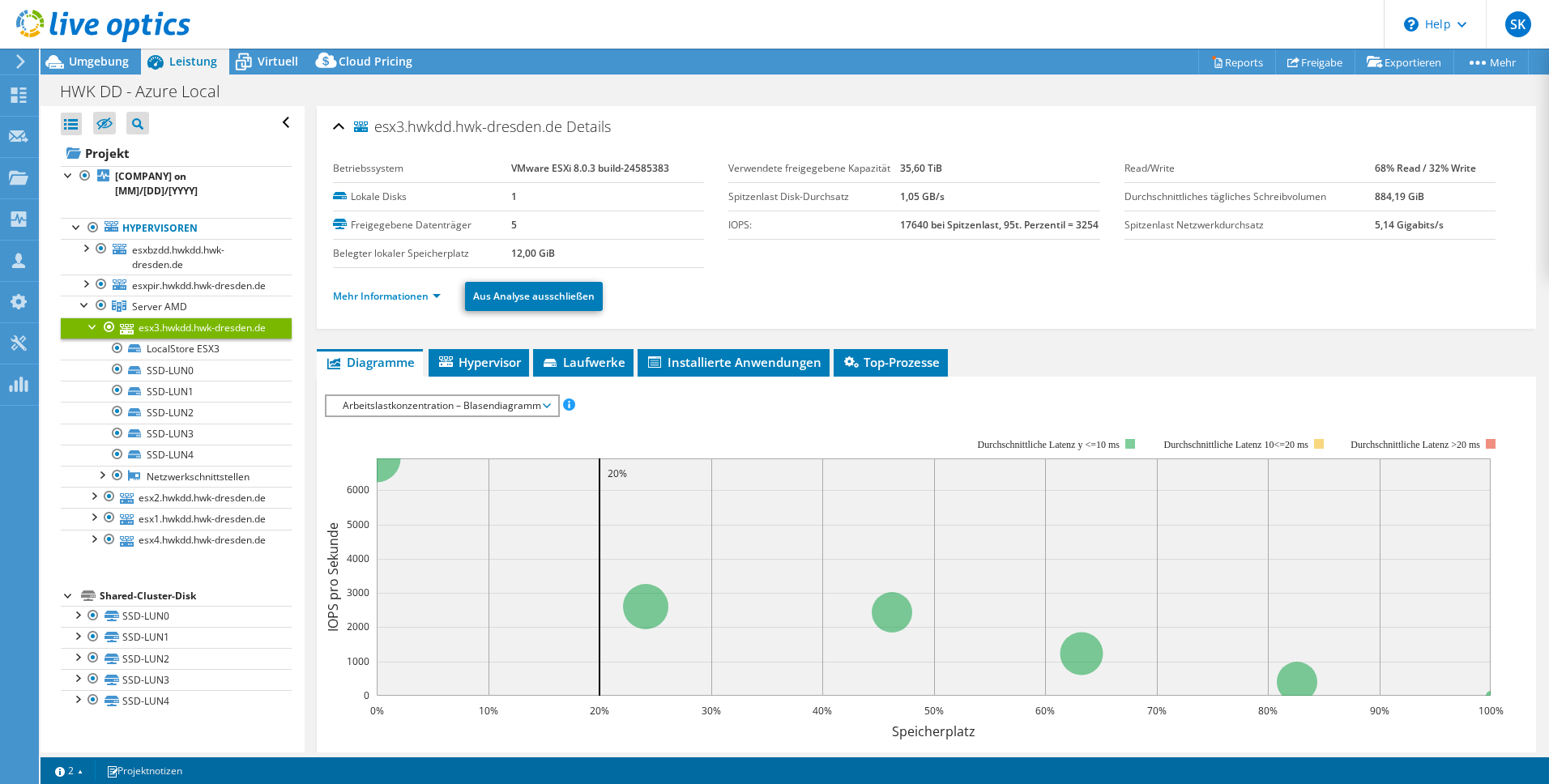 click on "12,00 GiB" at bounding box center [533, 253] 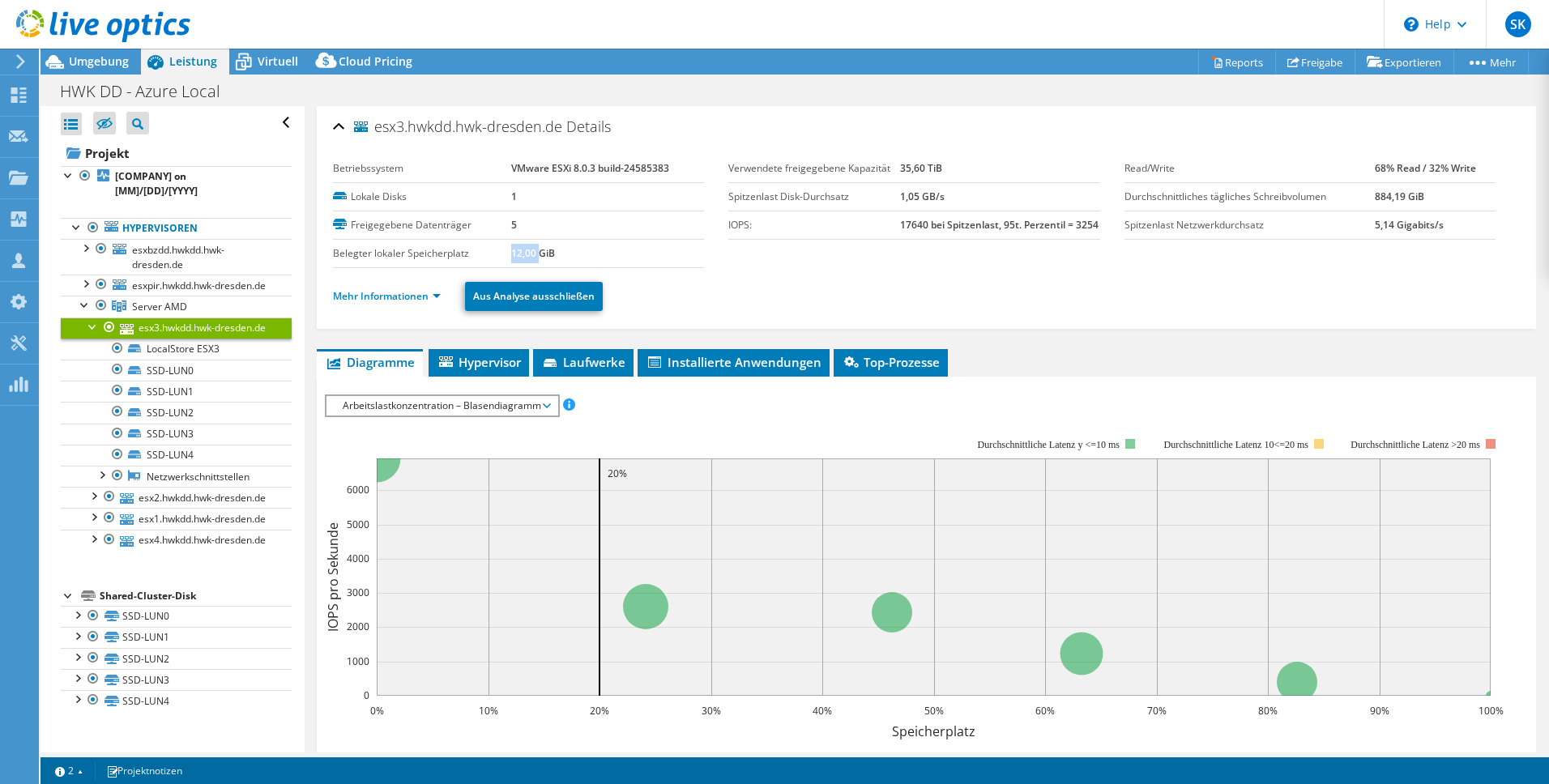 click on "12,00 GiB" at bounding box center [533, 253] 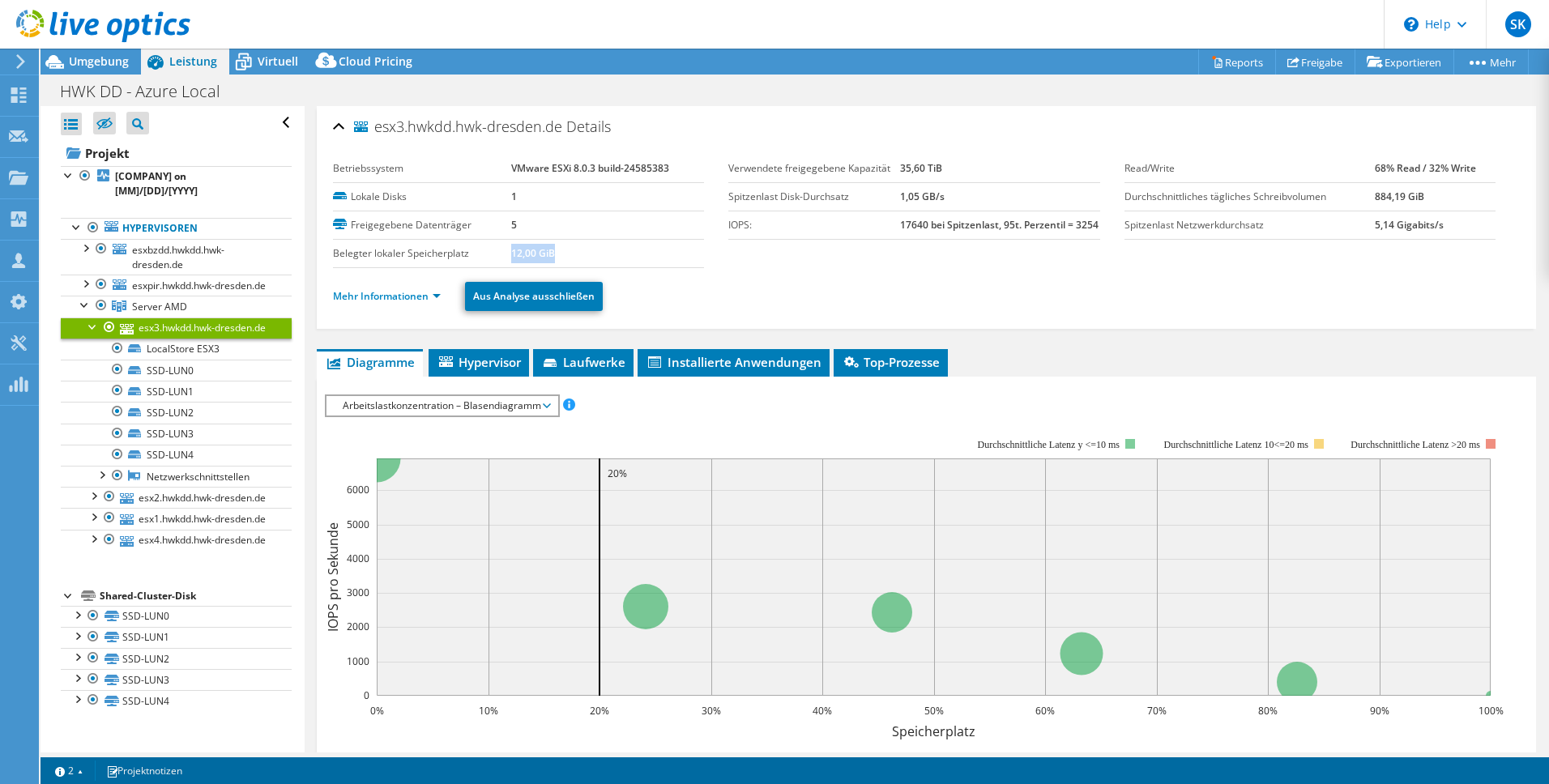 click on "12,00 GiB" at bounding box center (533, 253) 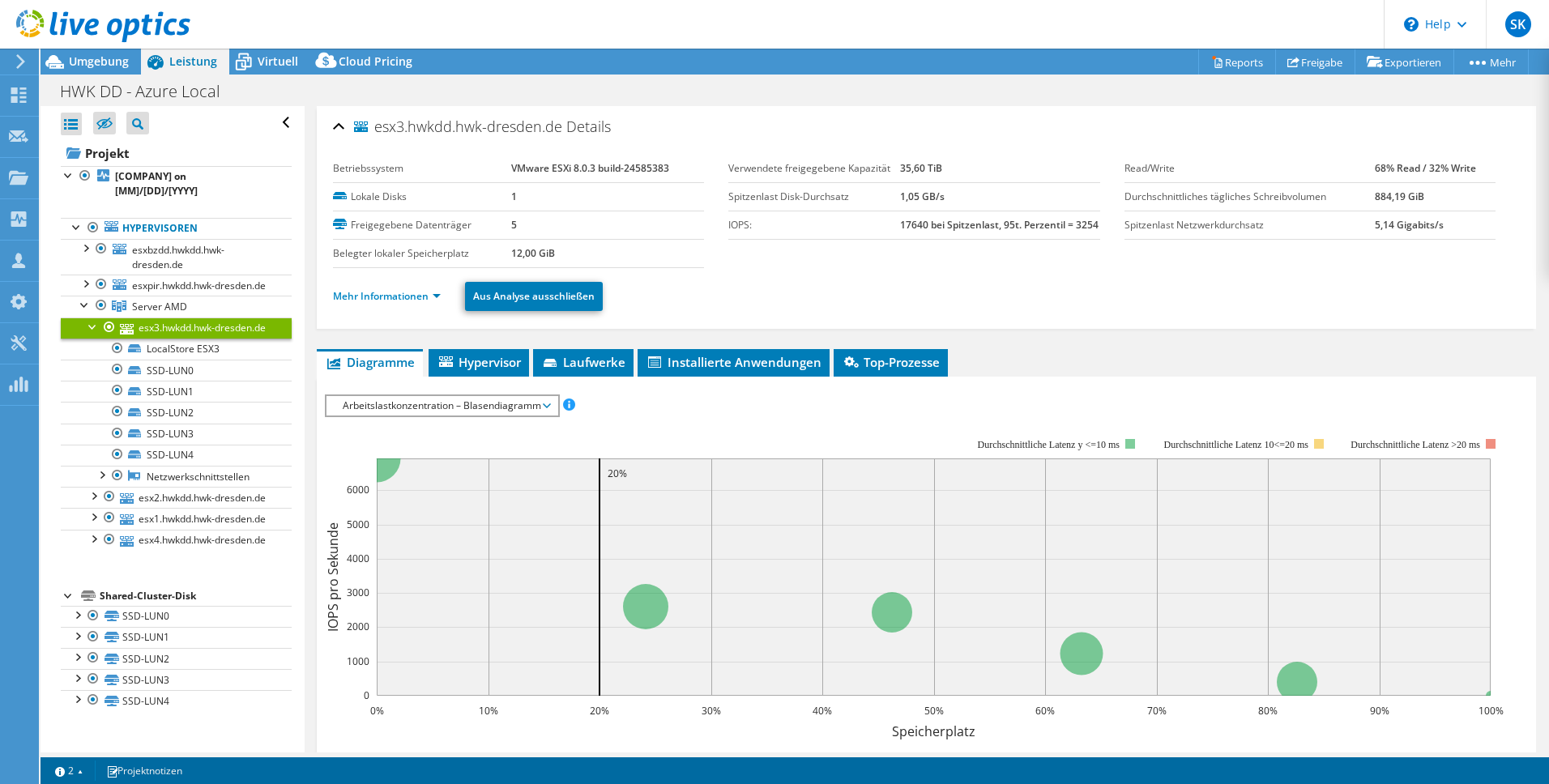 drag, startPoint x: 515, startPoint y: 248, endPoint x: 477, endPoint y: 236, distance: 39.8497 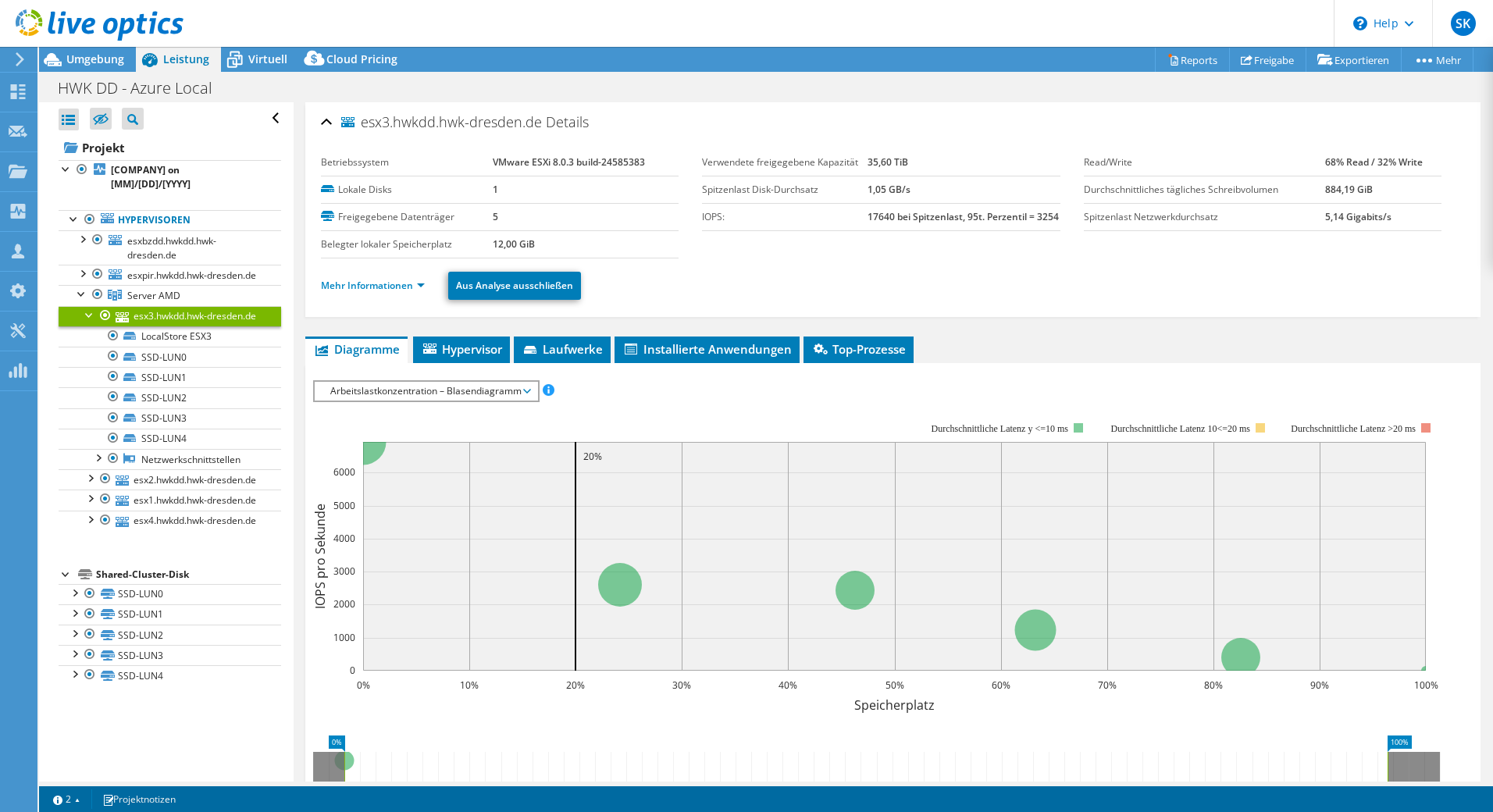 click on "Umgebung" at bounding box center [95, 59] 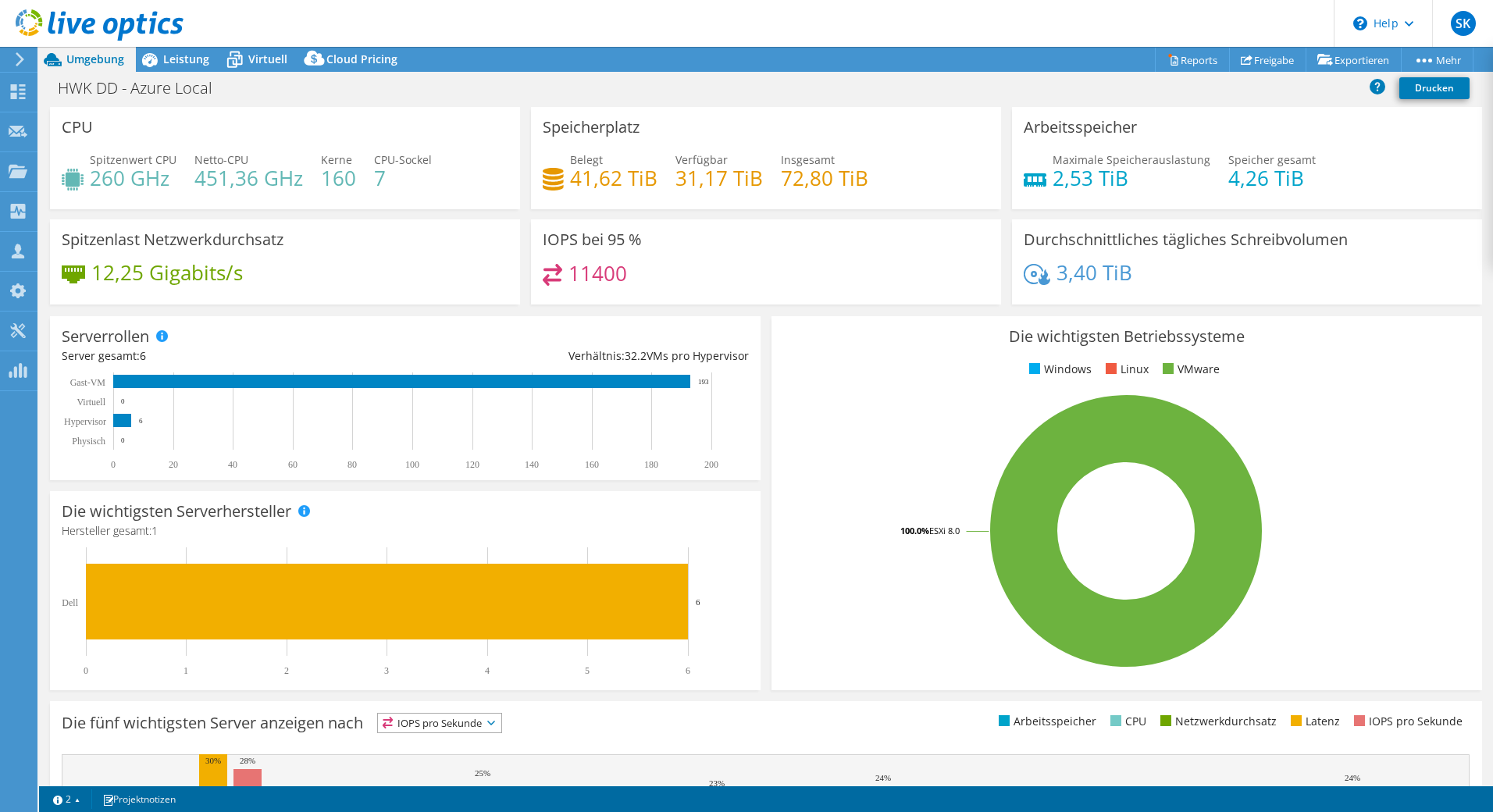 click on "11400" at bounding box center (597, 273) 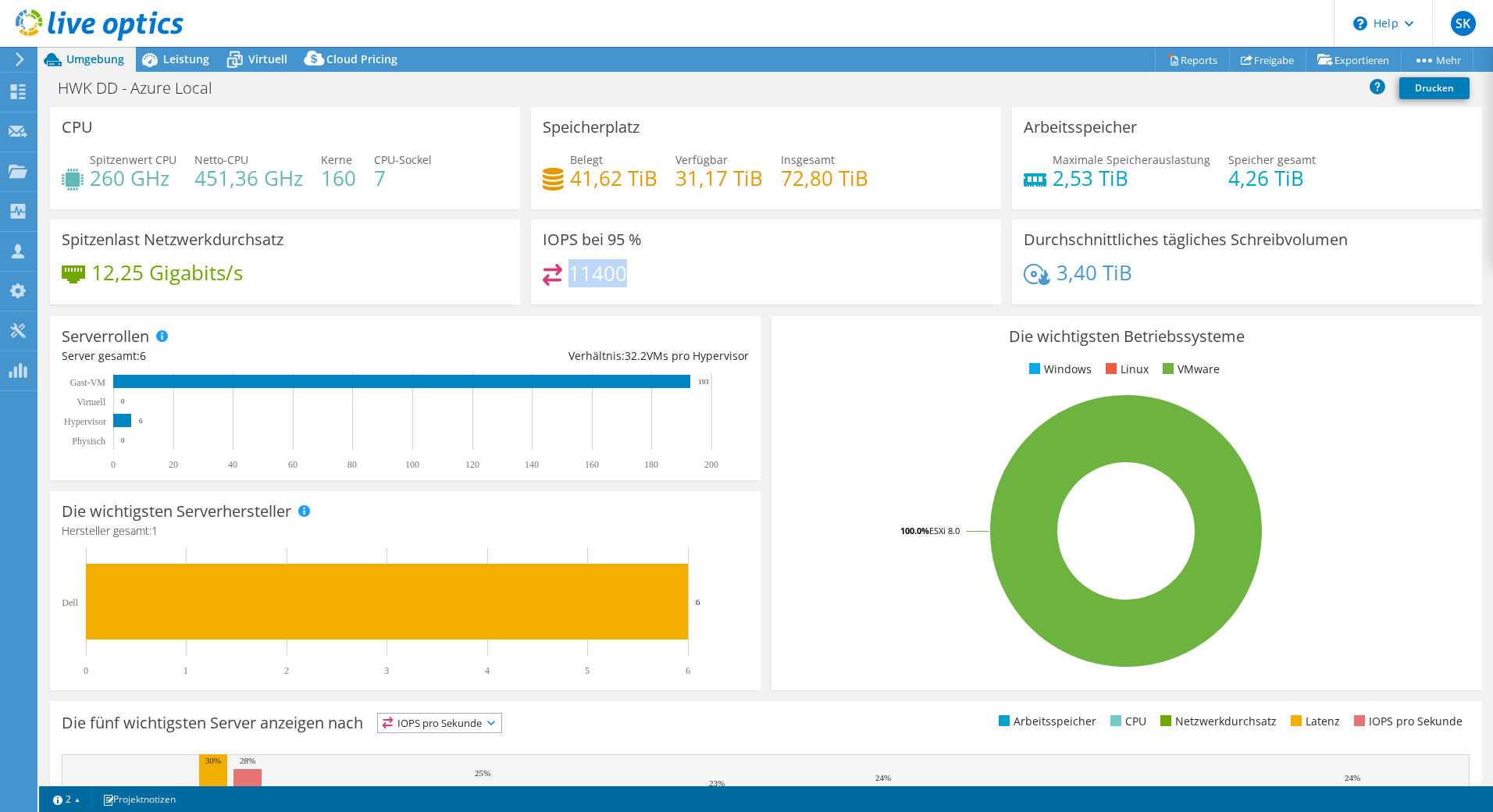 click on "11400" at bounding box center [597, 273] 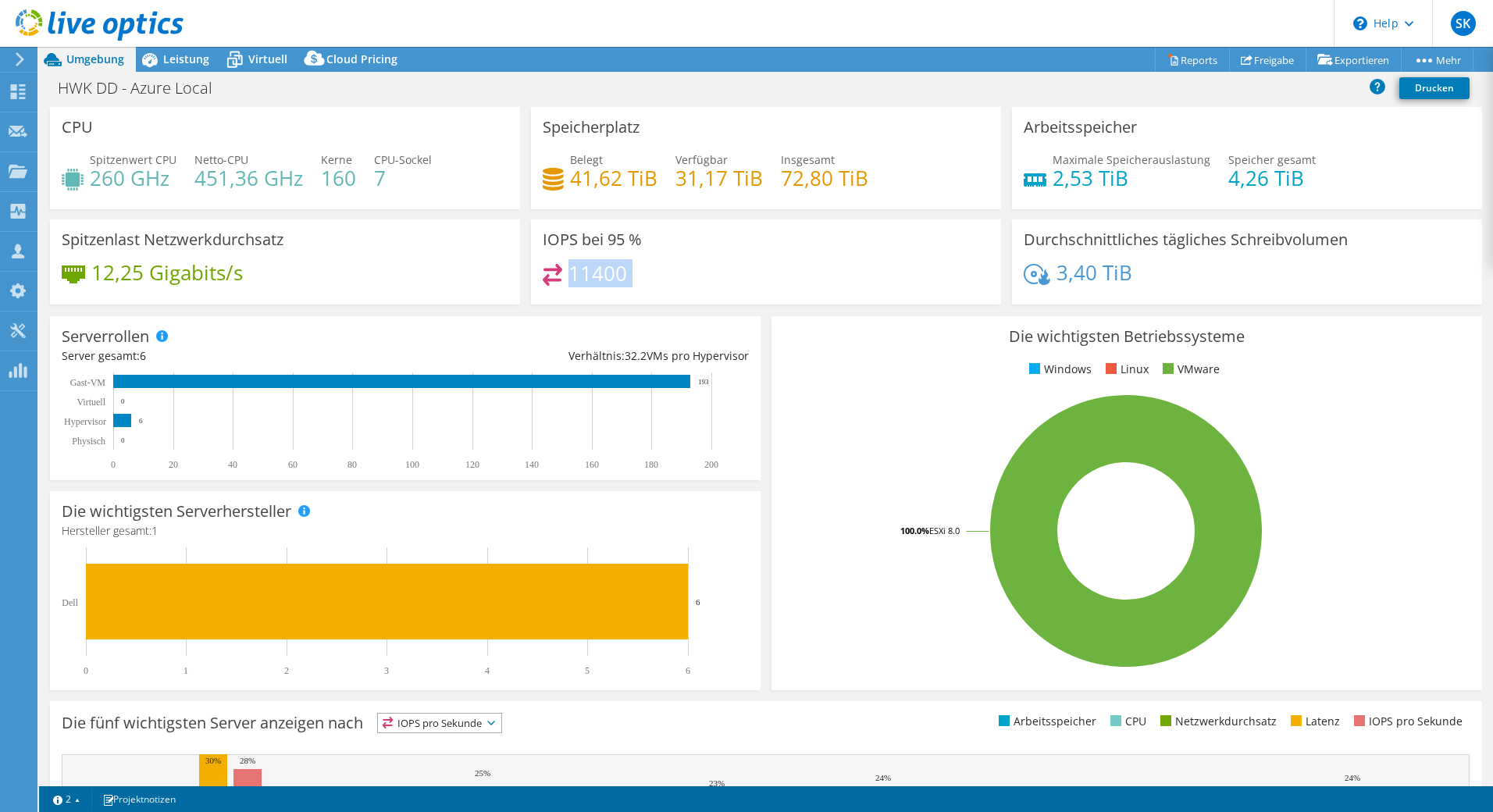 click on "11400" at bounding box center [597, 273] 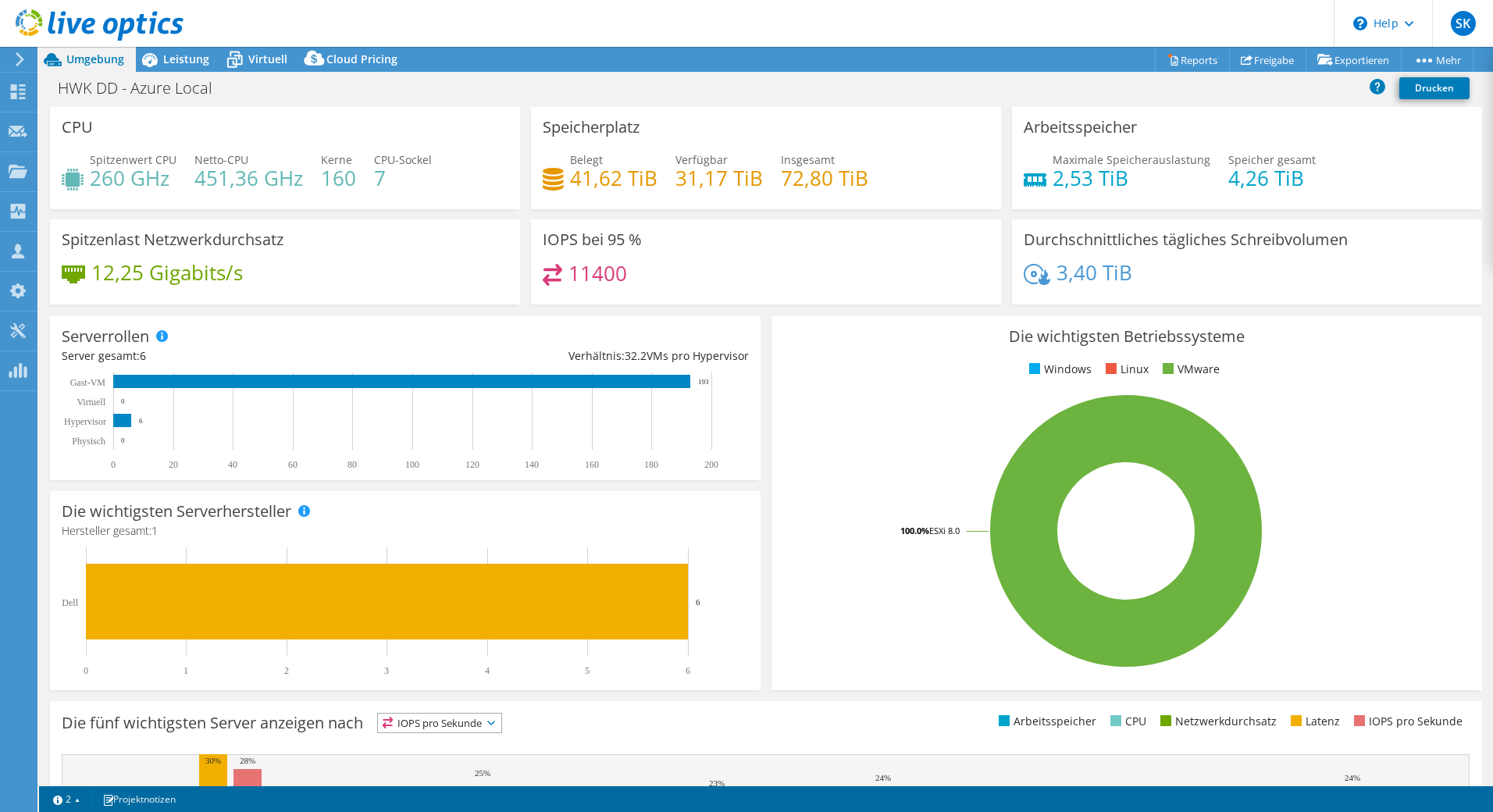 click on "Leistung" at bounding box center (186, 59) 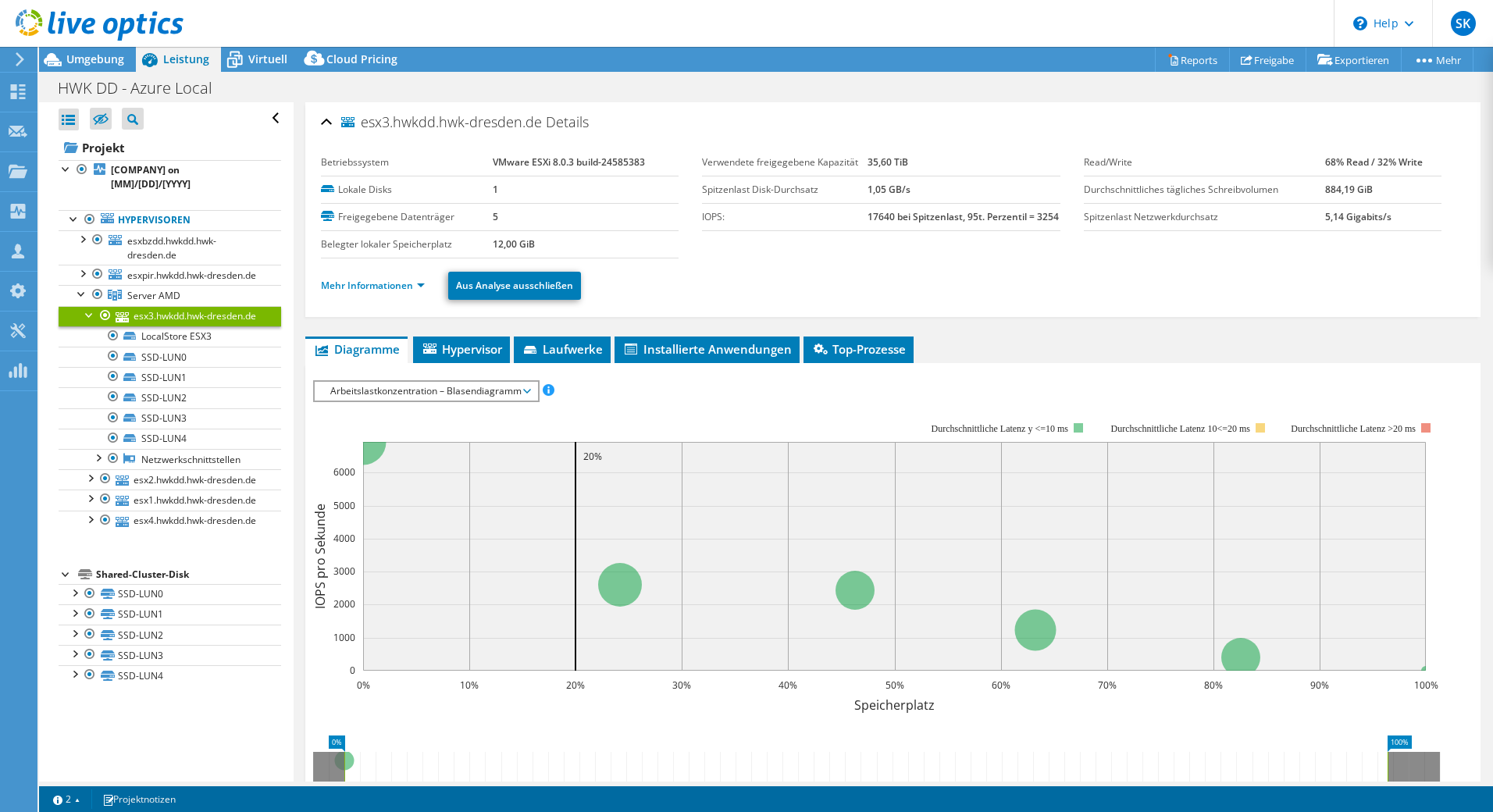 click on "Virtuell" at bounding box center (268, 59) 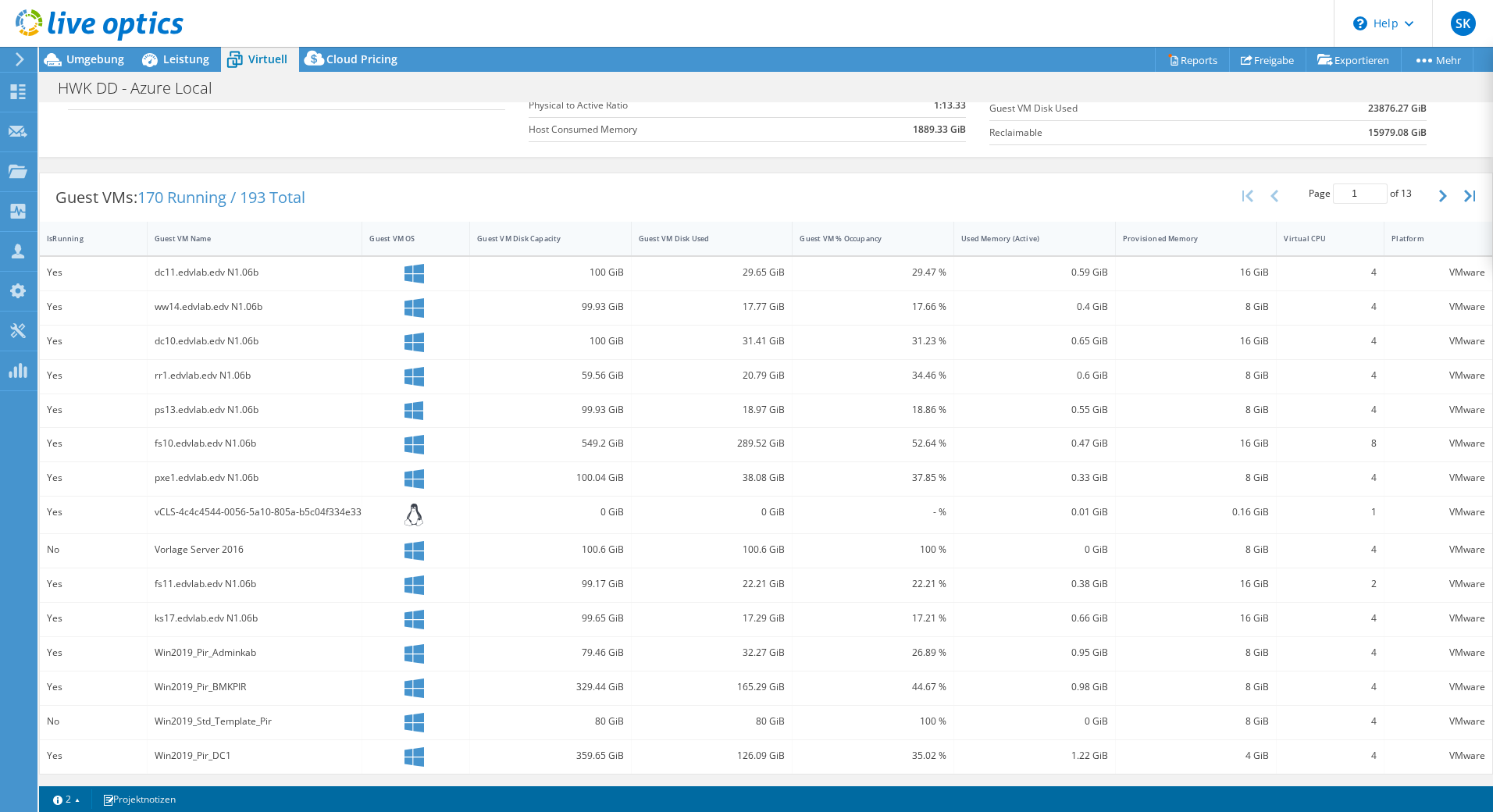 scroll, scrollTop: 0, scrollLeft: 0, axis: both 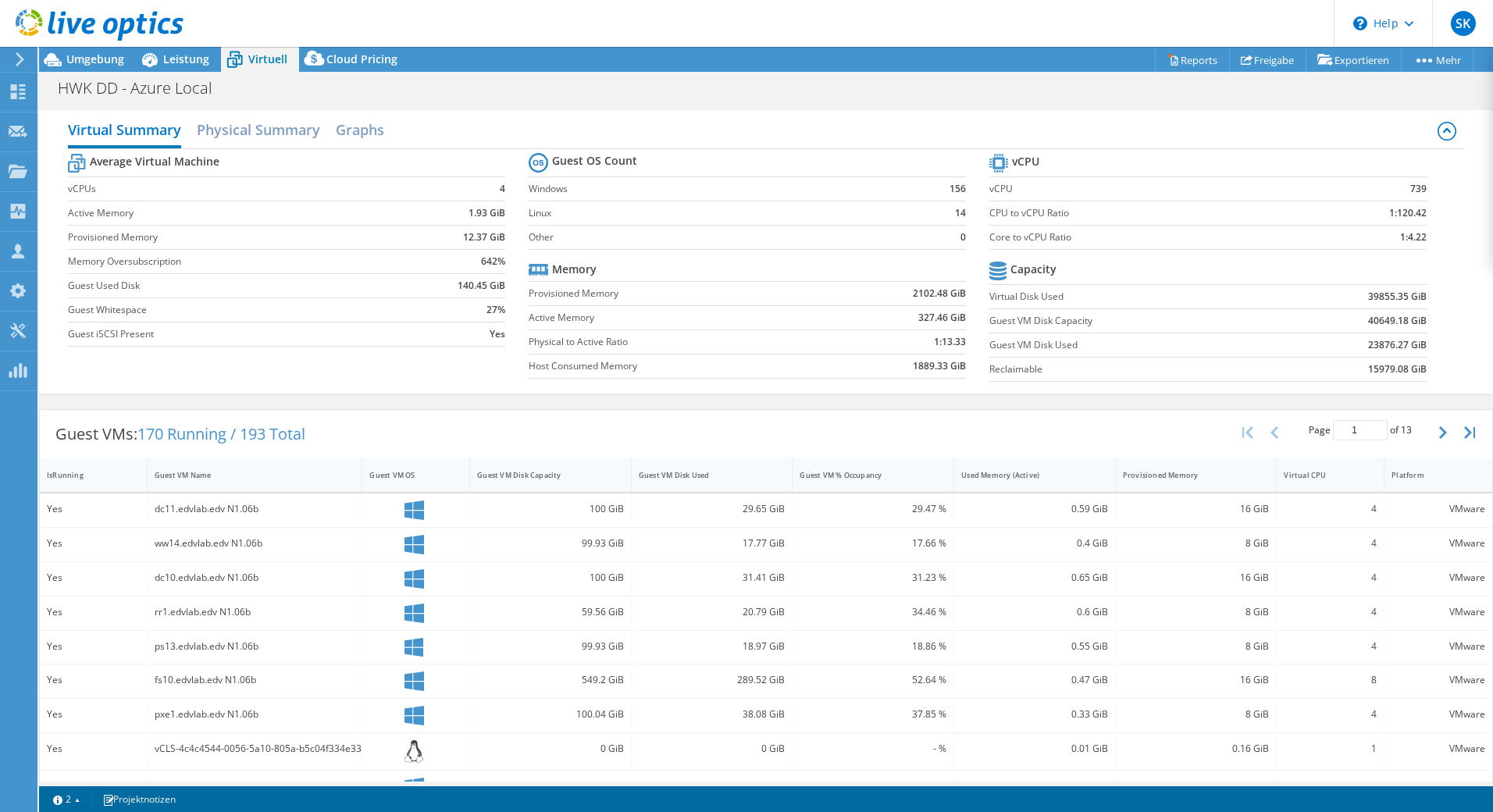 click on "Physical Summary" at bounding box center (258, 130) 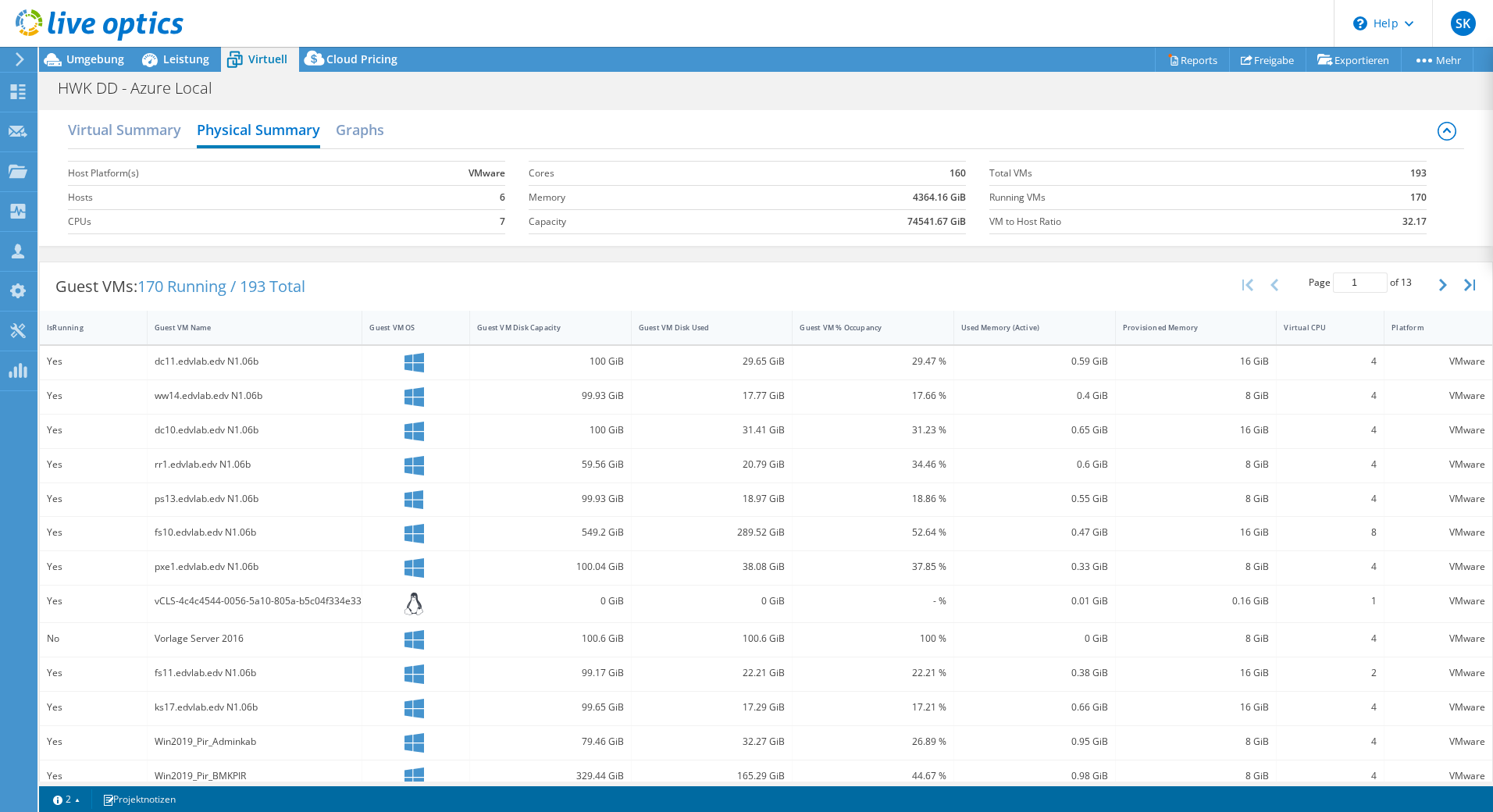 click on "7" at bounding box center [436, 221] 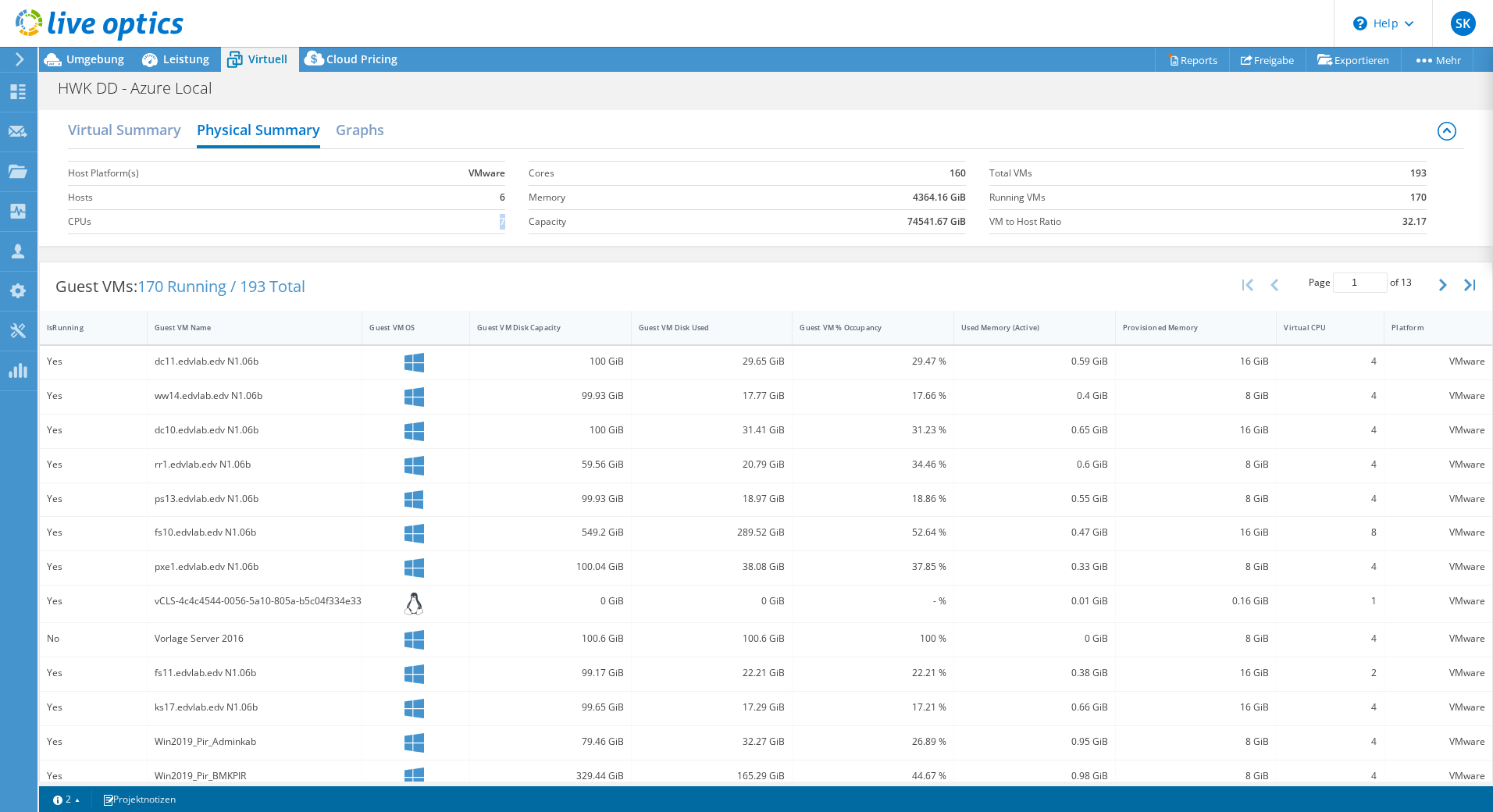 click on "7" at bounding box center (436, 221) 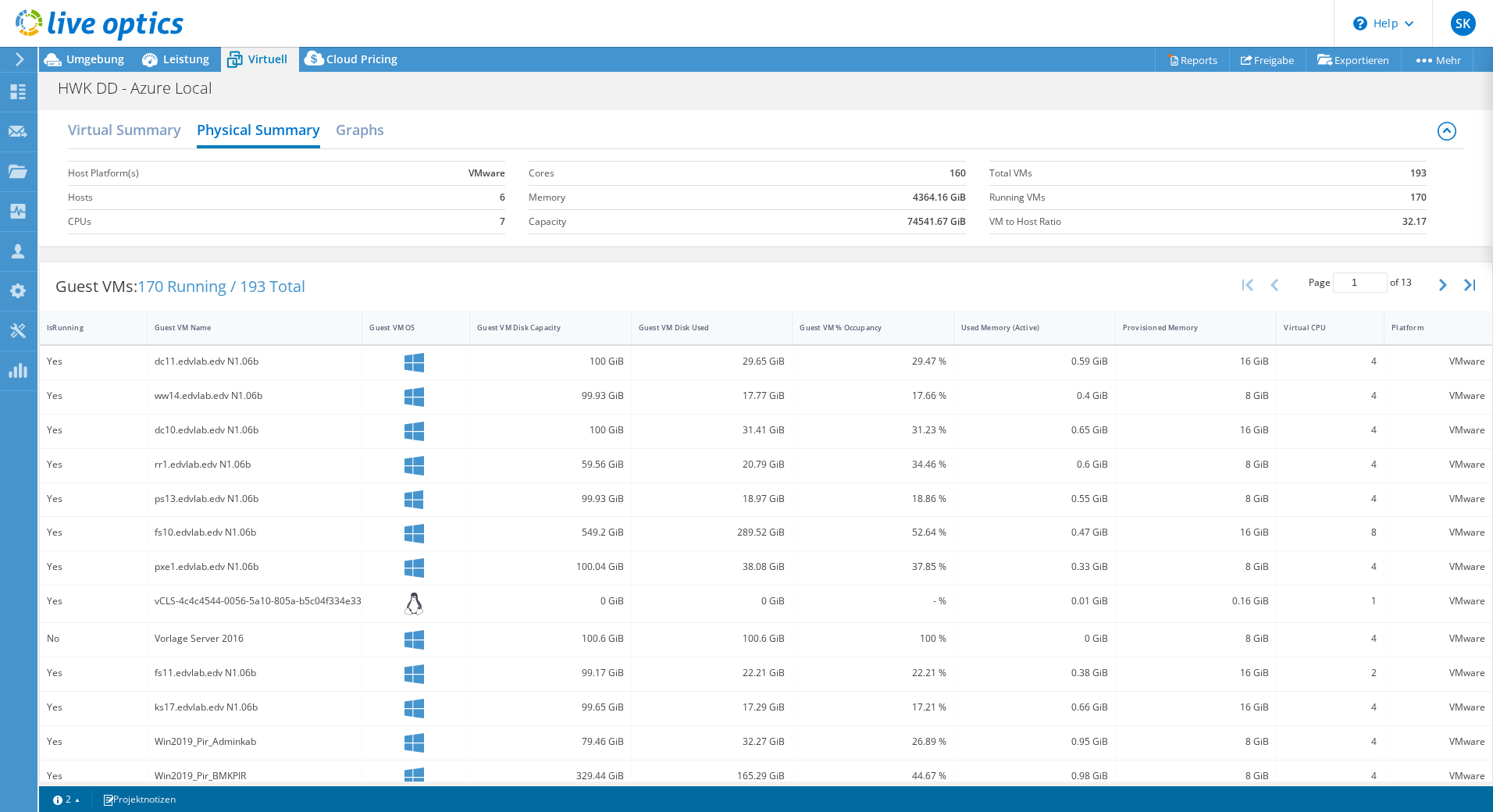 click on "7" at bounding box center [436, 221] 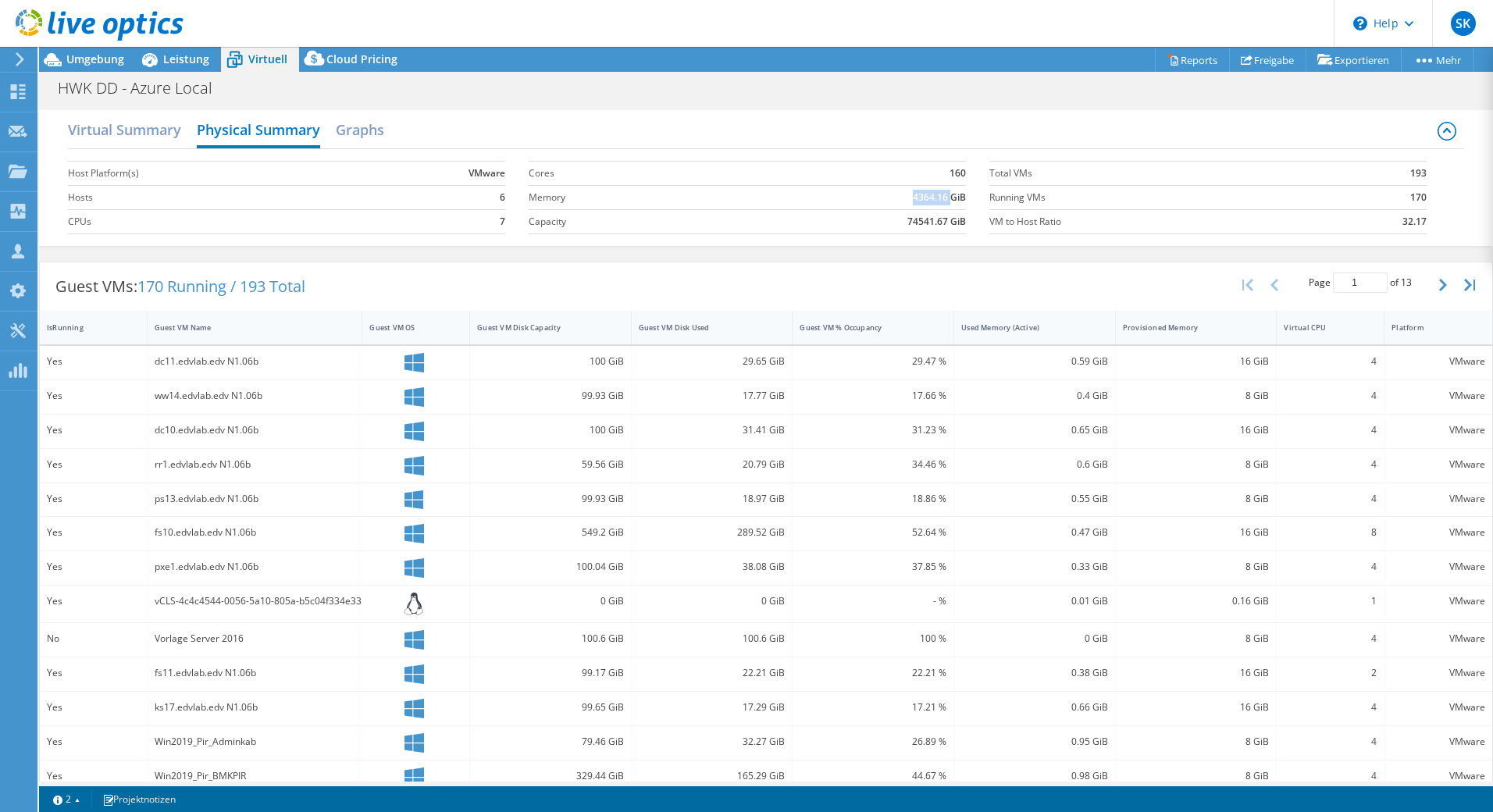 click on "4364.16 GiB" at bounding box center [843, 197] 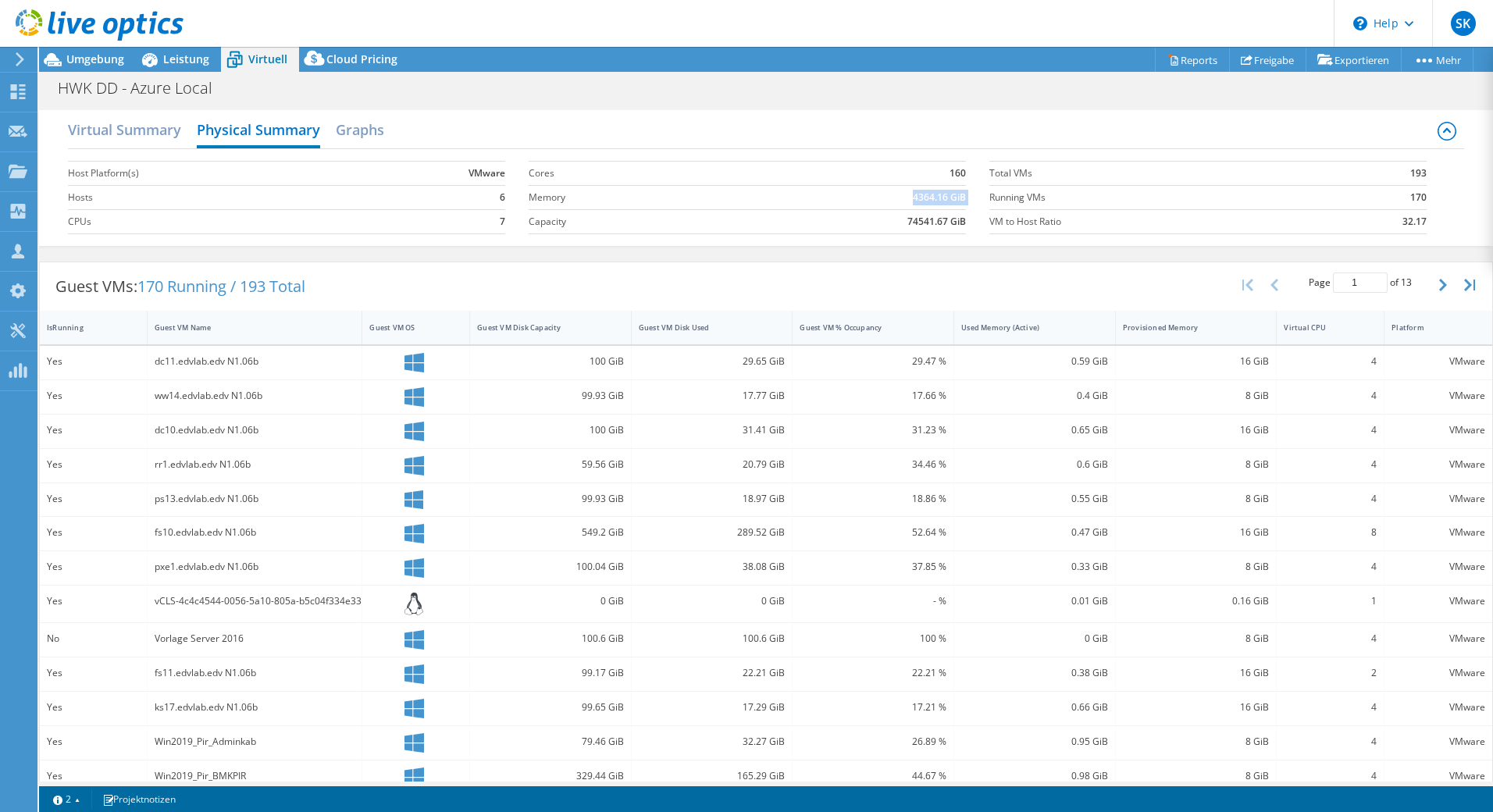 click on "4364.16 GiB" at bounding box center (843, 197) 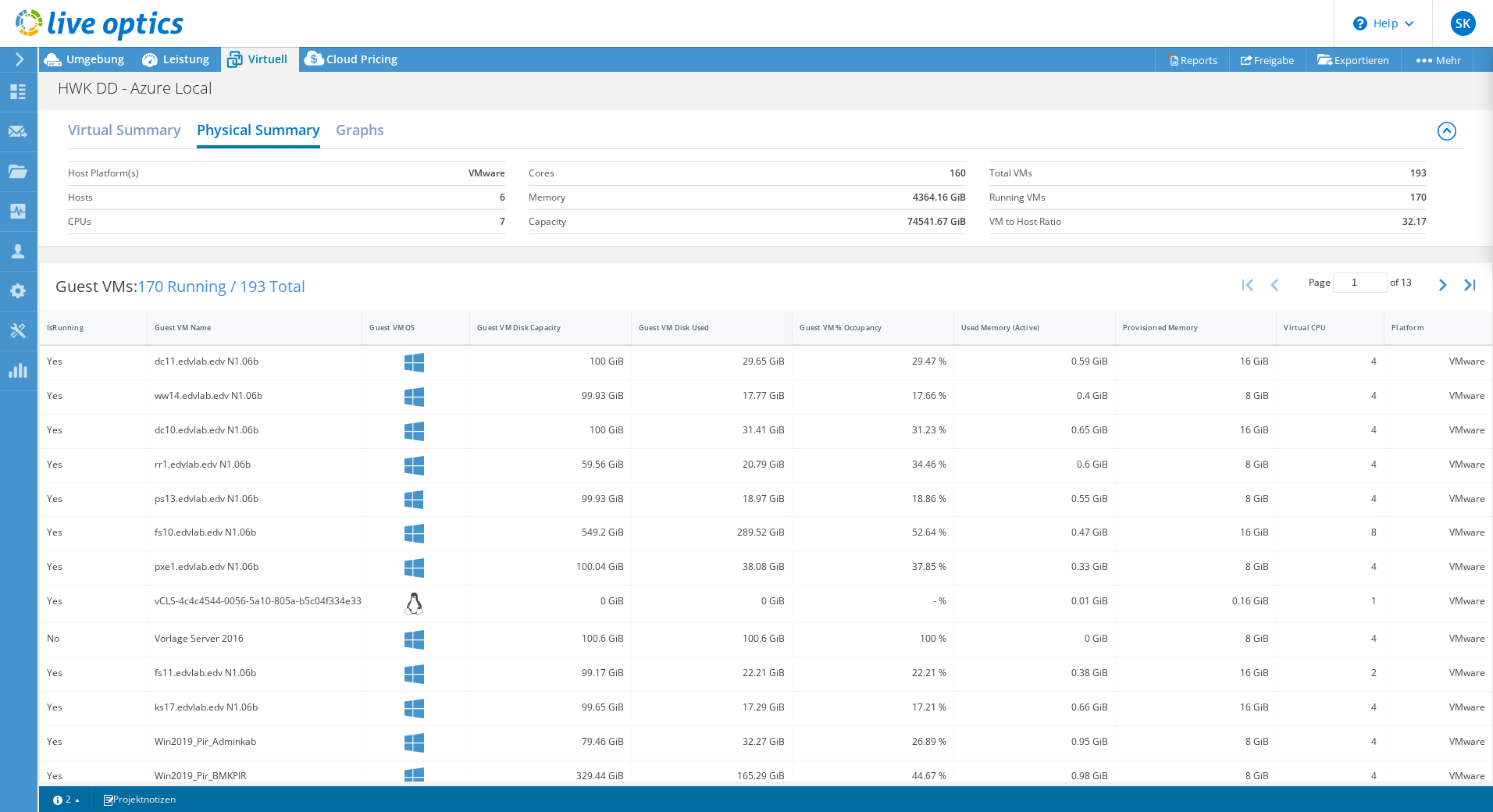 drag, startPoint x: 895, startPoint y: 198, endPoint x: 870, endPoint y: 215, distance: 30.23243 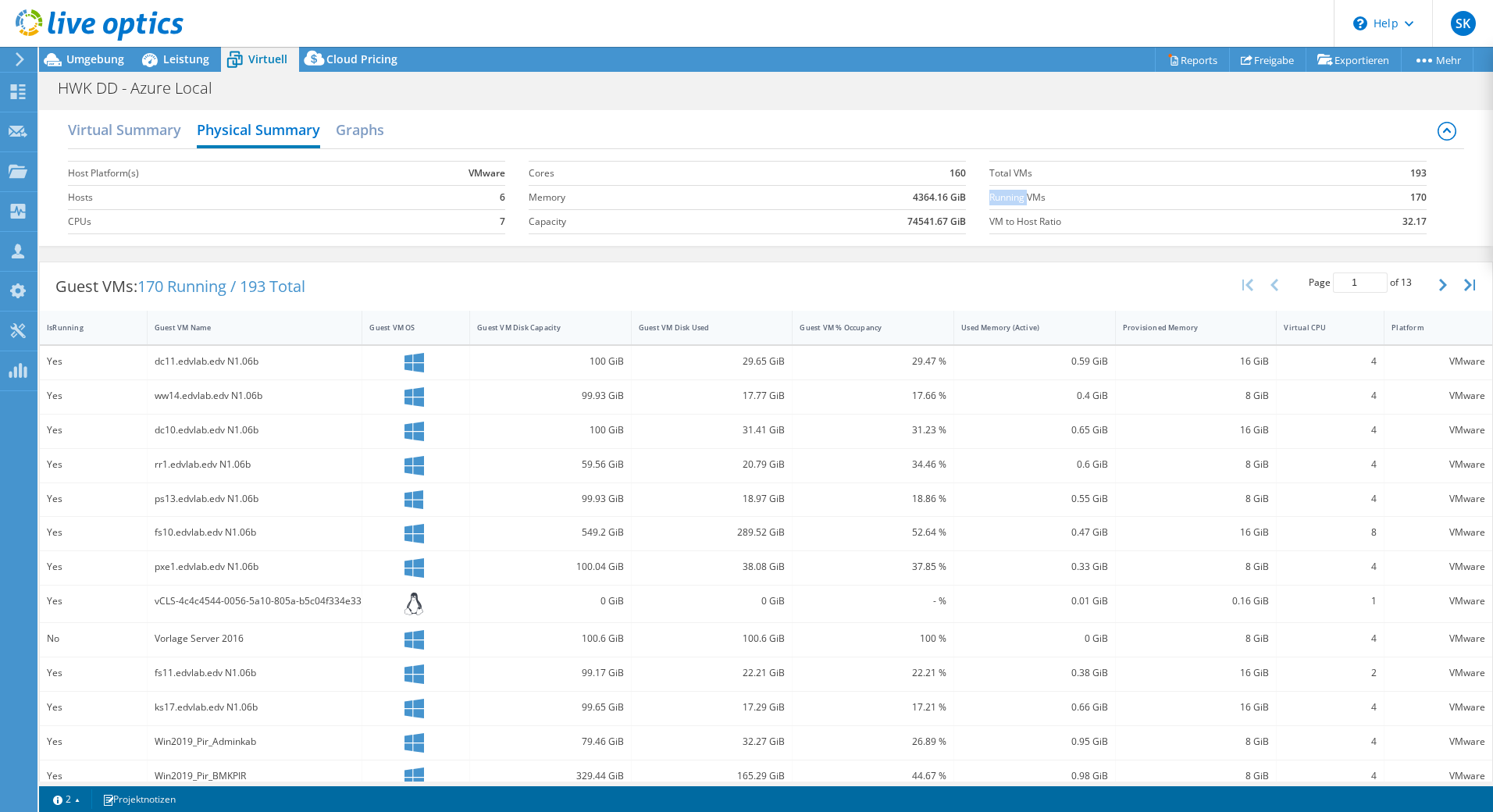 click on "Running VMs" at bounding box center [1156, 198] 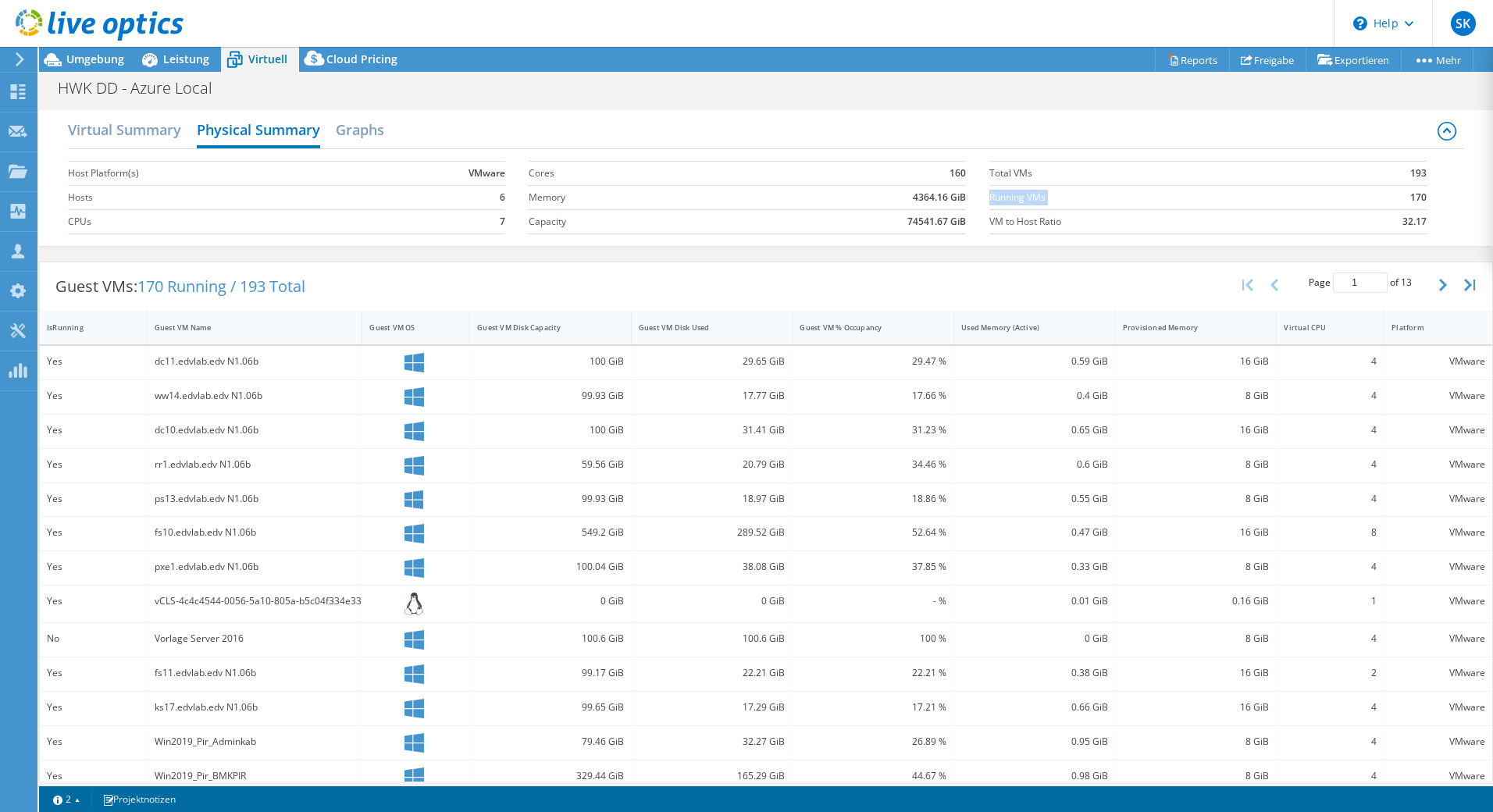 click on "Running VMs" at bounding box center (1156, 198) 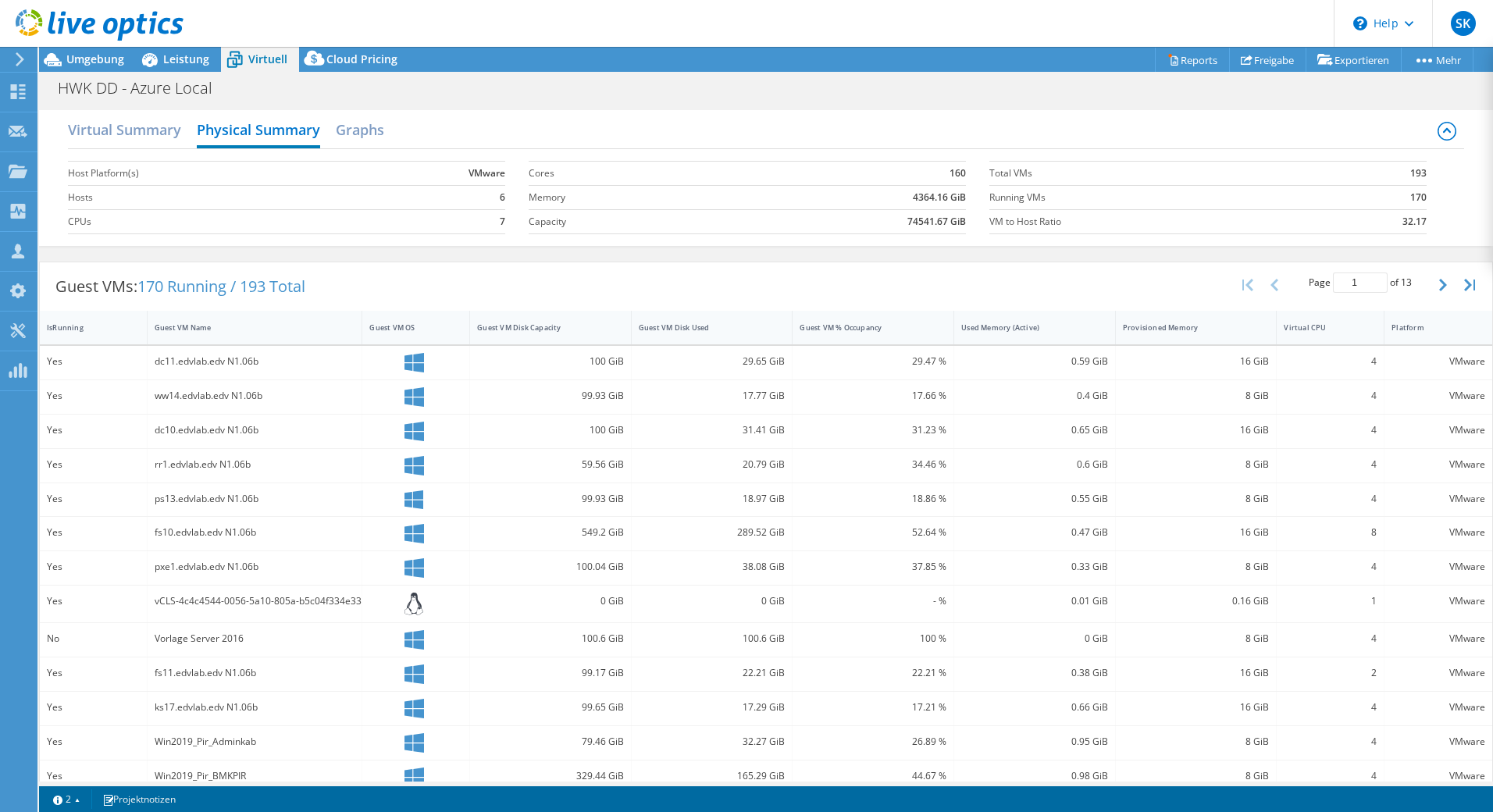 click on "Cores 160 Memory 4364.16 GiB Capacity 74541.67 GiB" at bounding box center [759, 198] 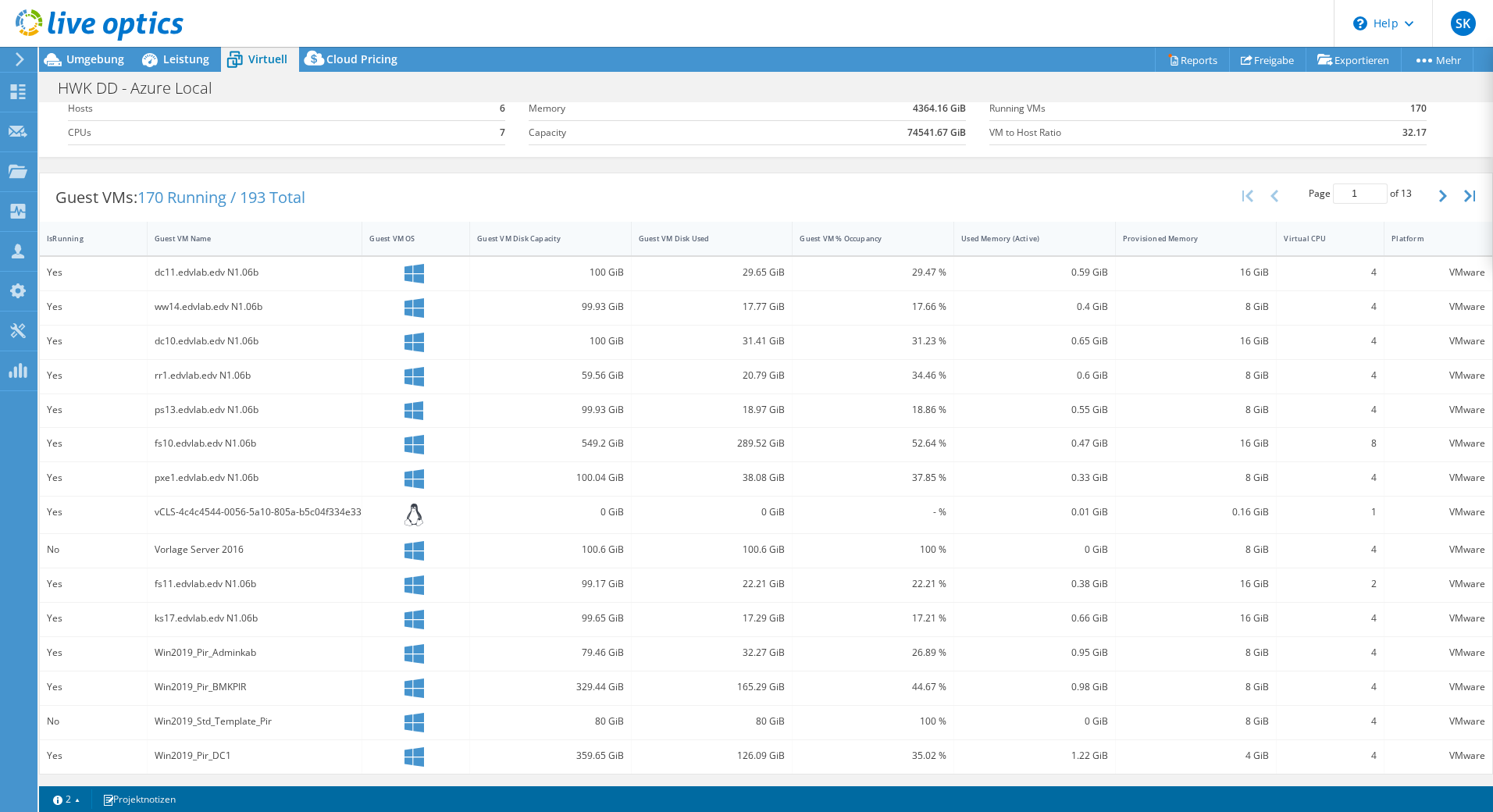 scroll, scrollTop: 0, scrollLeft: 0, axis: both 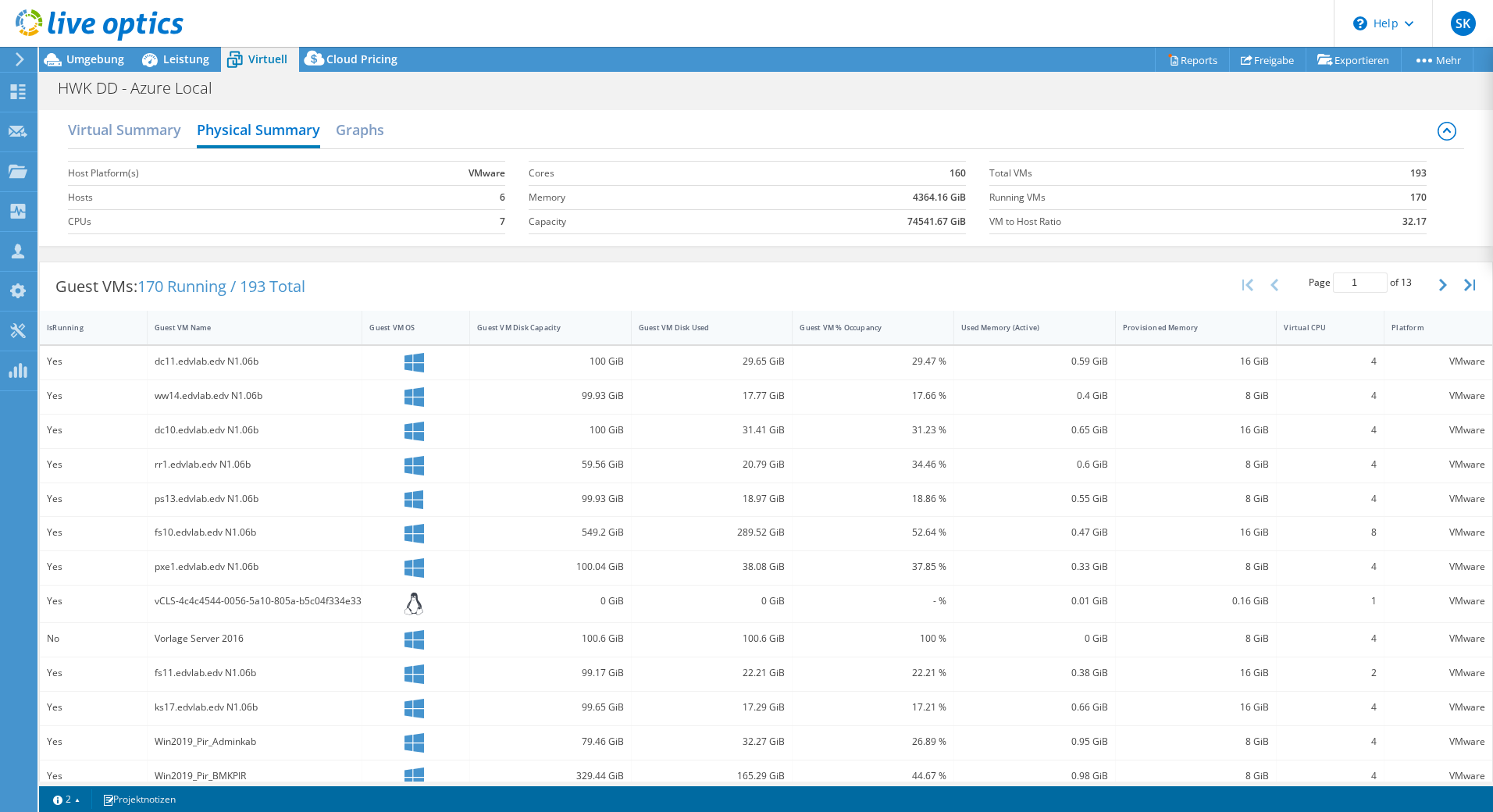 click on "Umgebung" at bounding box center (95, 59) 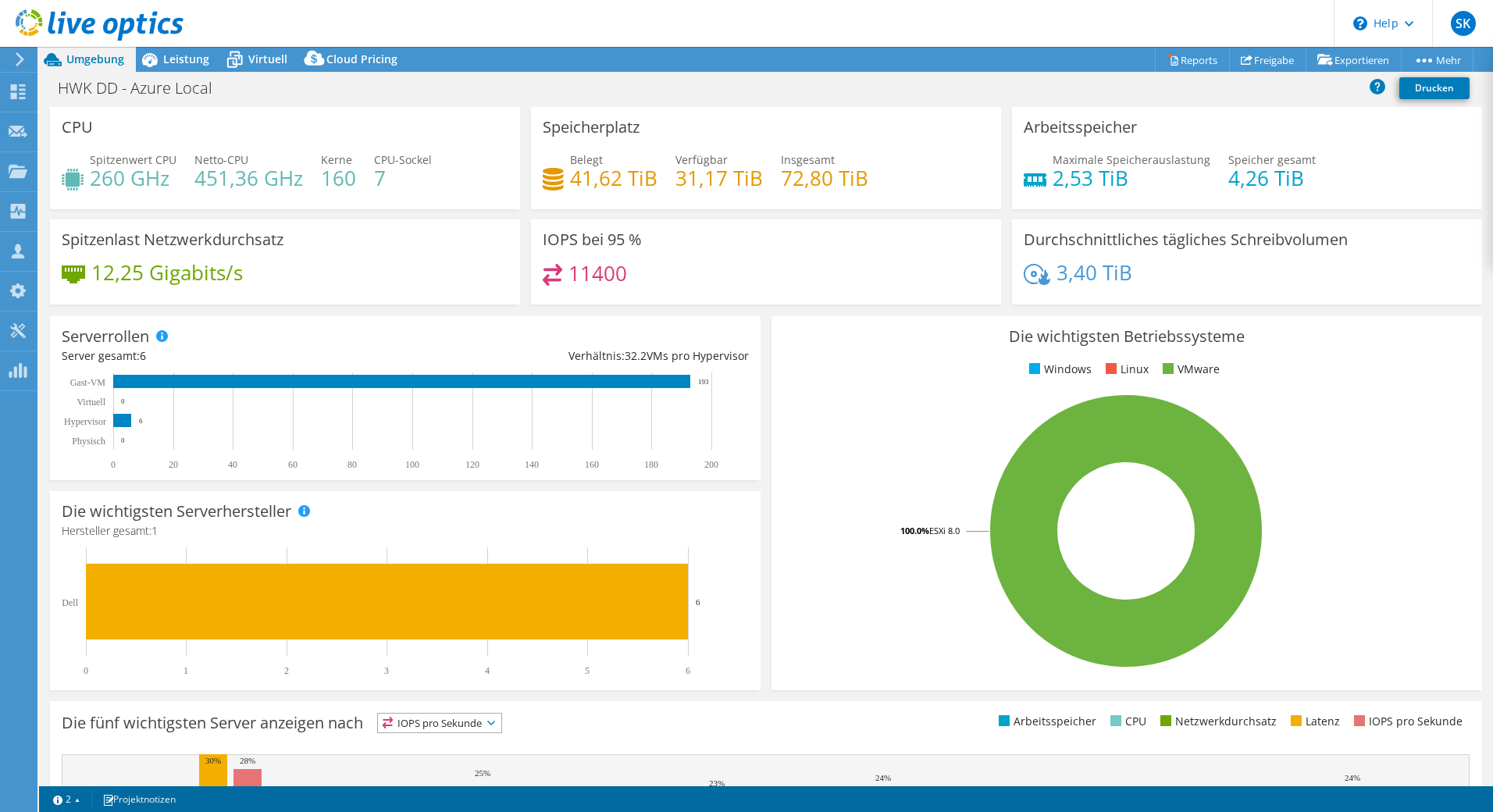 click on "11400" at bounding box center (597, 273) 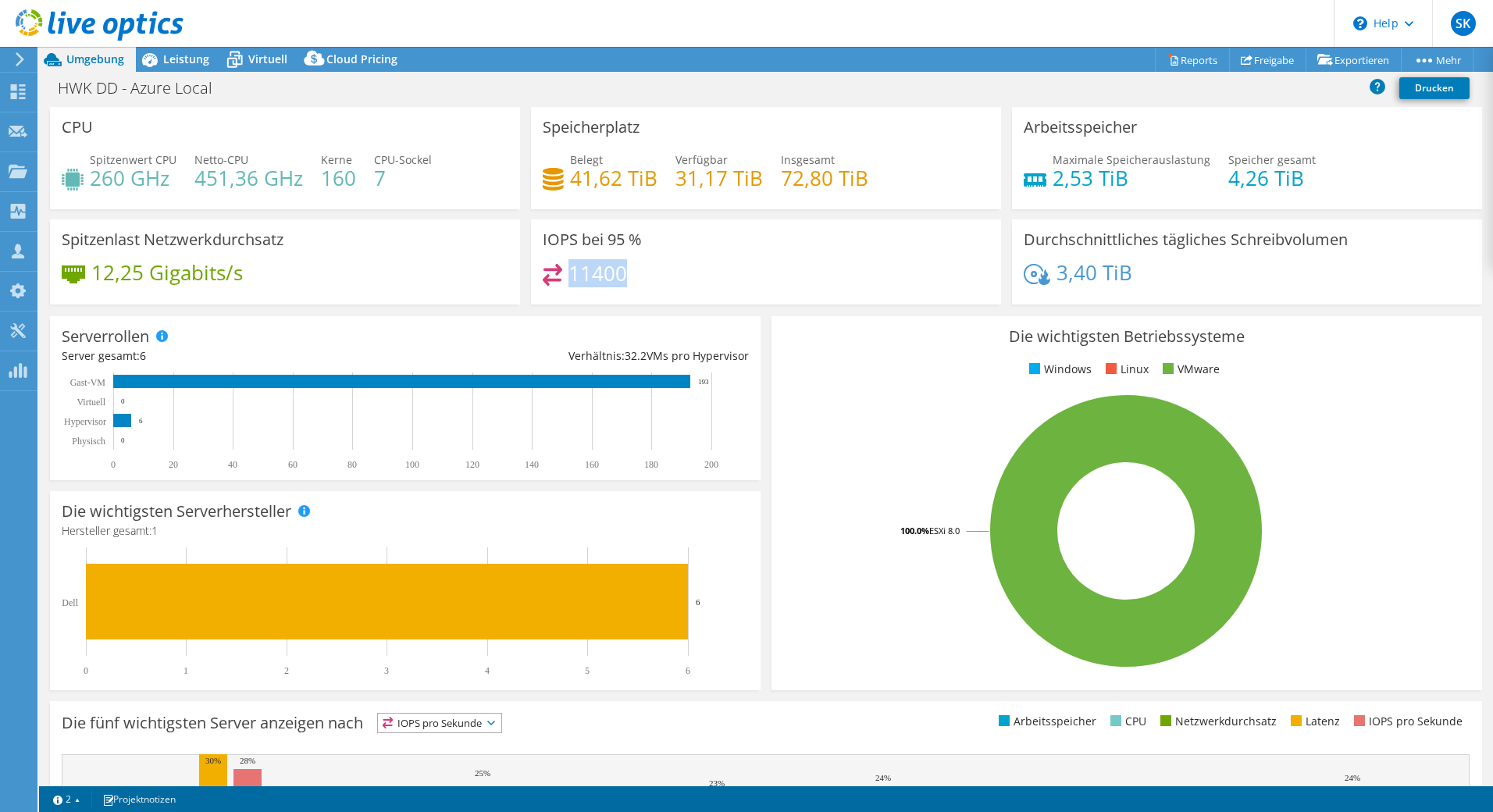 click on "11400" at bounding box center [597, 273] 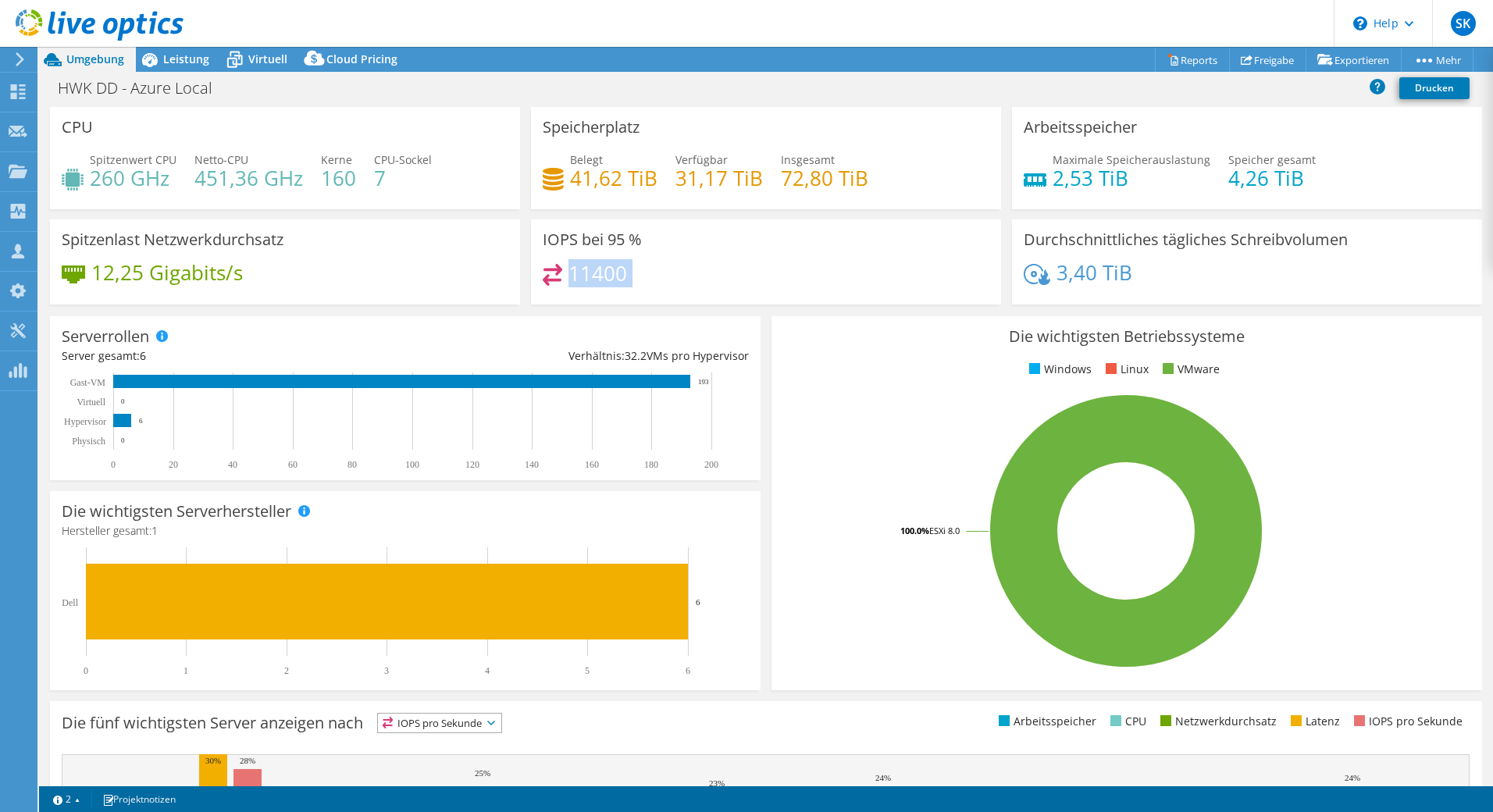 click on "11400" at bounding box center (597, 273) 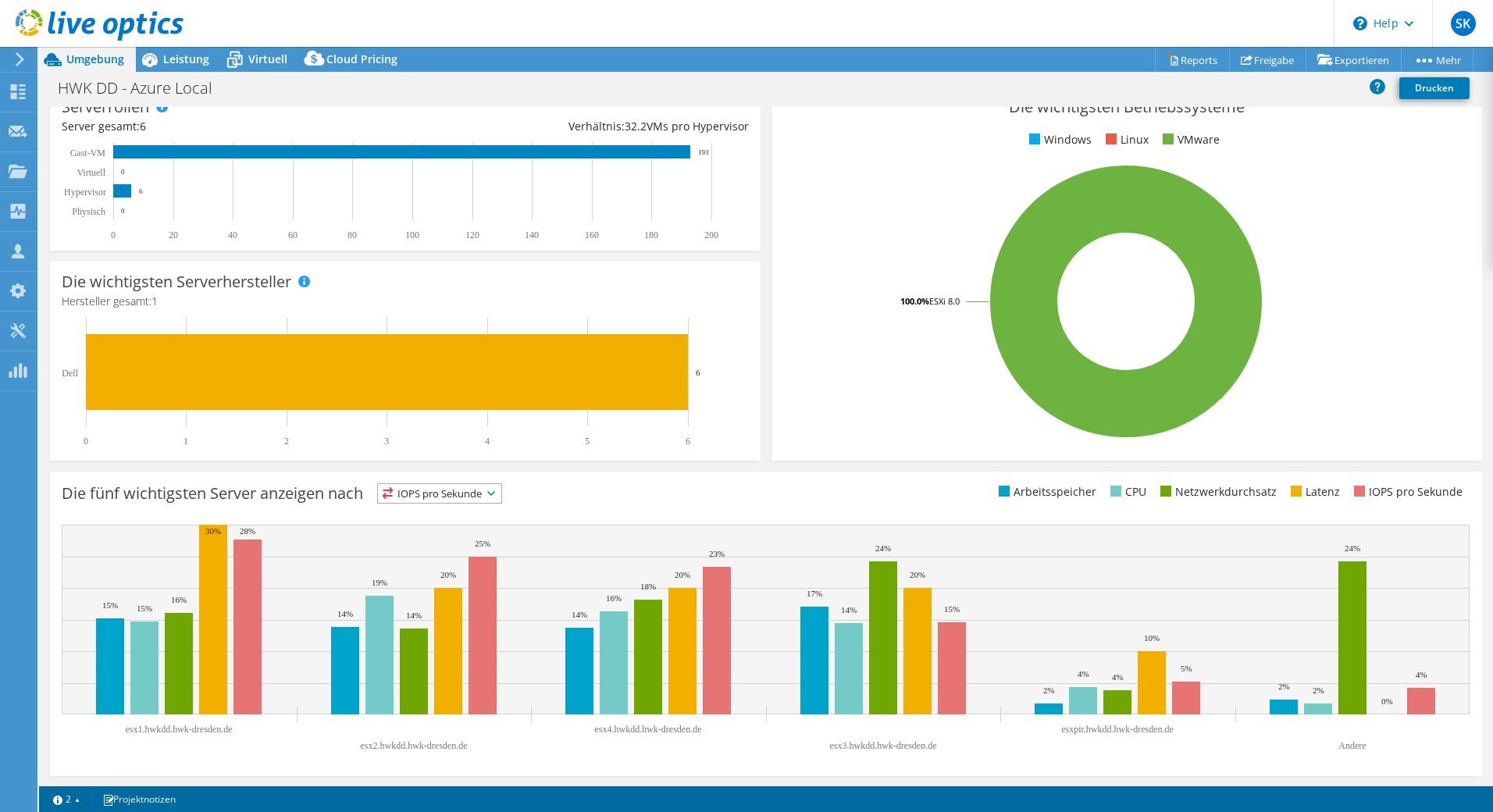 scroll, scrollTop: 0, scrollLeft: 0, axis: both 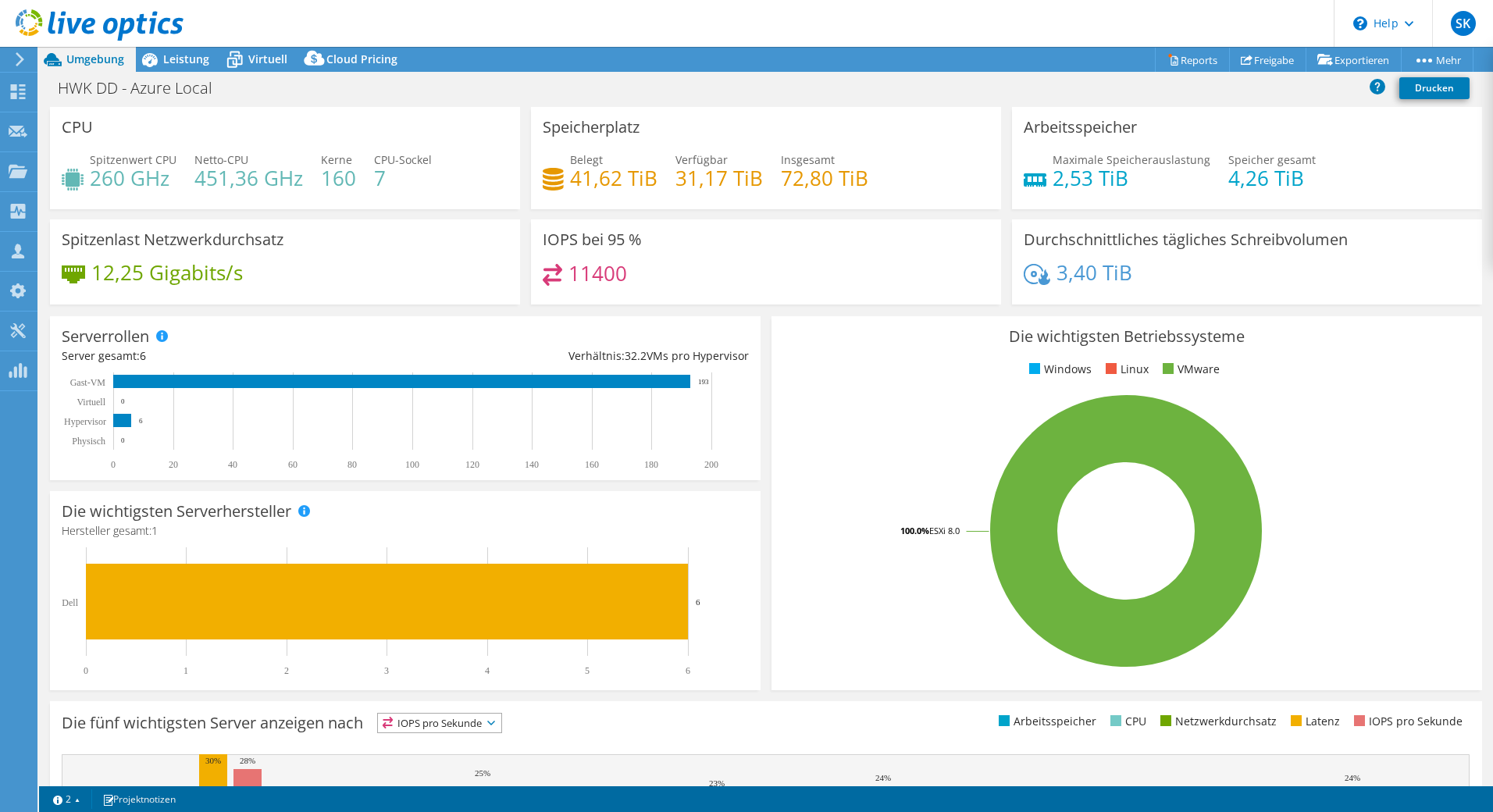 click on "11400" at bounding box center [597, 273] 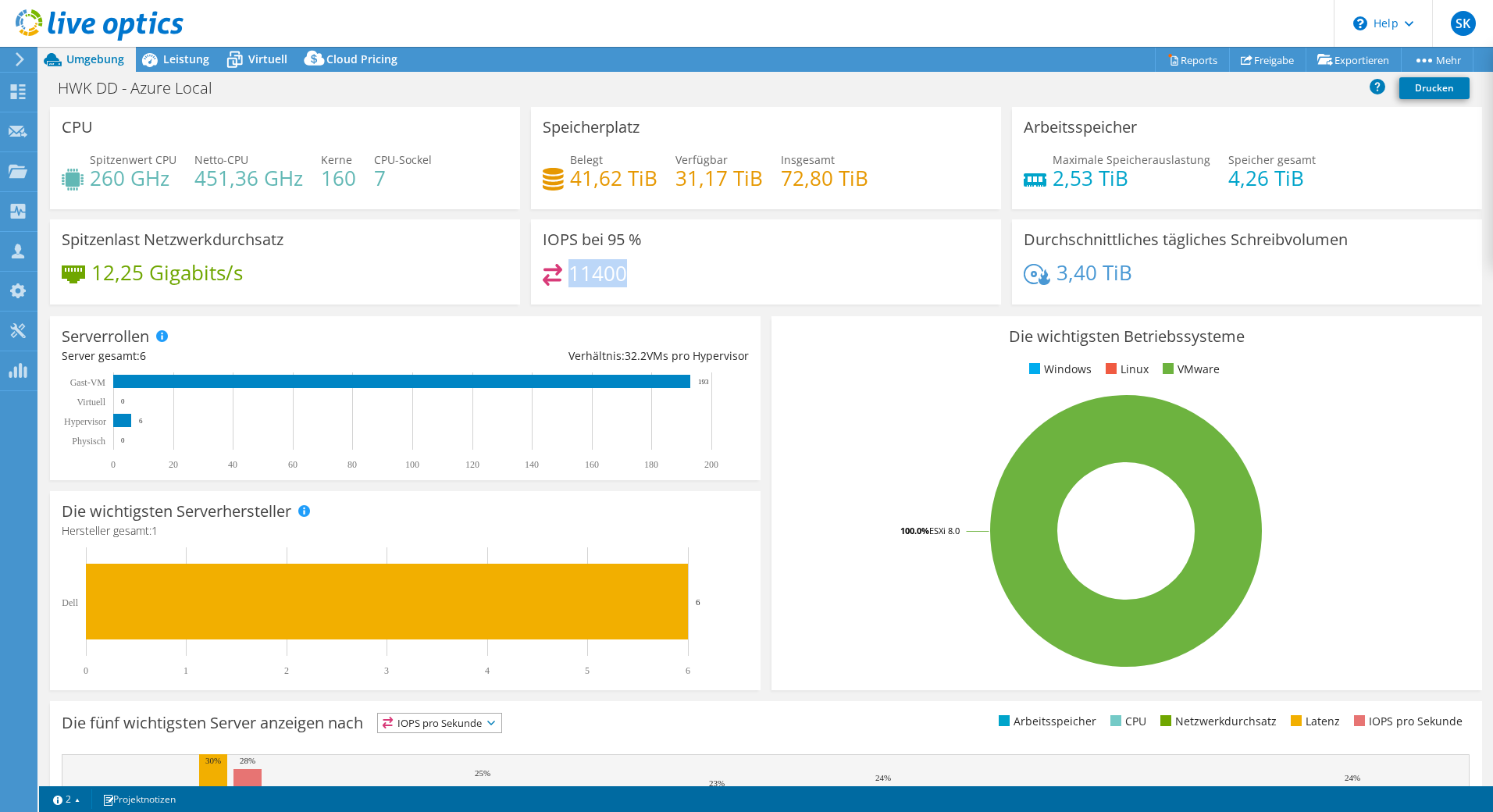 click on "11400" at bounding box center (597, 273) 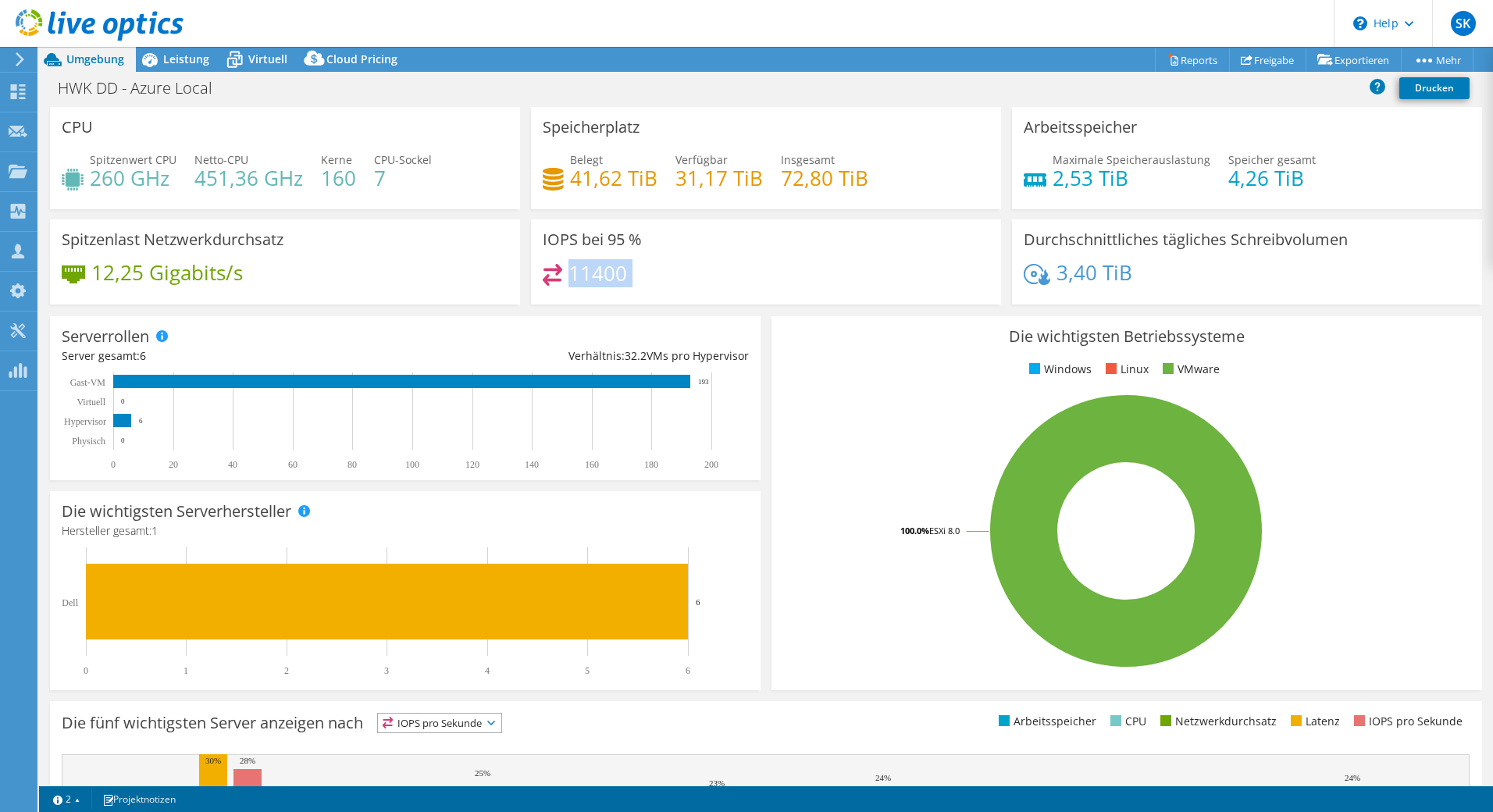 click on "11400" at bounding box center [597, 273] 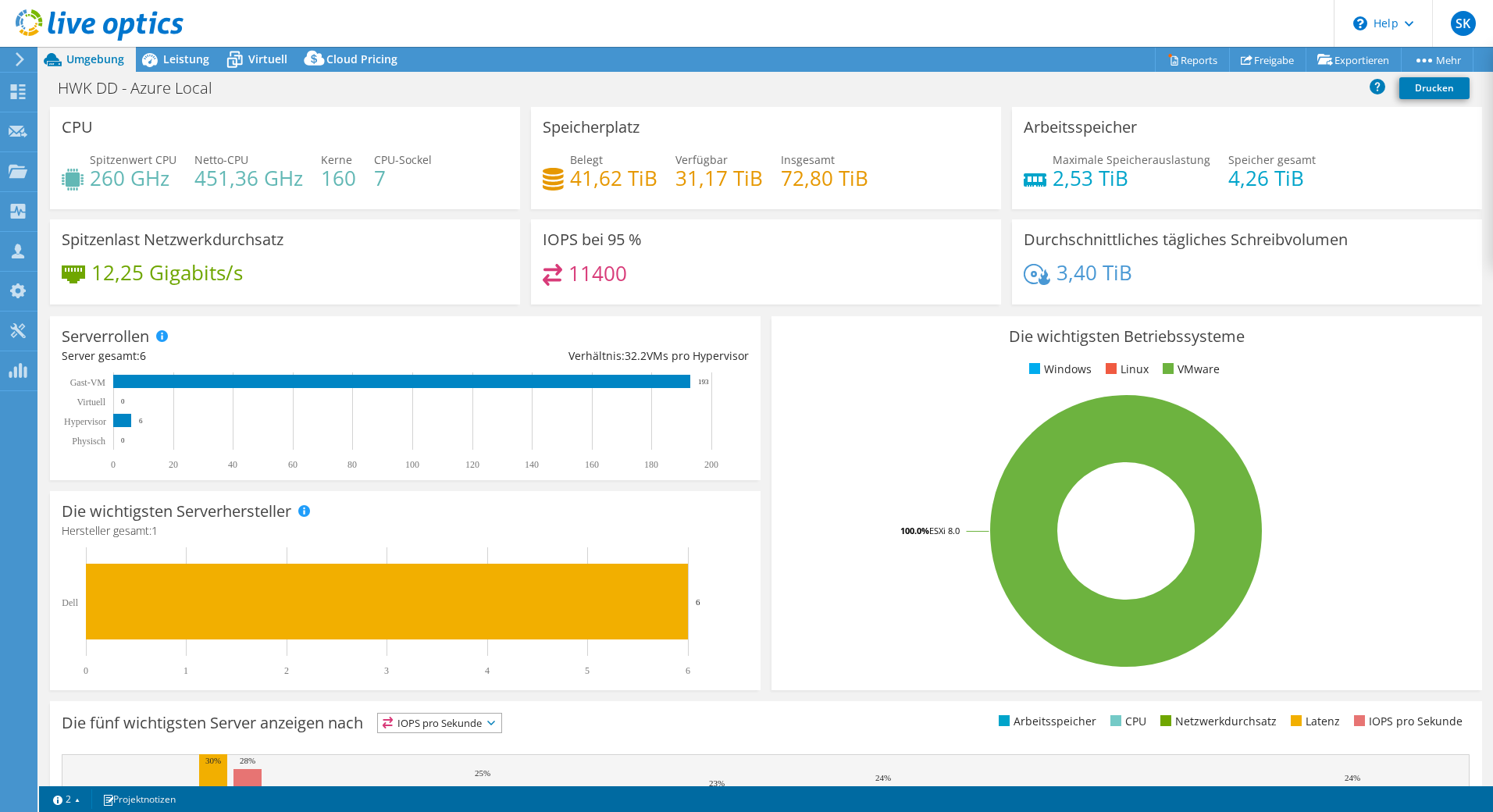 drag, startPoint x: 575, startPoint y: 266, endPoint x: 564, endPoint y: 272, distance: 13 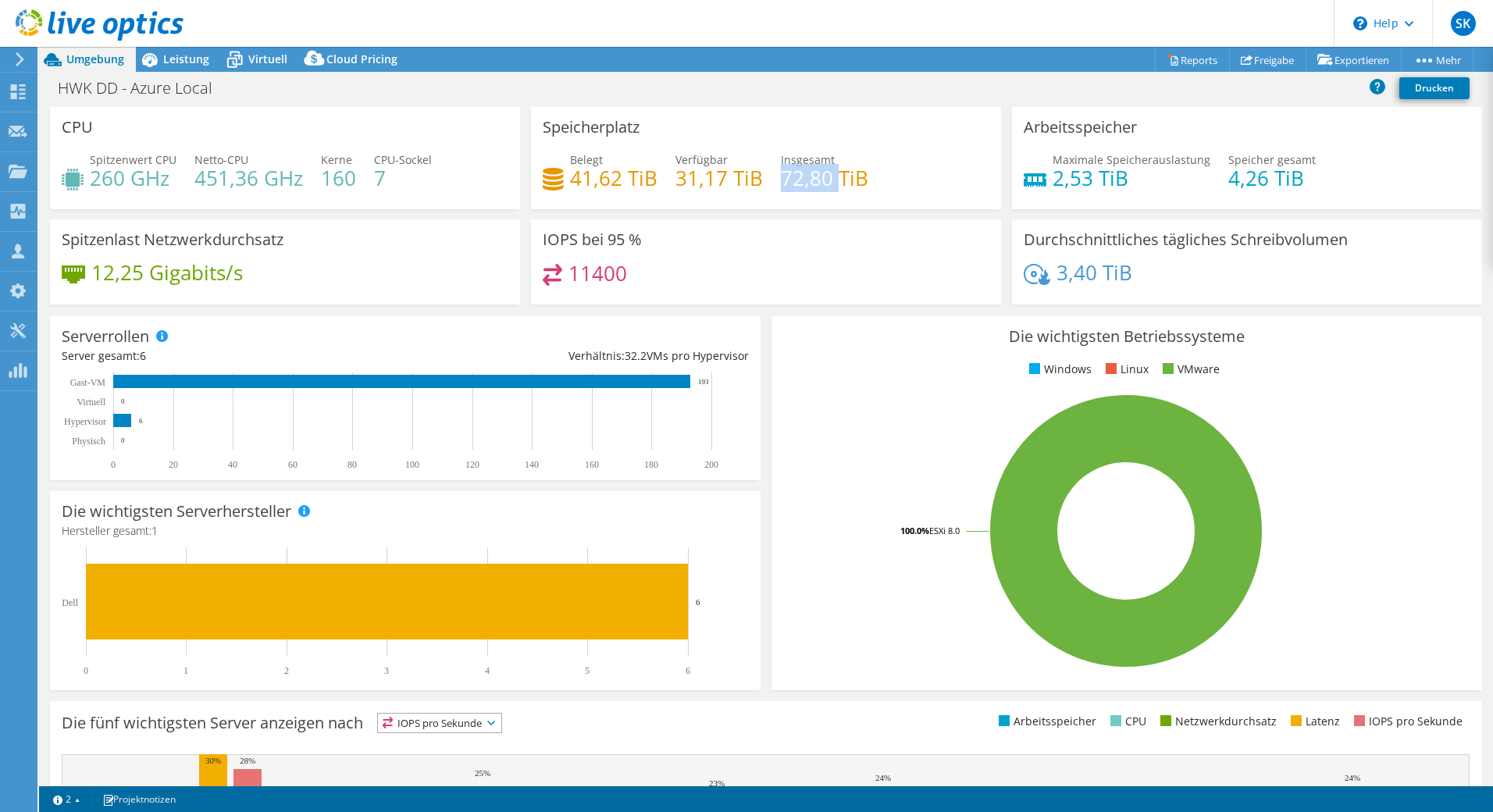 click on "72,80 TiB" at bounding box center [825, 178] 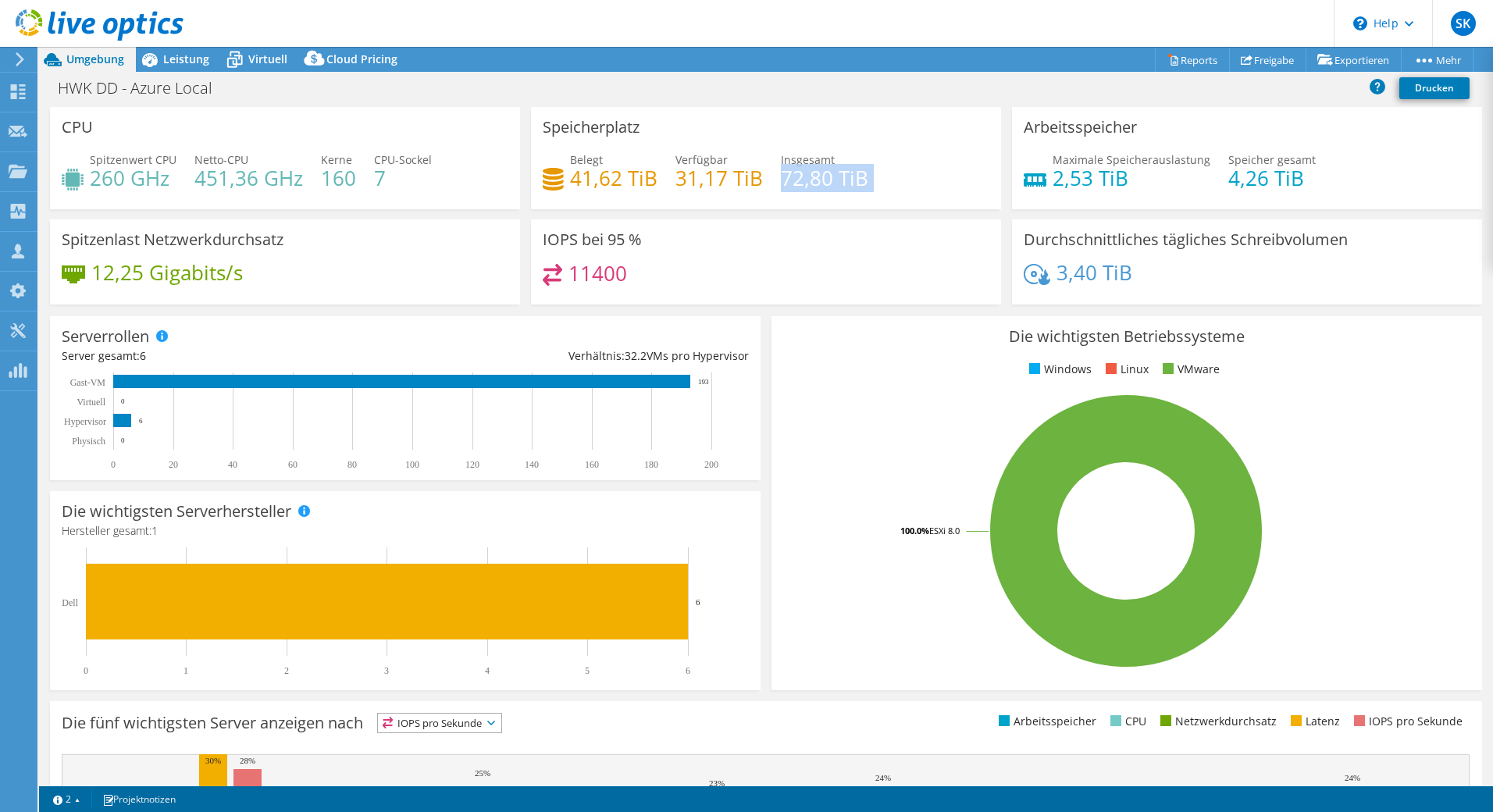 click on "72,80 TiB" at bounding box center (825, 178) 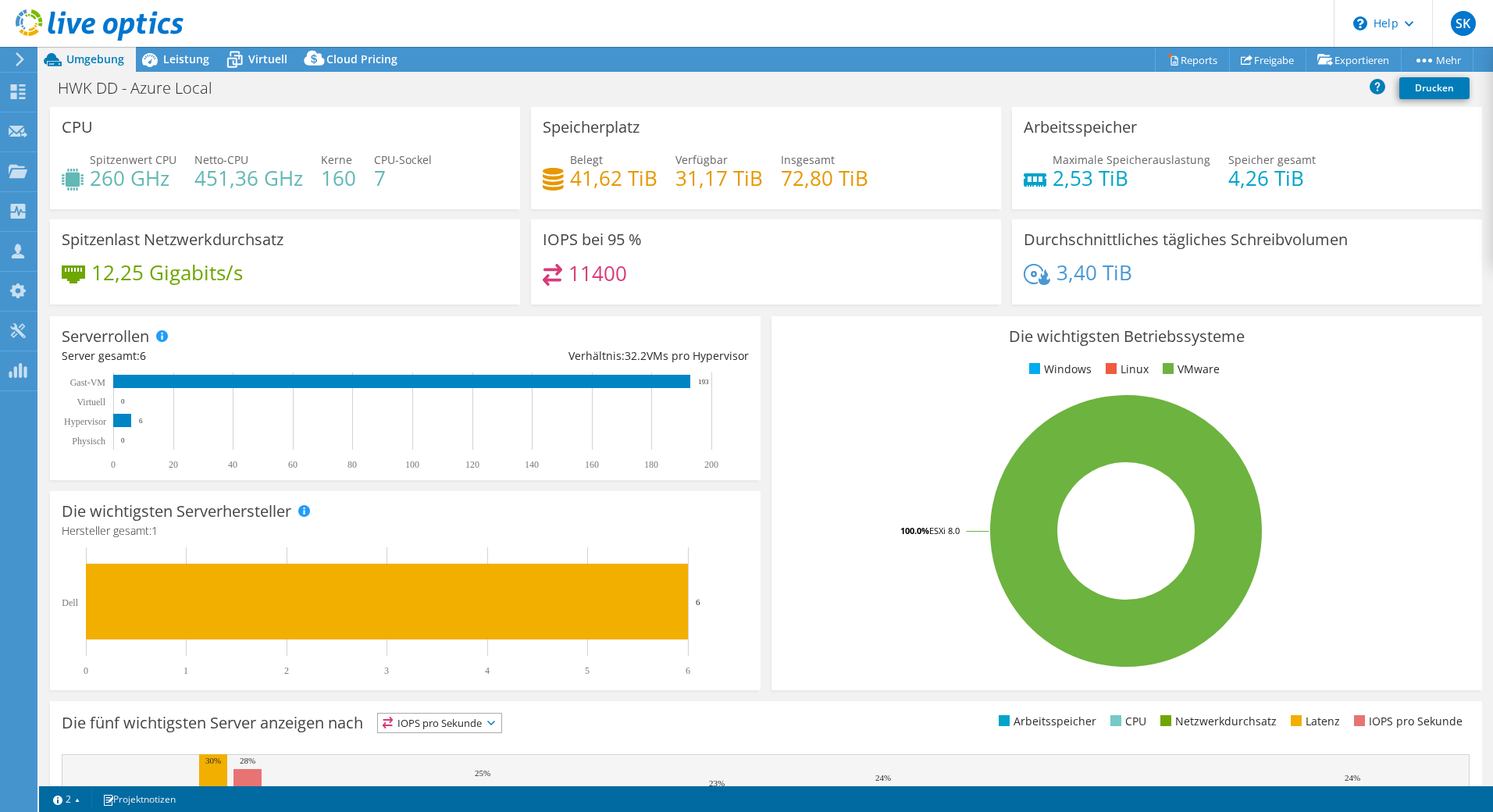 click on "11400" at bounding box center (597, 273) 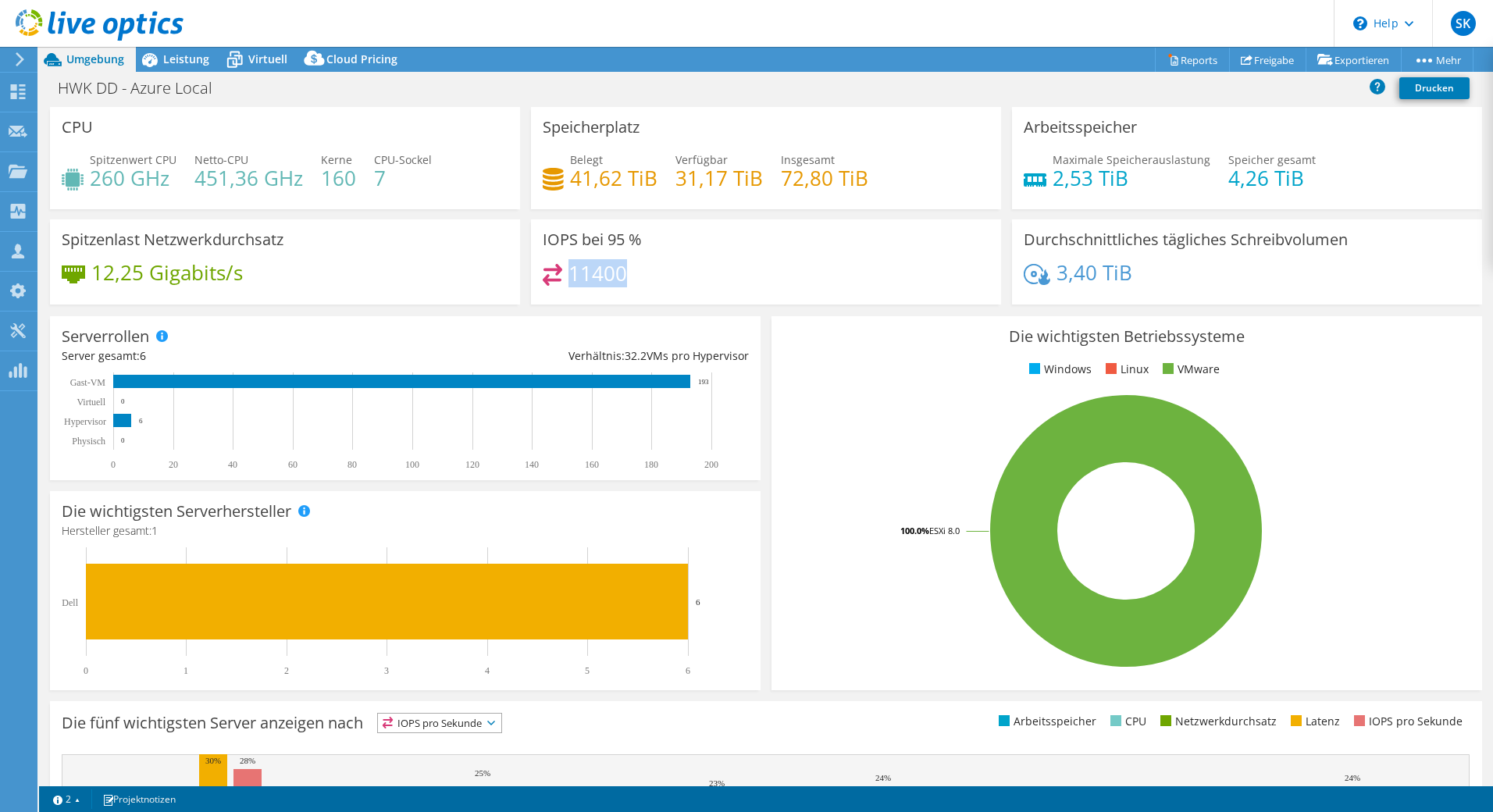 click on "11400" at bounding box center [597, 273] 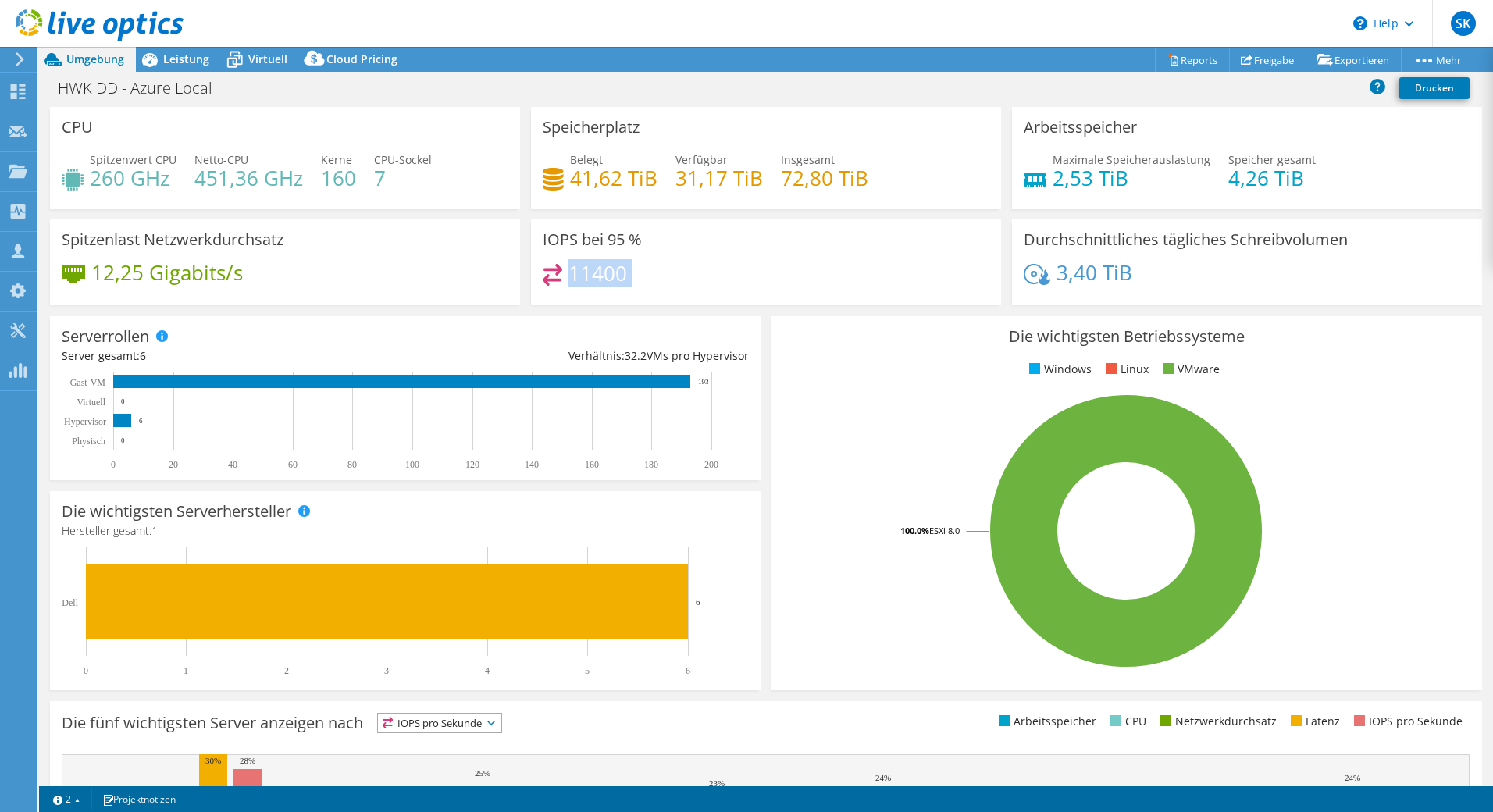 click on "11400" at bounding box center (597, 273) 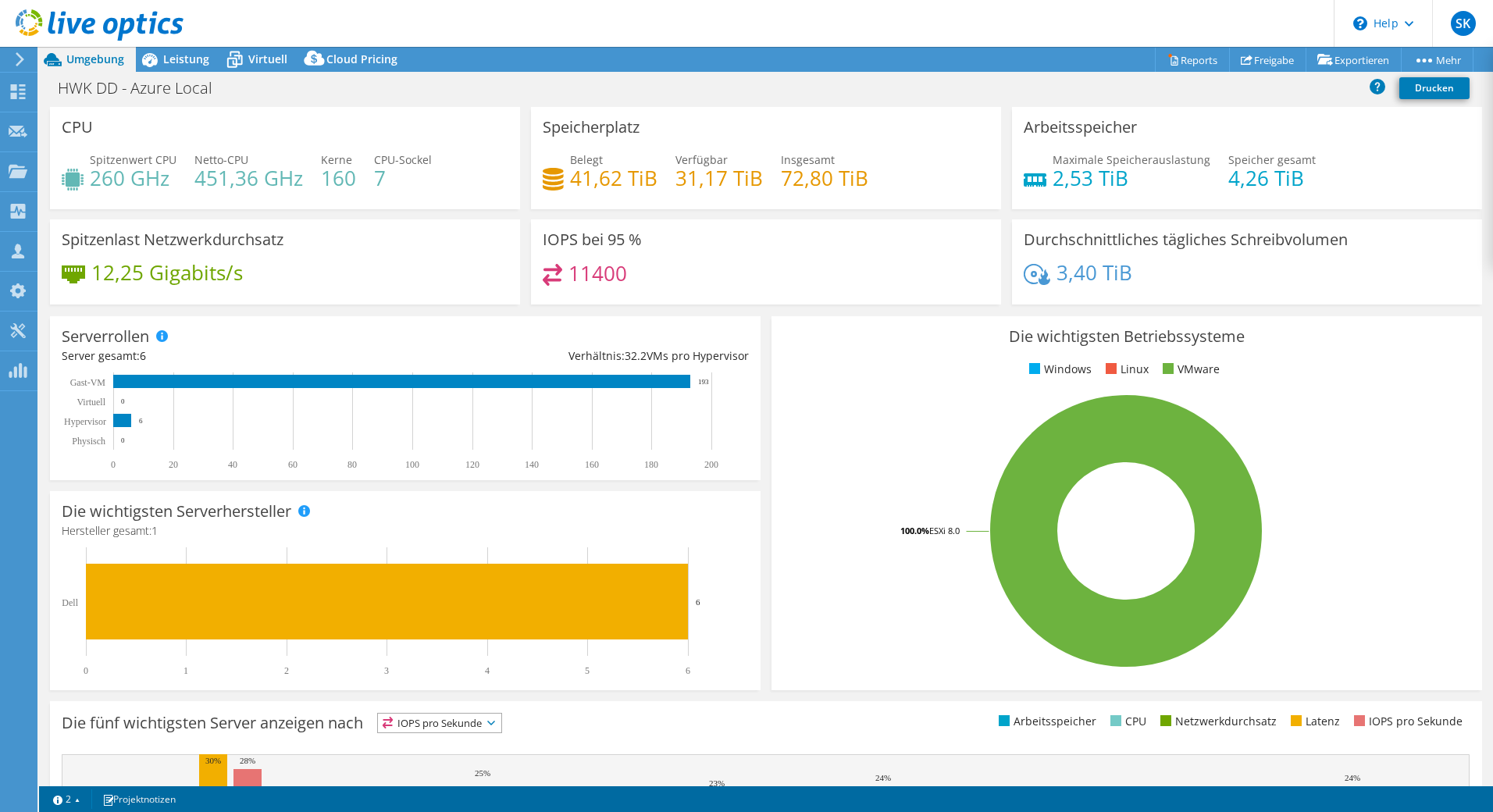 click on "Leistung" at bounding box center [178, 59] 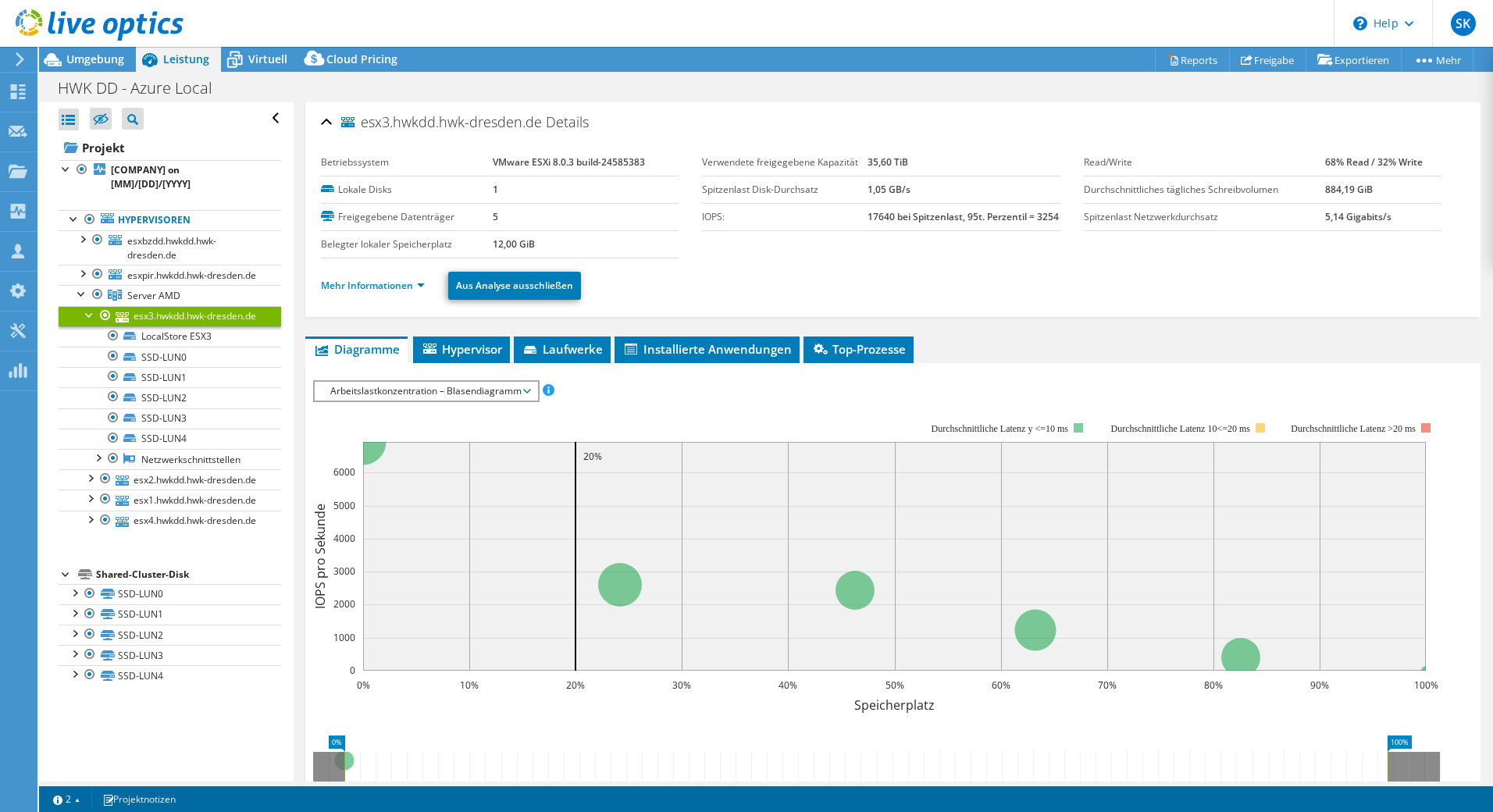 click on "Laufwerke" at bounding box center [562, 349] 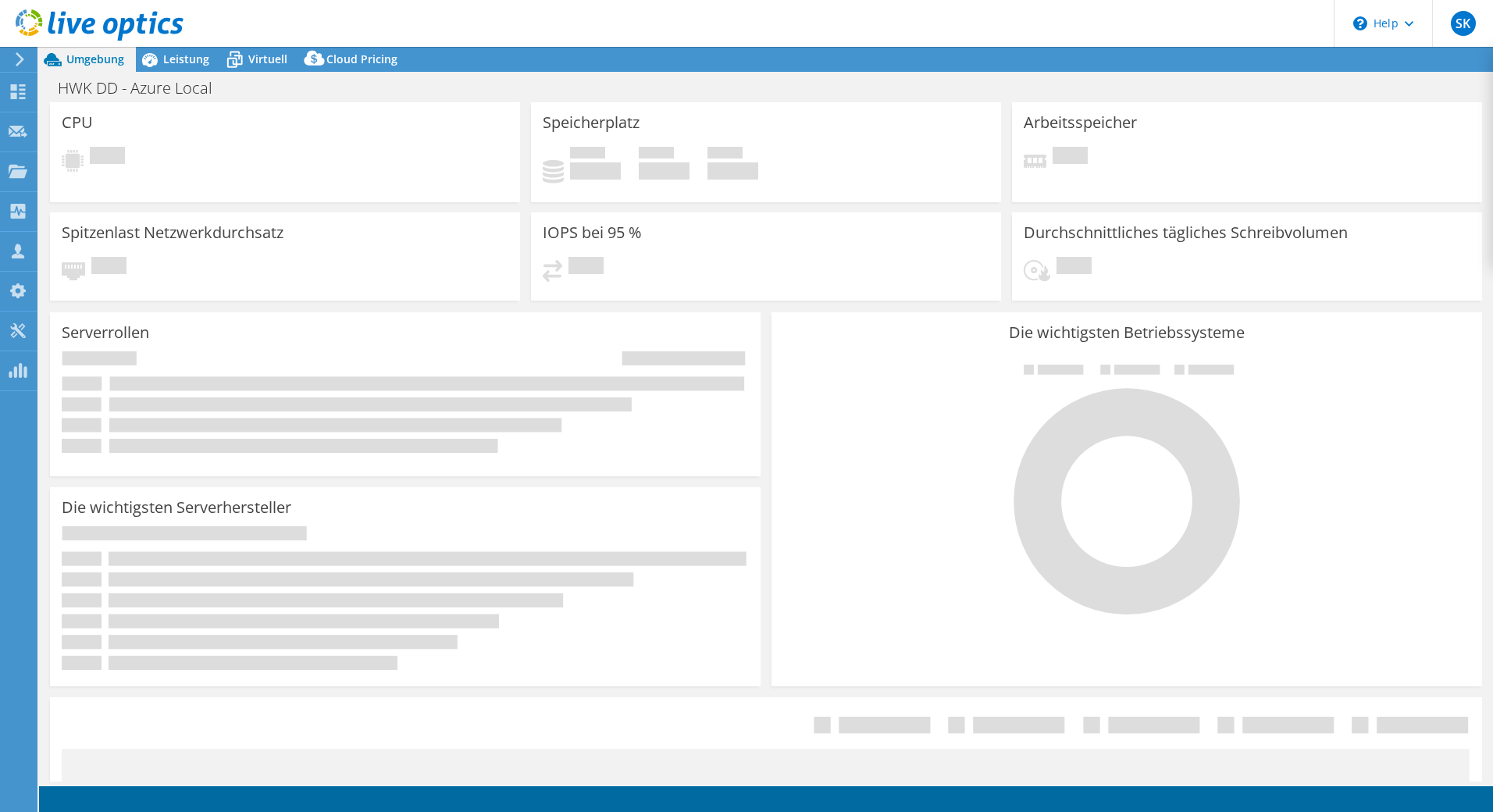scroll, scrollTop: 0, scrollLeft: 0, axis: both 